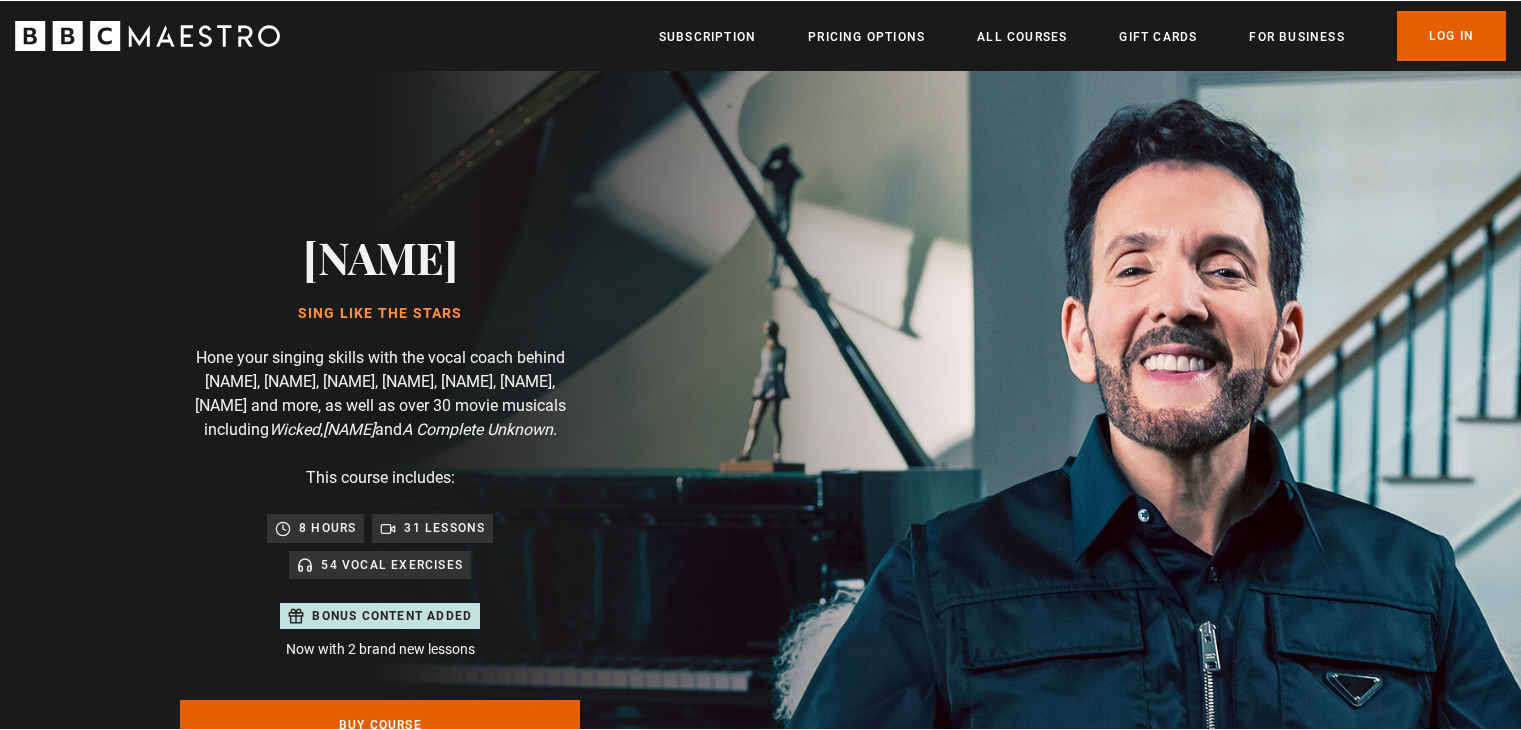 scroll, scrollTop: 0, scrollLeft: 0, axis: both 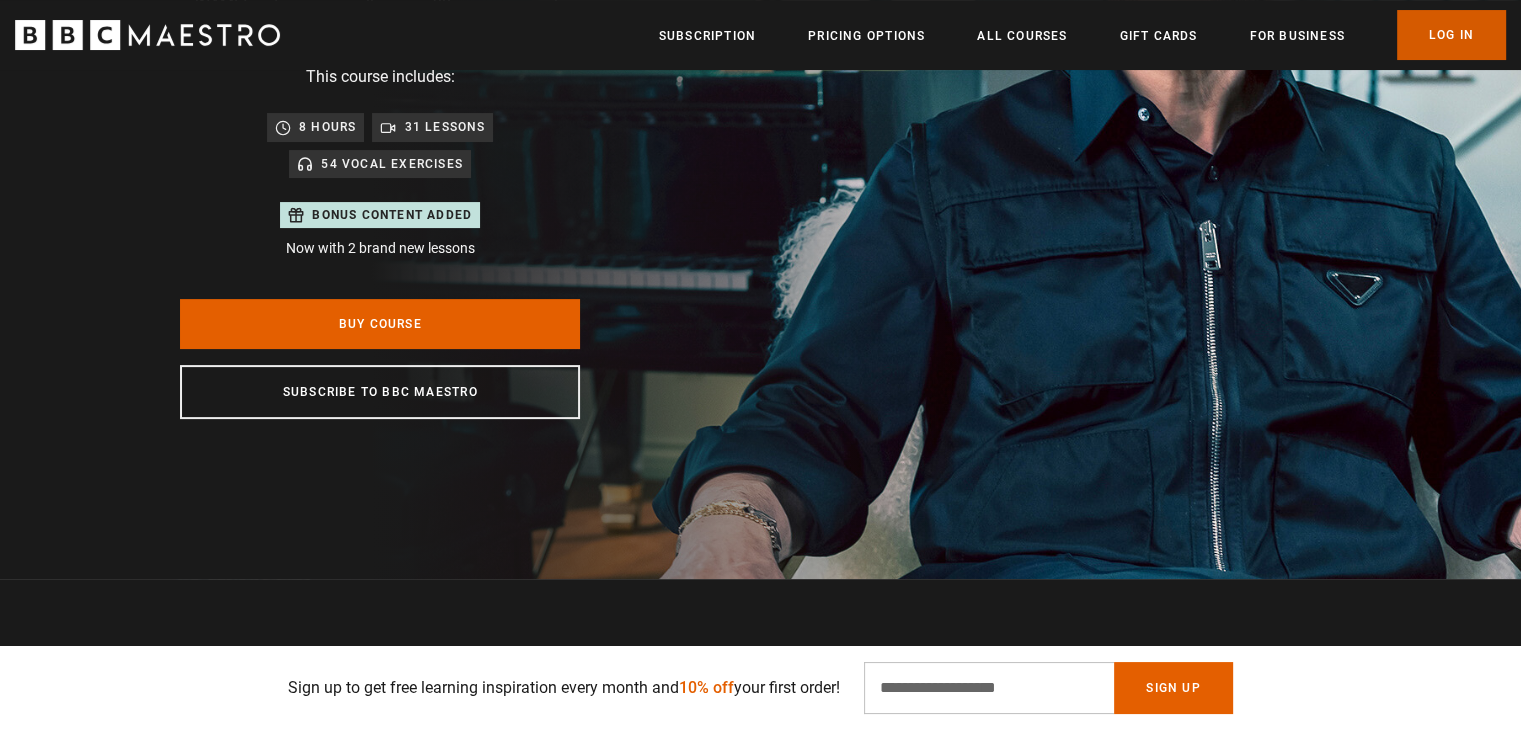 click on "Log In" at bounding box center [1451, 35] 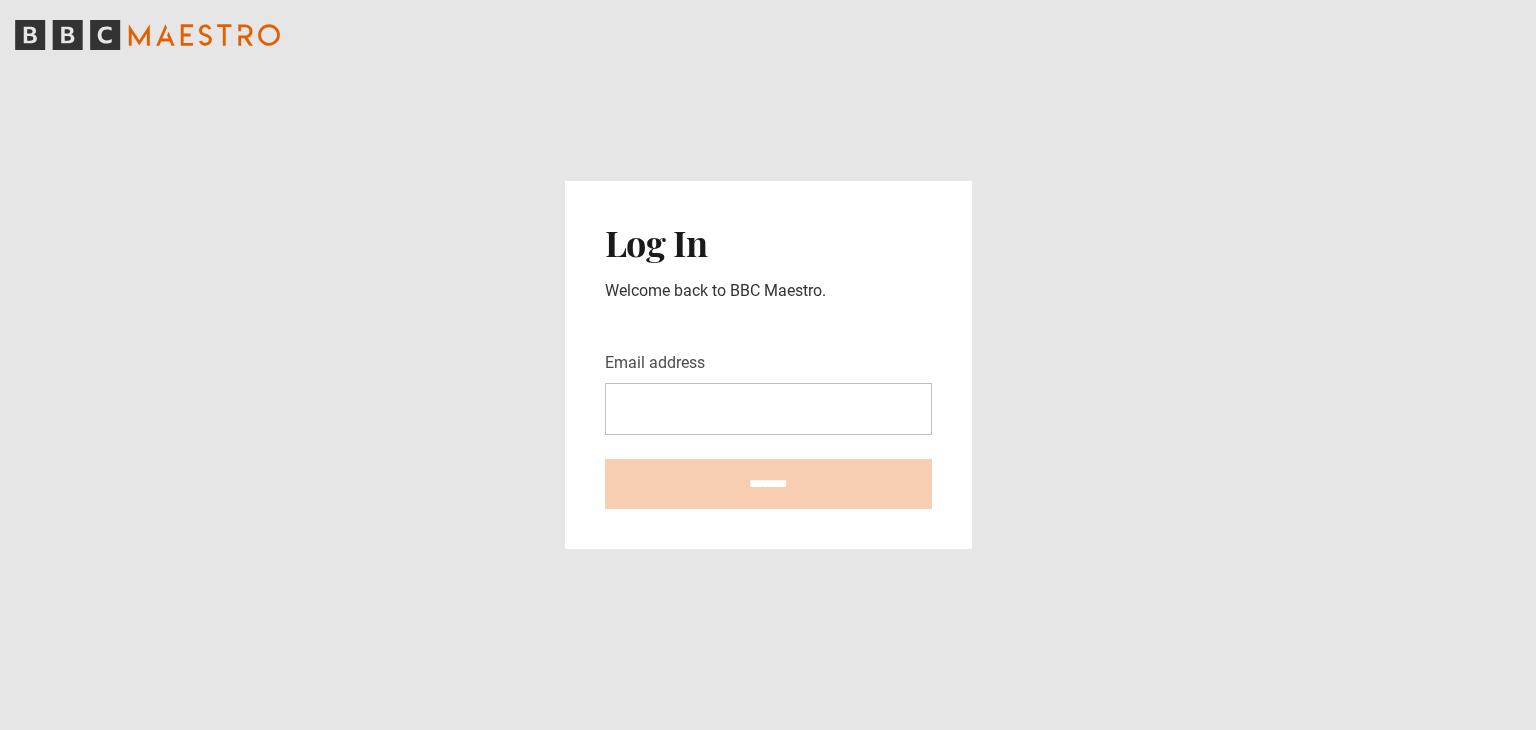 scroll, scrollTop: 0, scrollLeft: 0, axis: both 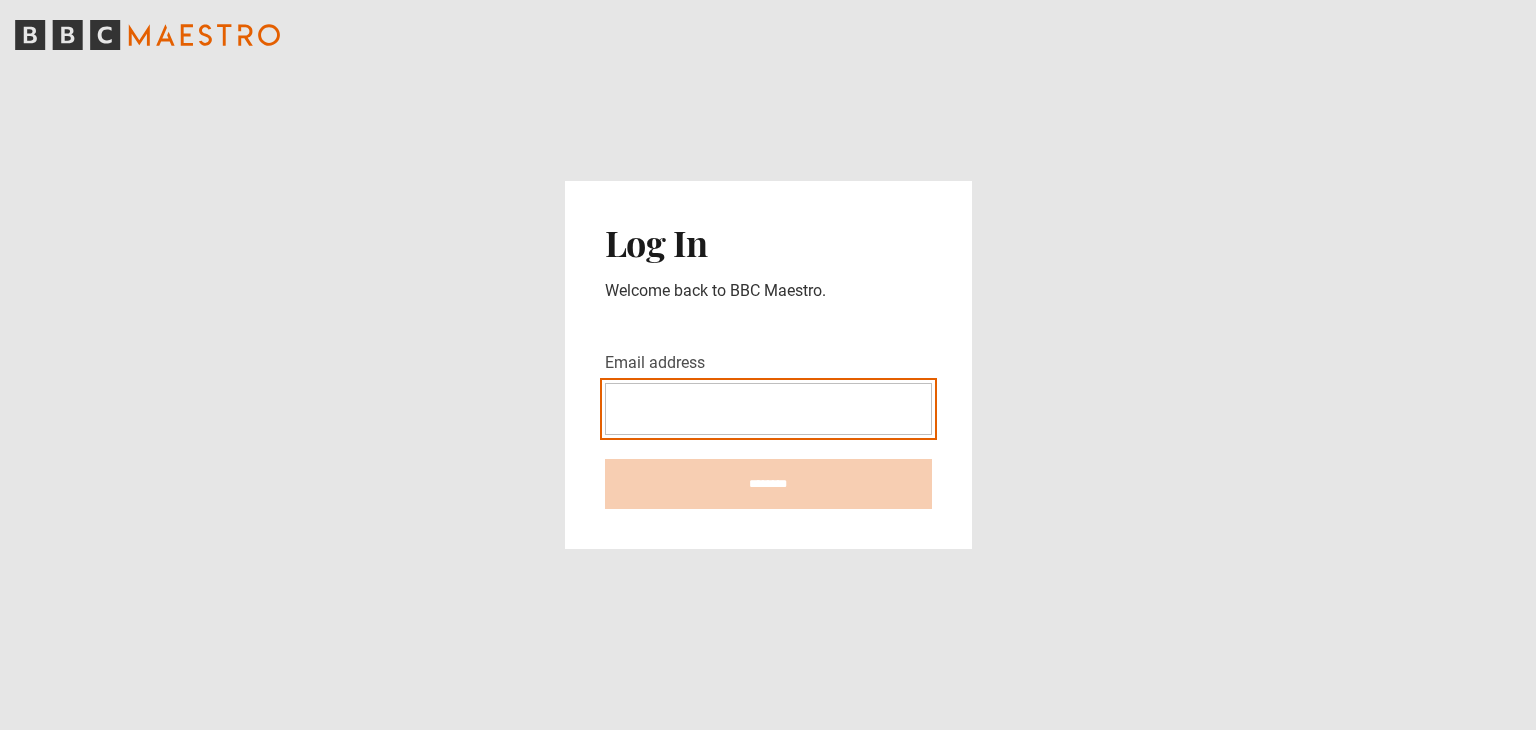 type on "**********" 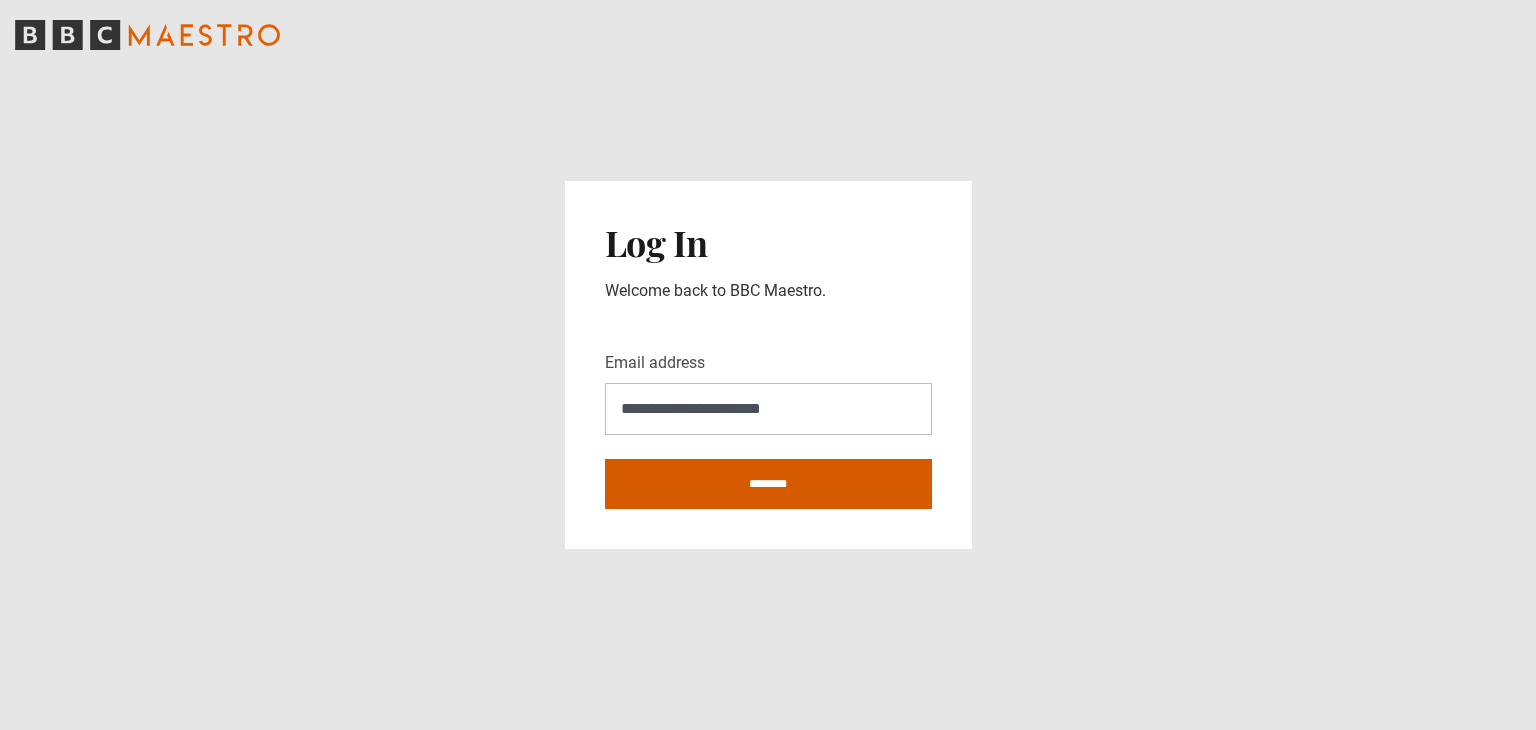 click on "********" at bounding box center [768, 484] 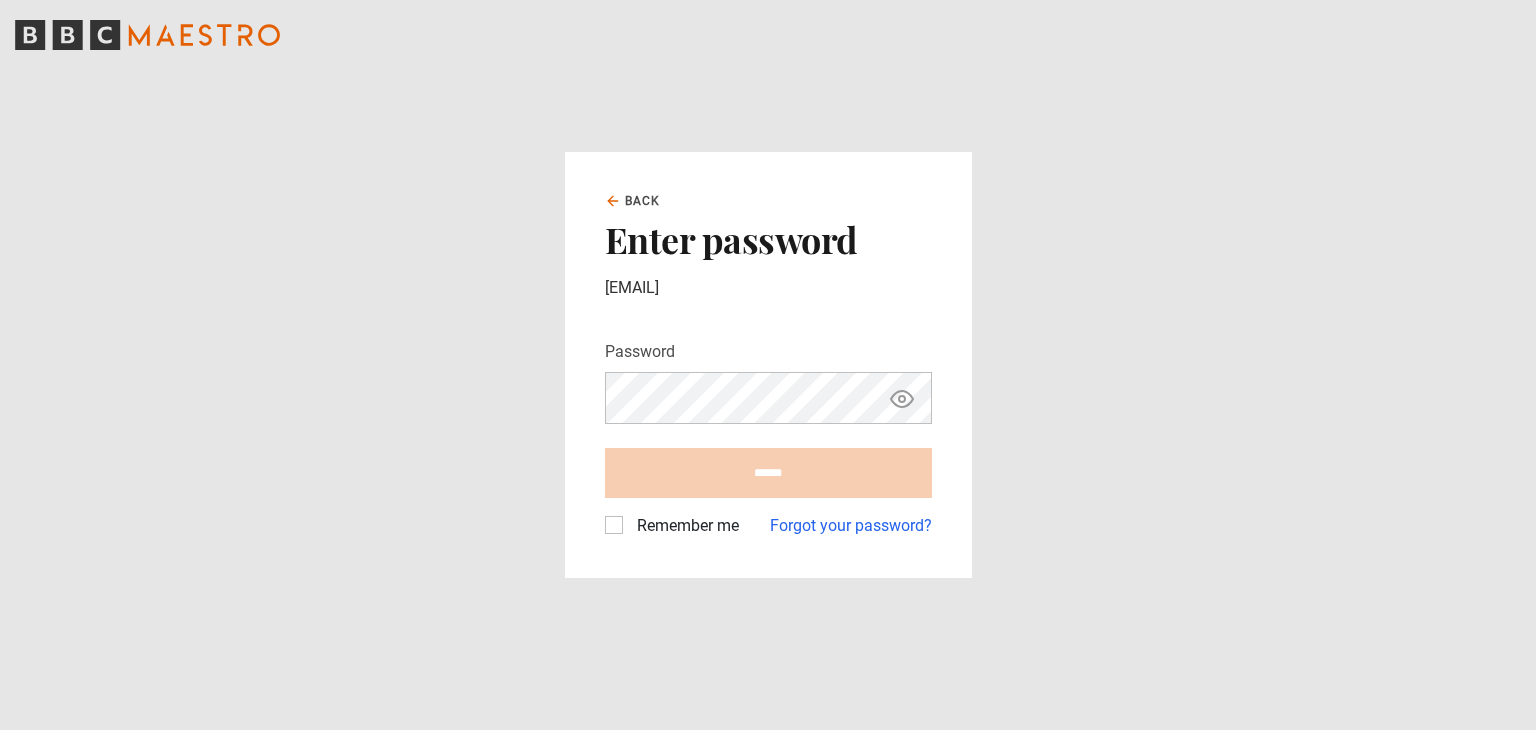 scroll, scrollTop: 0, scrollLeft: 0, axis: both 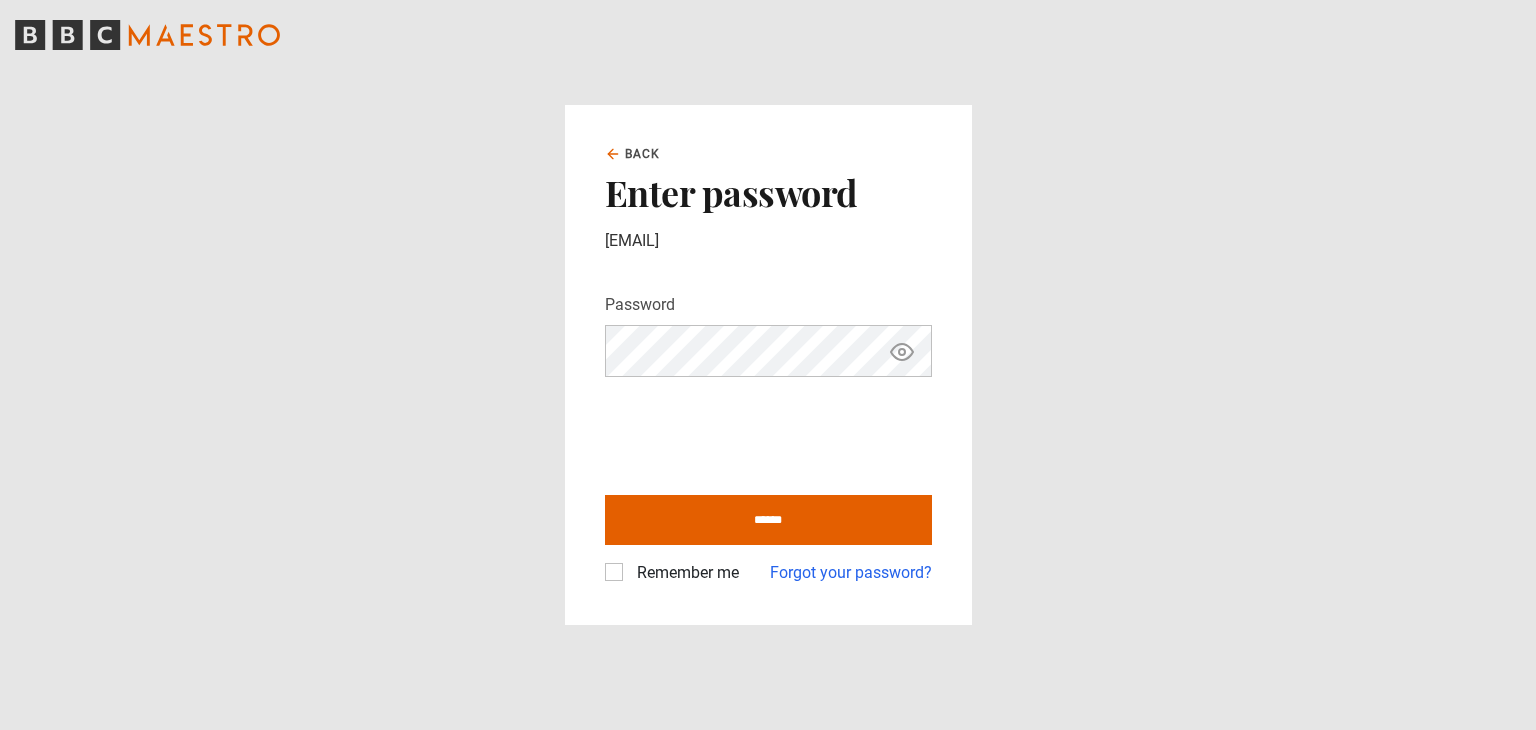 click on "Remember me" at bounding box center [684, 573] 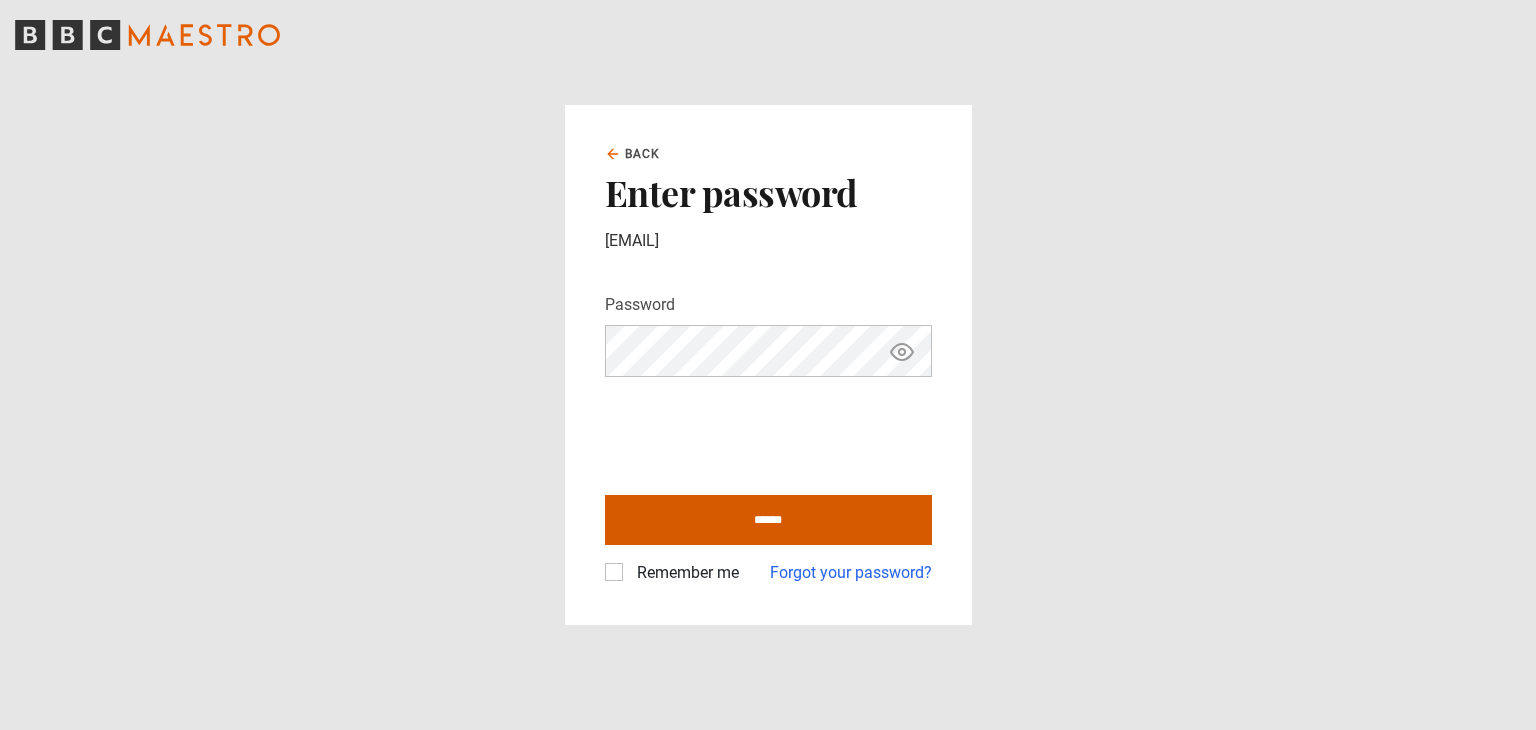 click on "******" at bounding box center (768, 520) 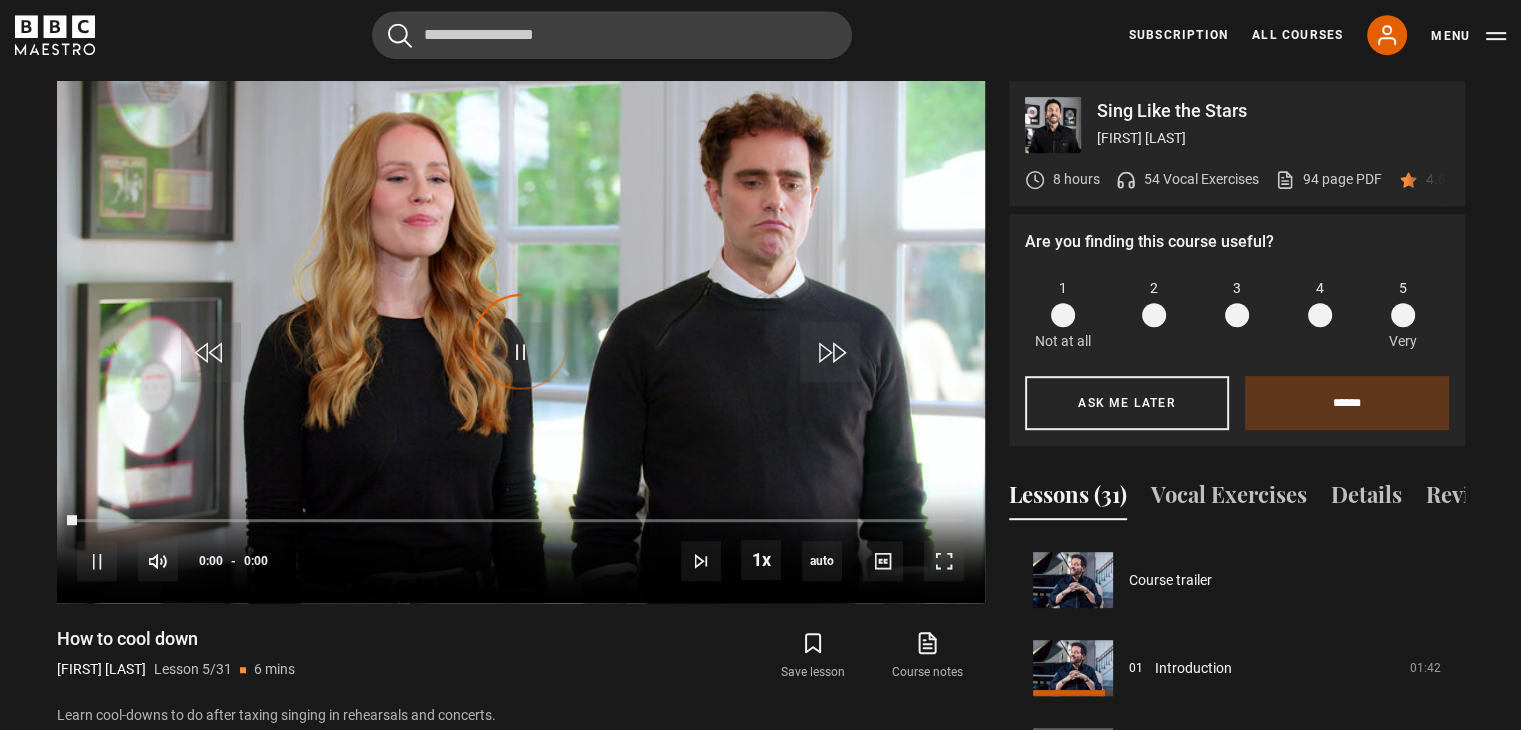 scroll, scrollTop: 956, scrollLeft: 0, axis: vertical 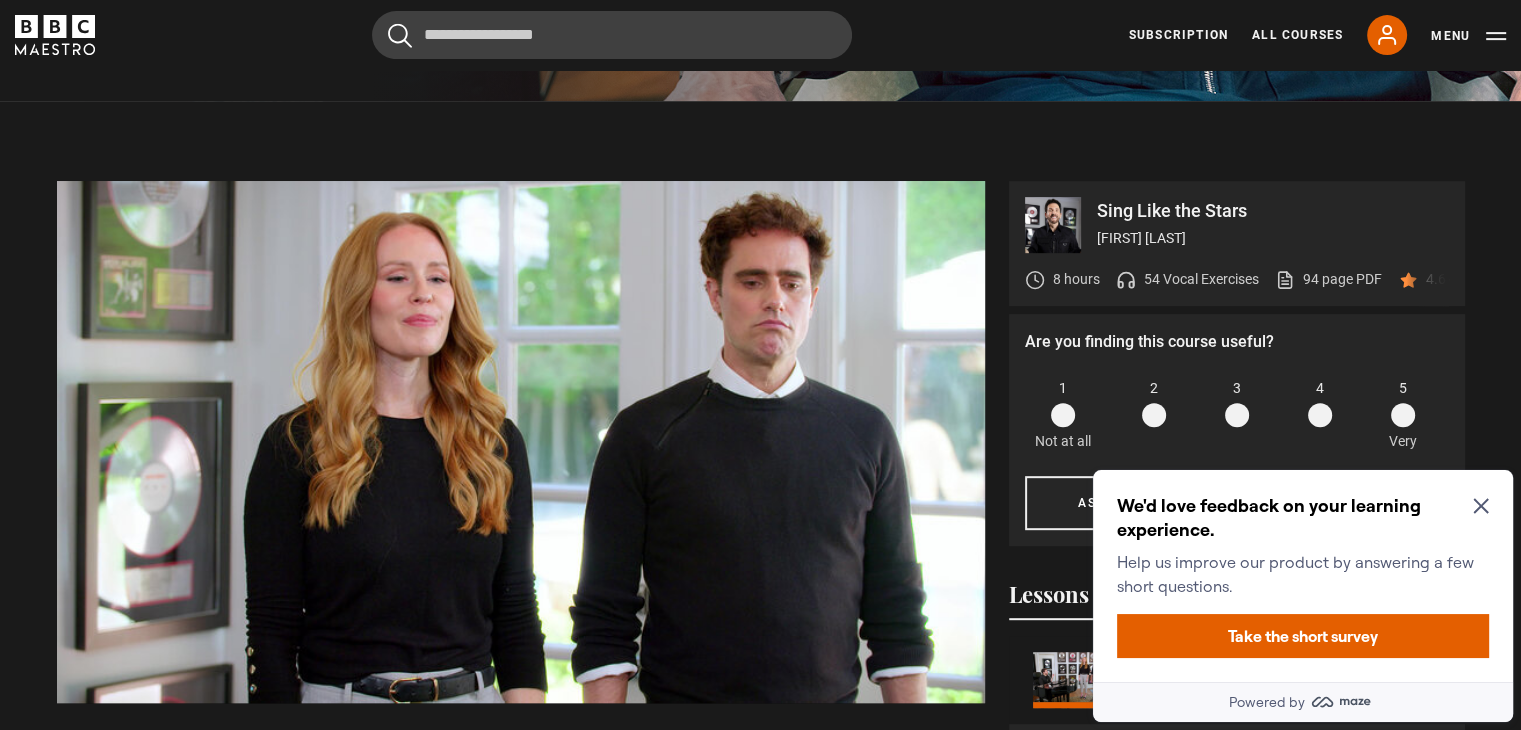 click 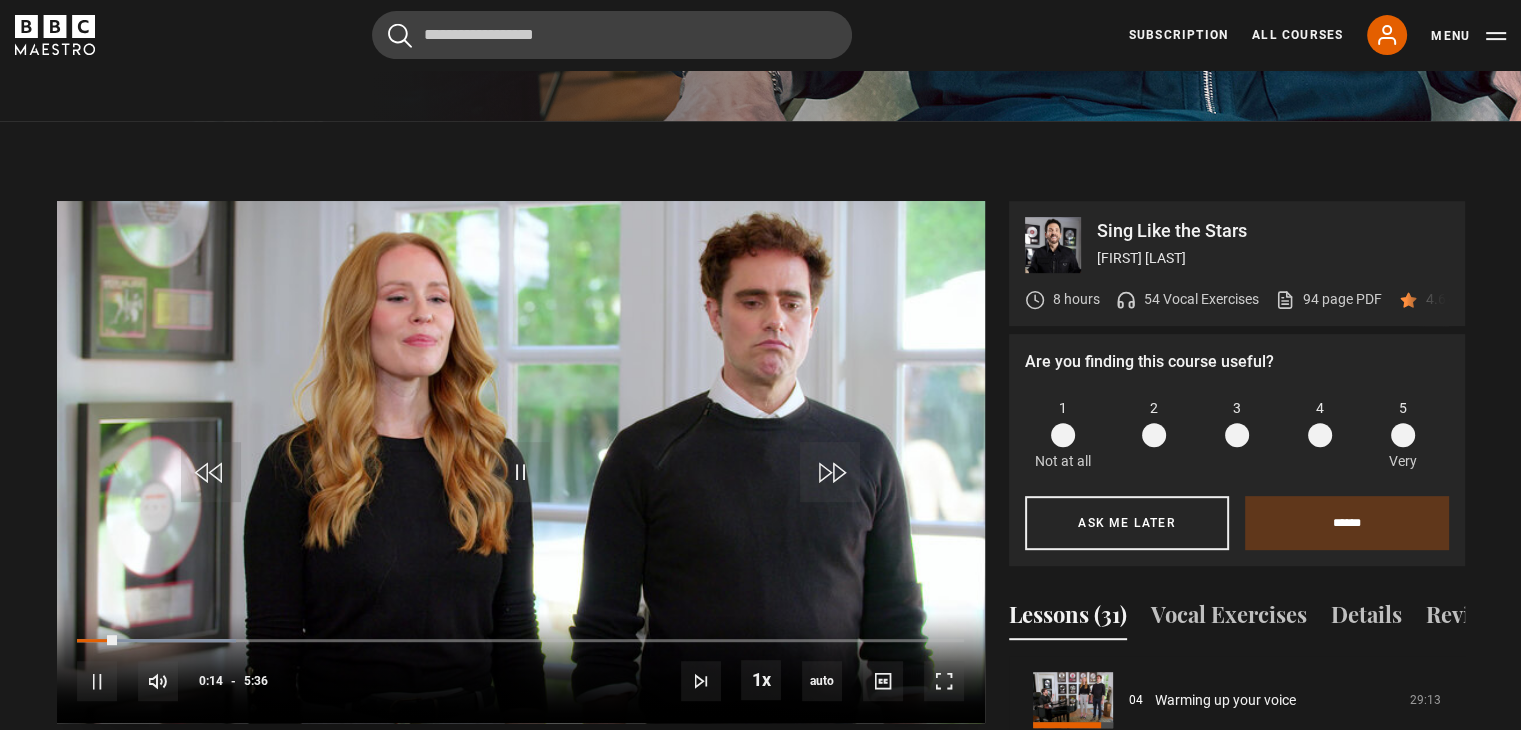 scroll, scrollTop: 956, scrollLeft: 0, axis: vertical 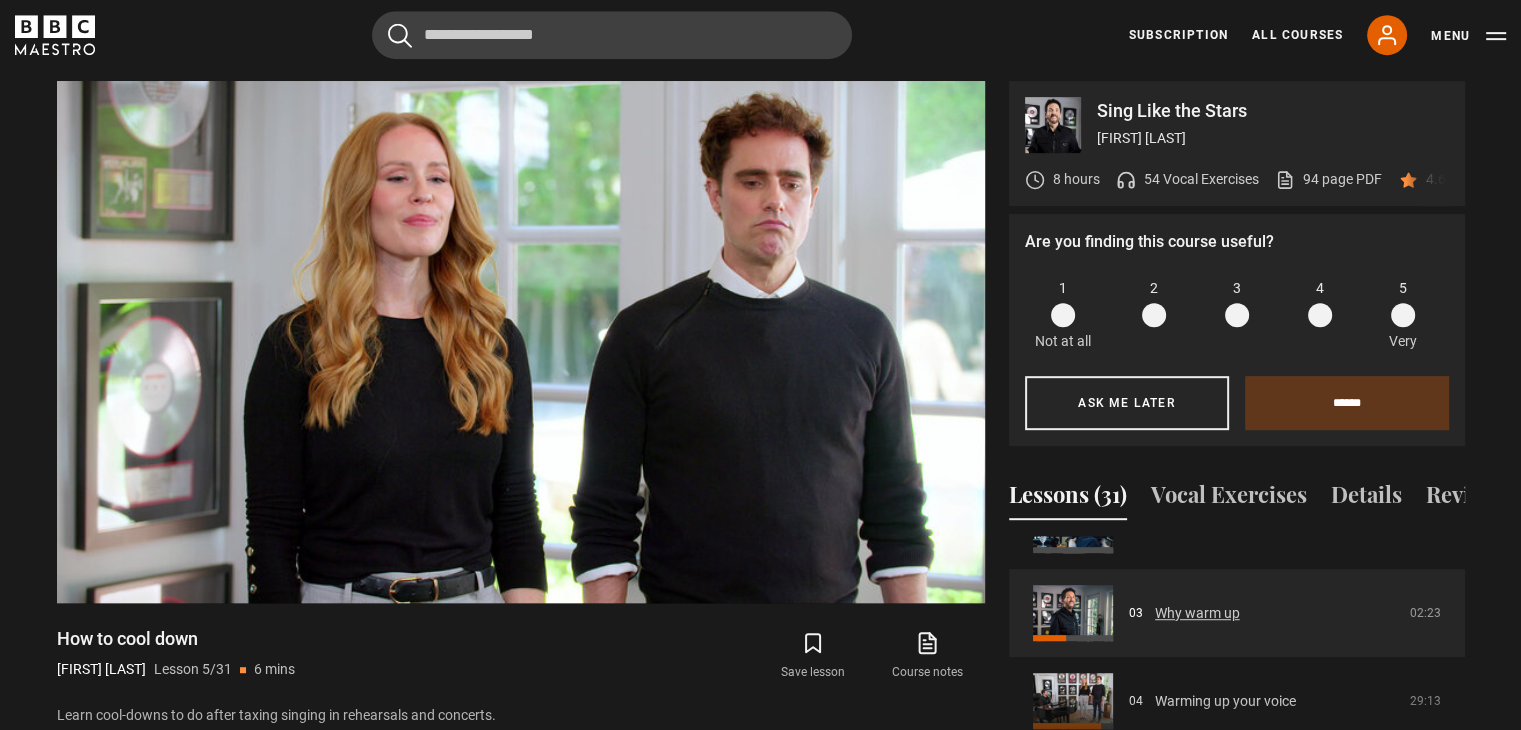 click on "Why warm up" at bounding box center (1197, 613) 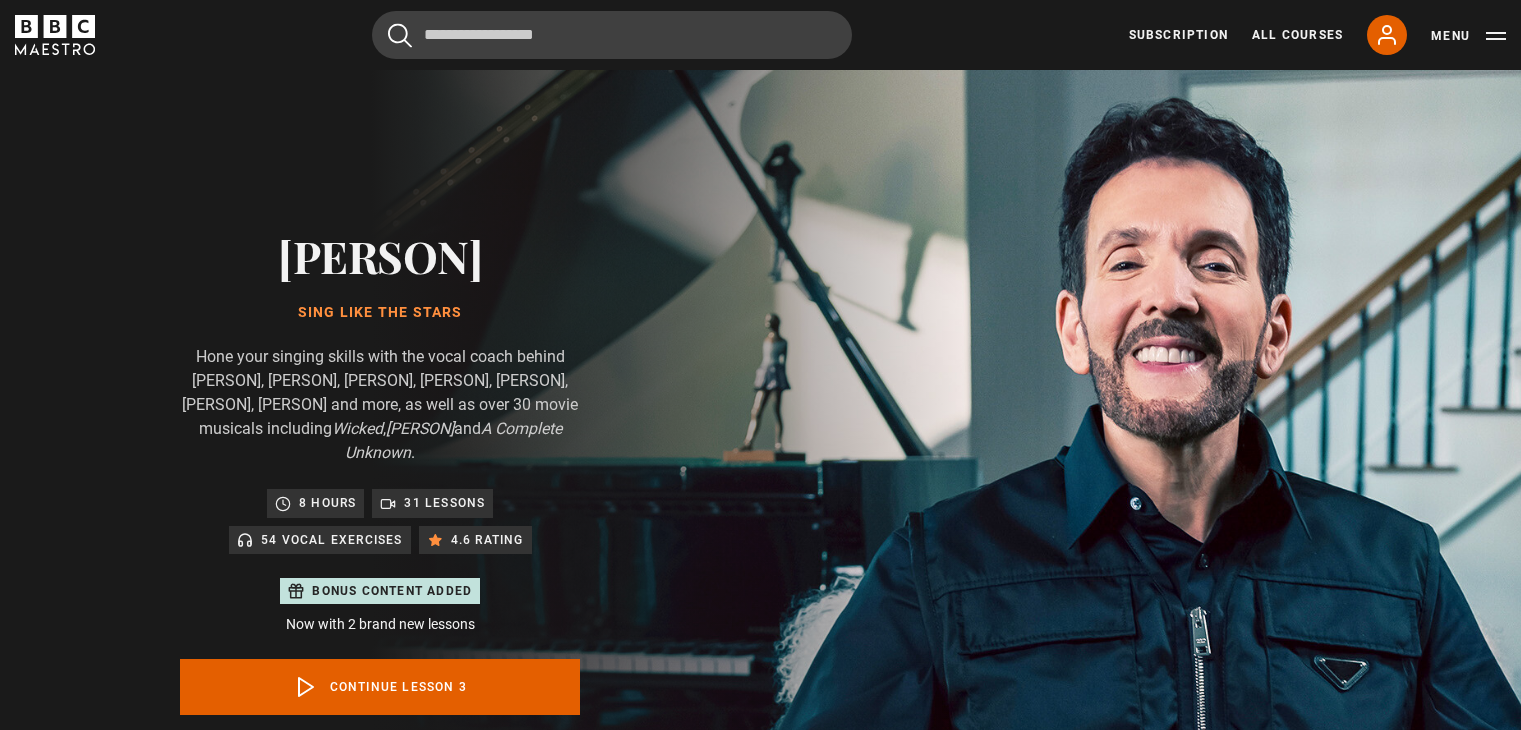 scroll, scrollTop: 956, scrollLeft: 0, axis: vertical 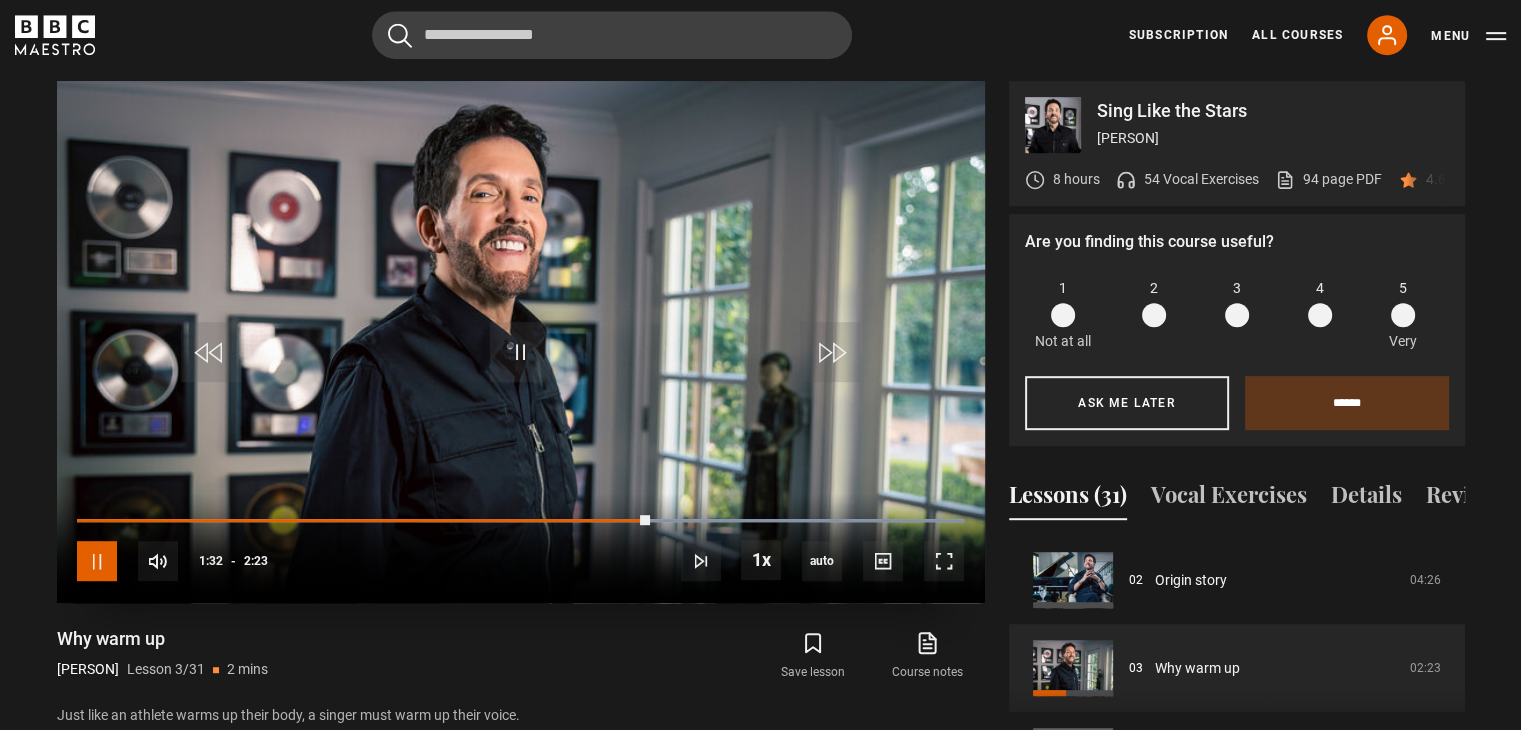 click at bounding box center [97, 561] 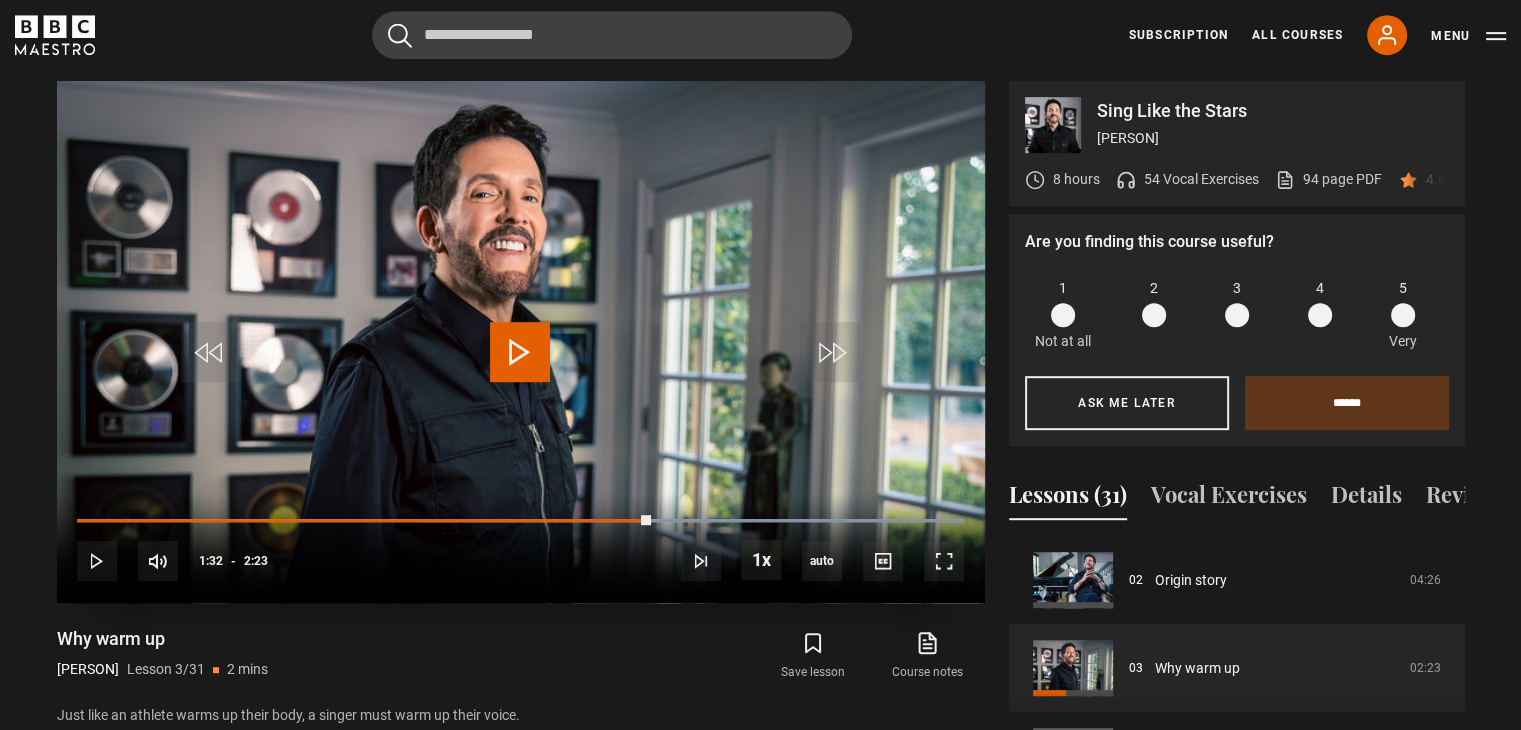 click at bounding box center (520, 352) 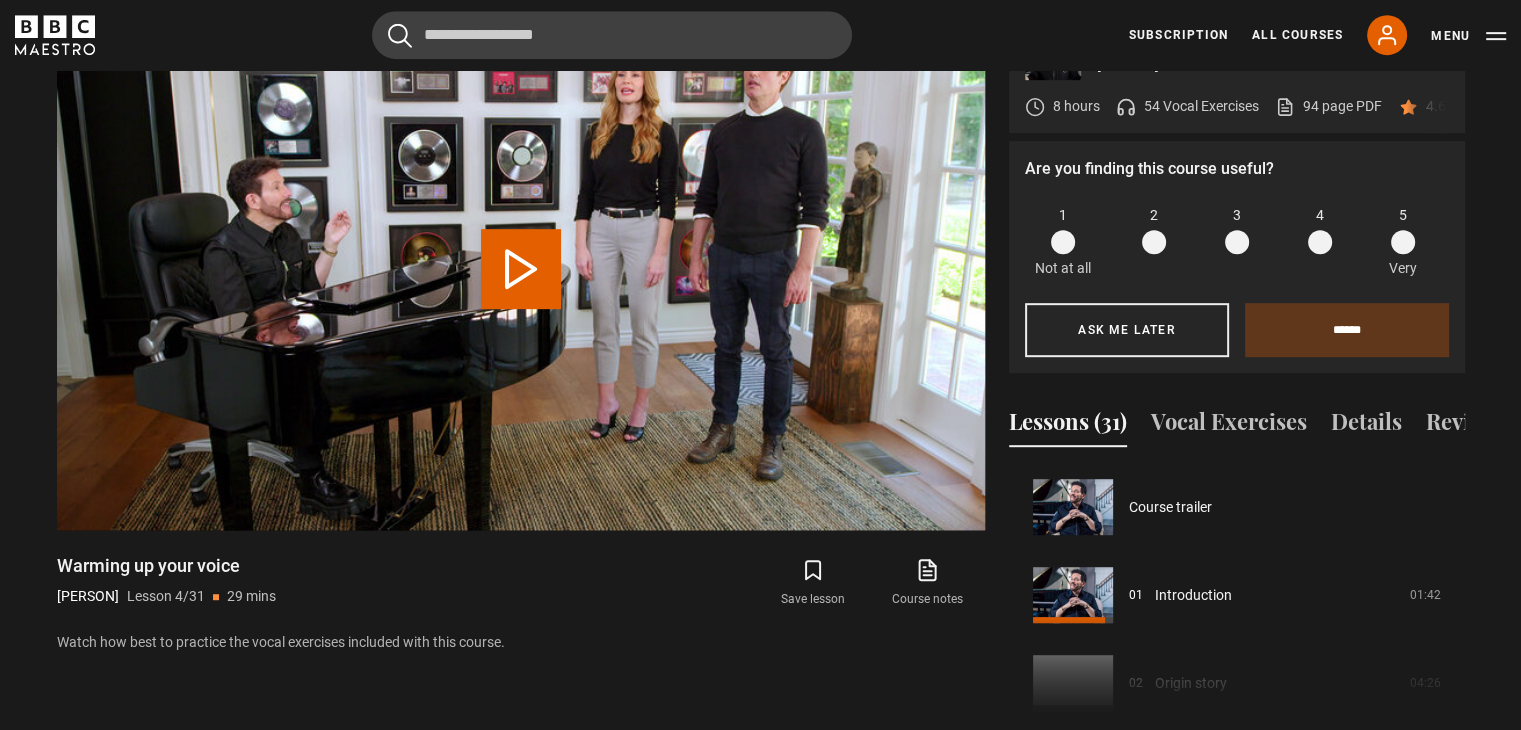 scroll, scrollTop: 1029, scrollLeft: 0, axis: vertical 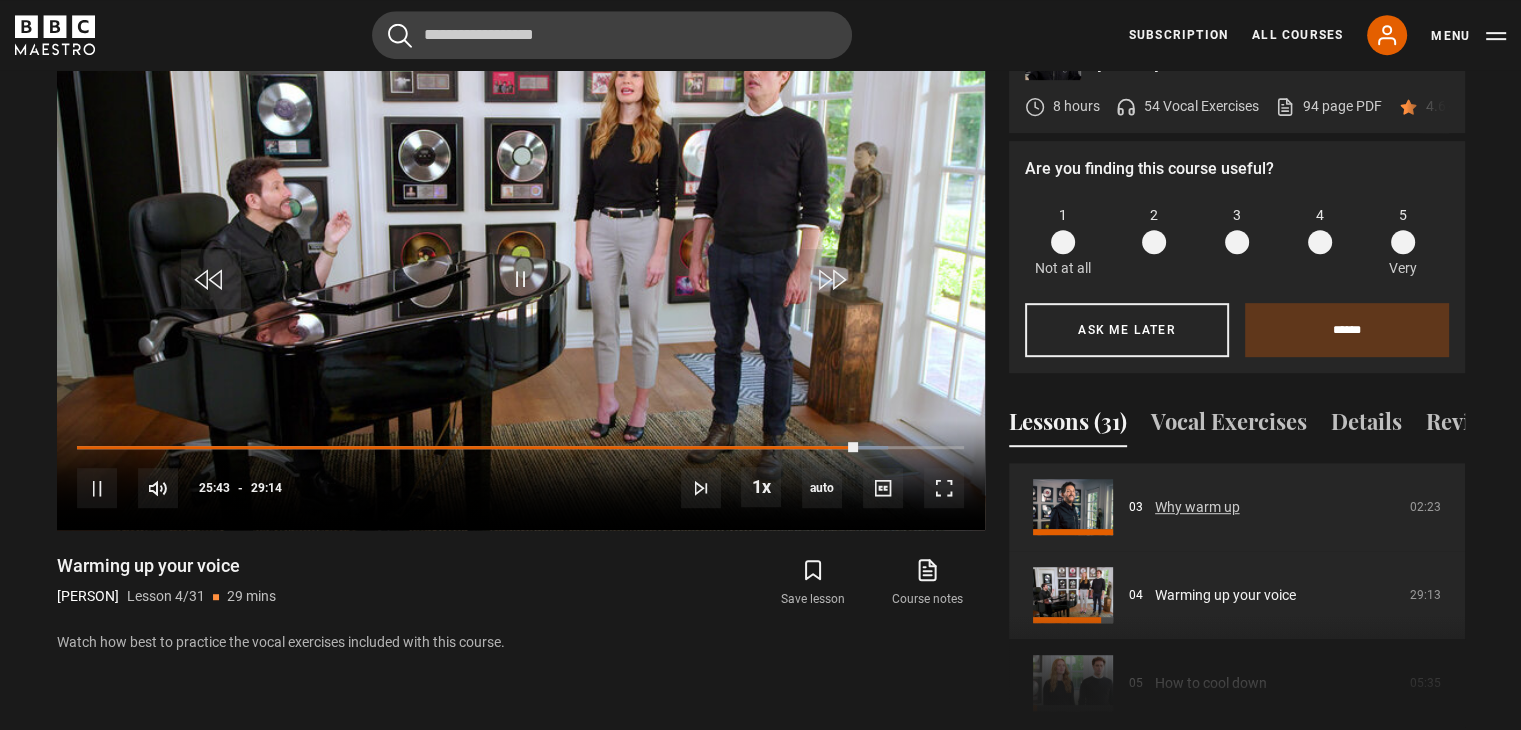 click on "Why warm up" at bounding box center [1197, 507] 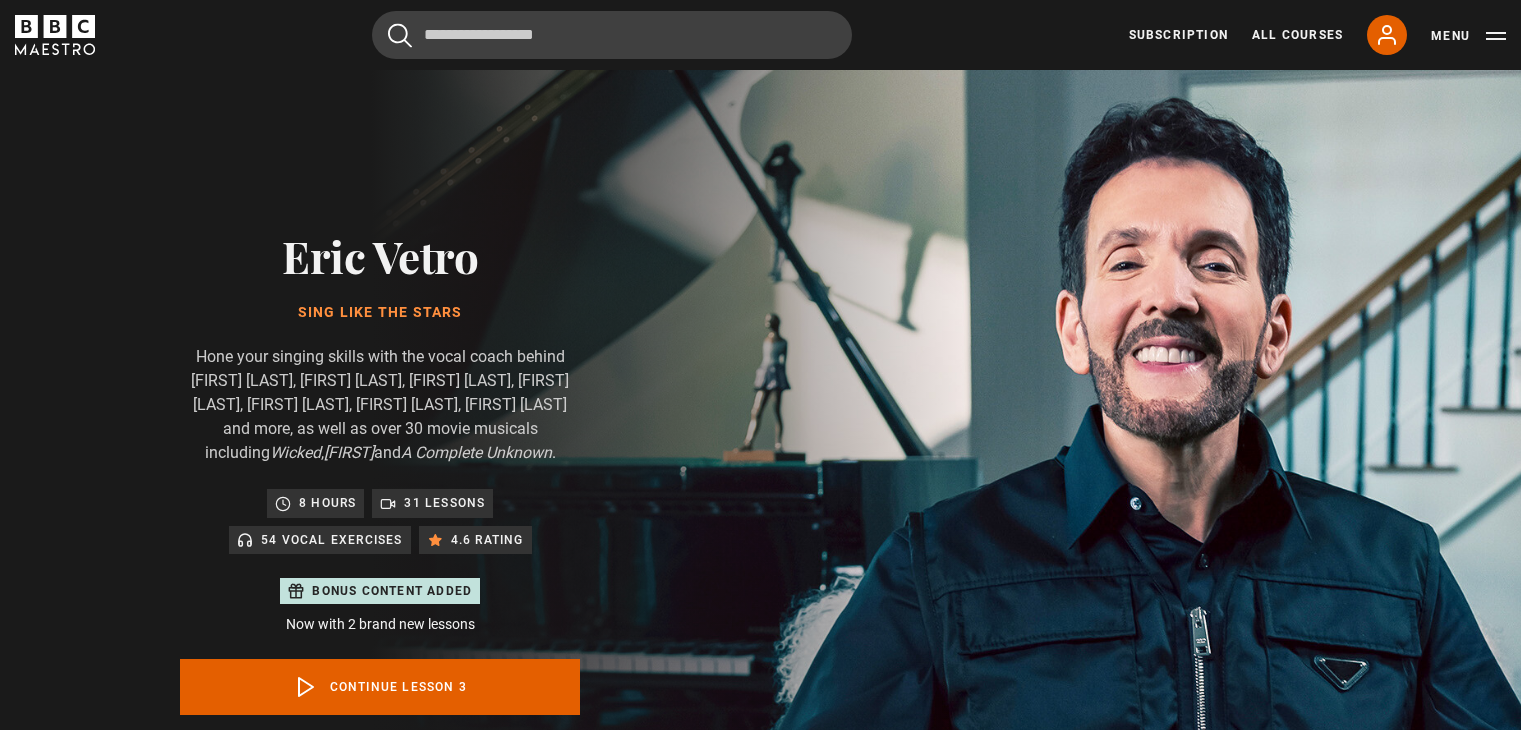 scroll, scrollTop: 956, scrollLeft: 0, axis: vertical 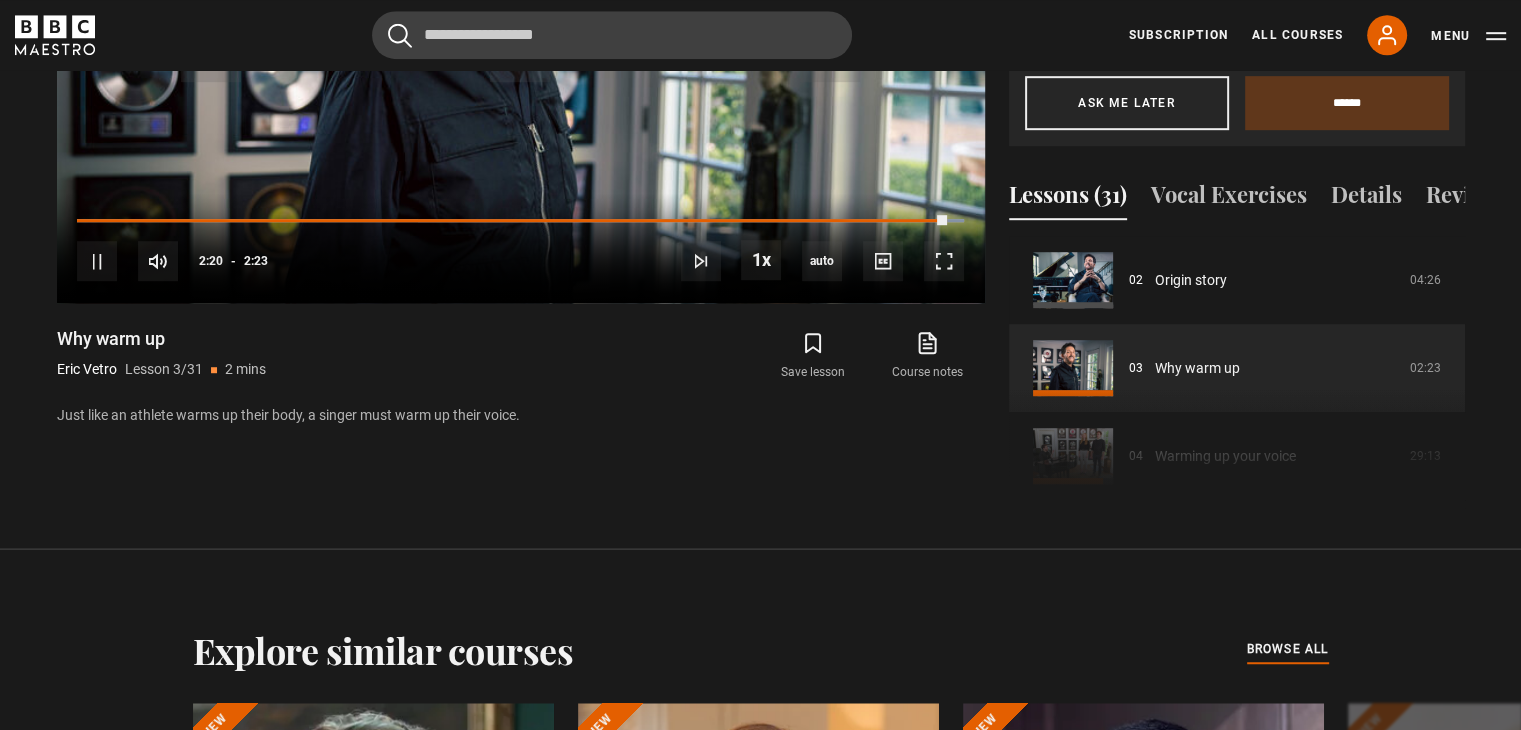 click on "Course trailer
01
Introduction
01:42
02
Origin story
04:26
03
Why warm up
02:23
04
Warming up your voice
29:13
05
How to cool down
05:35
06
Workshop" at bounding box center (1237, 372) 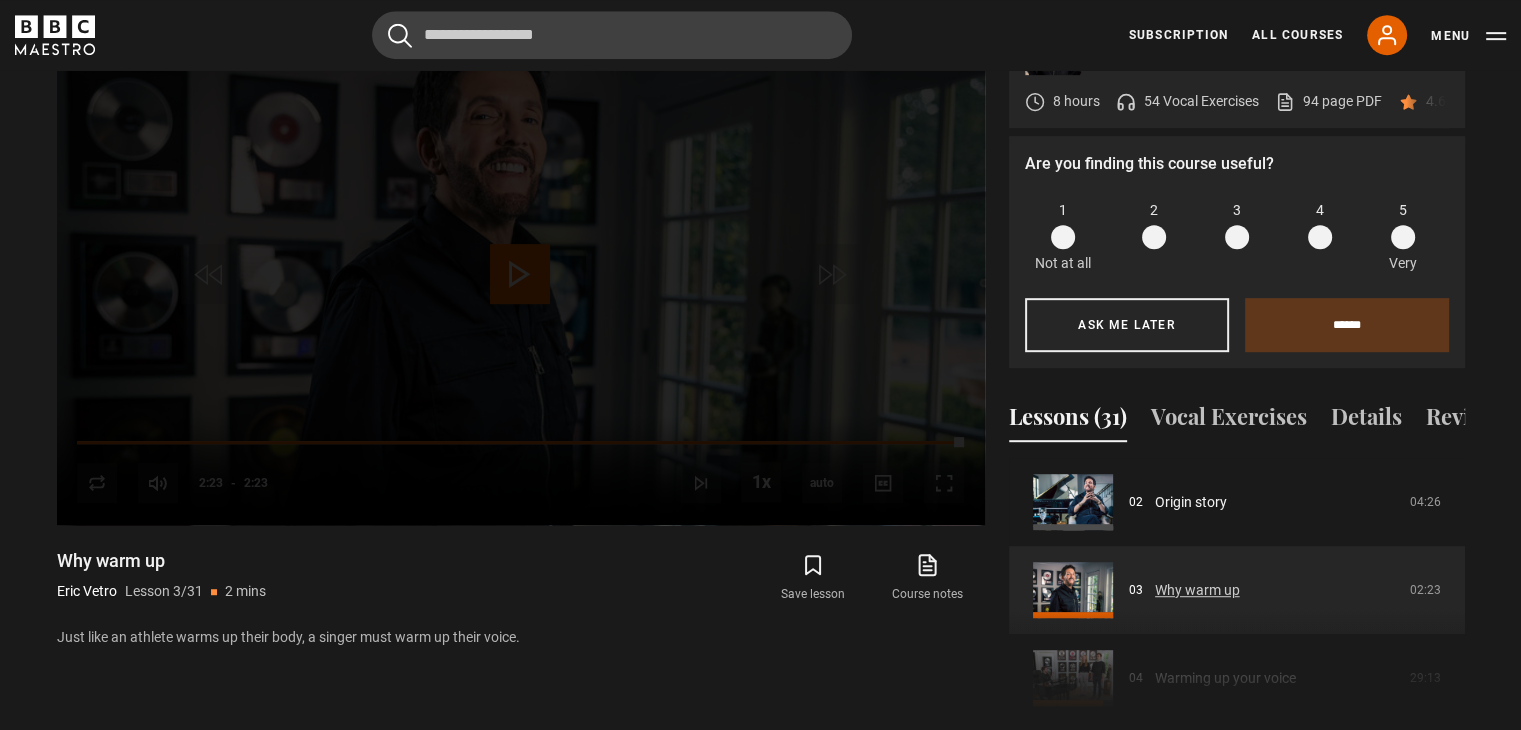 scroll, scrollTop: 1056, scrollLeft: 0, axis: vertical 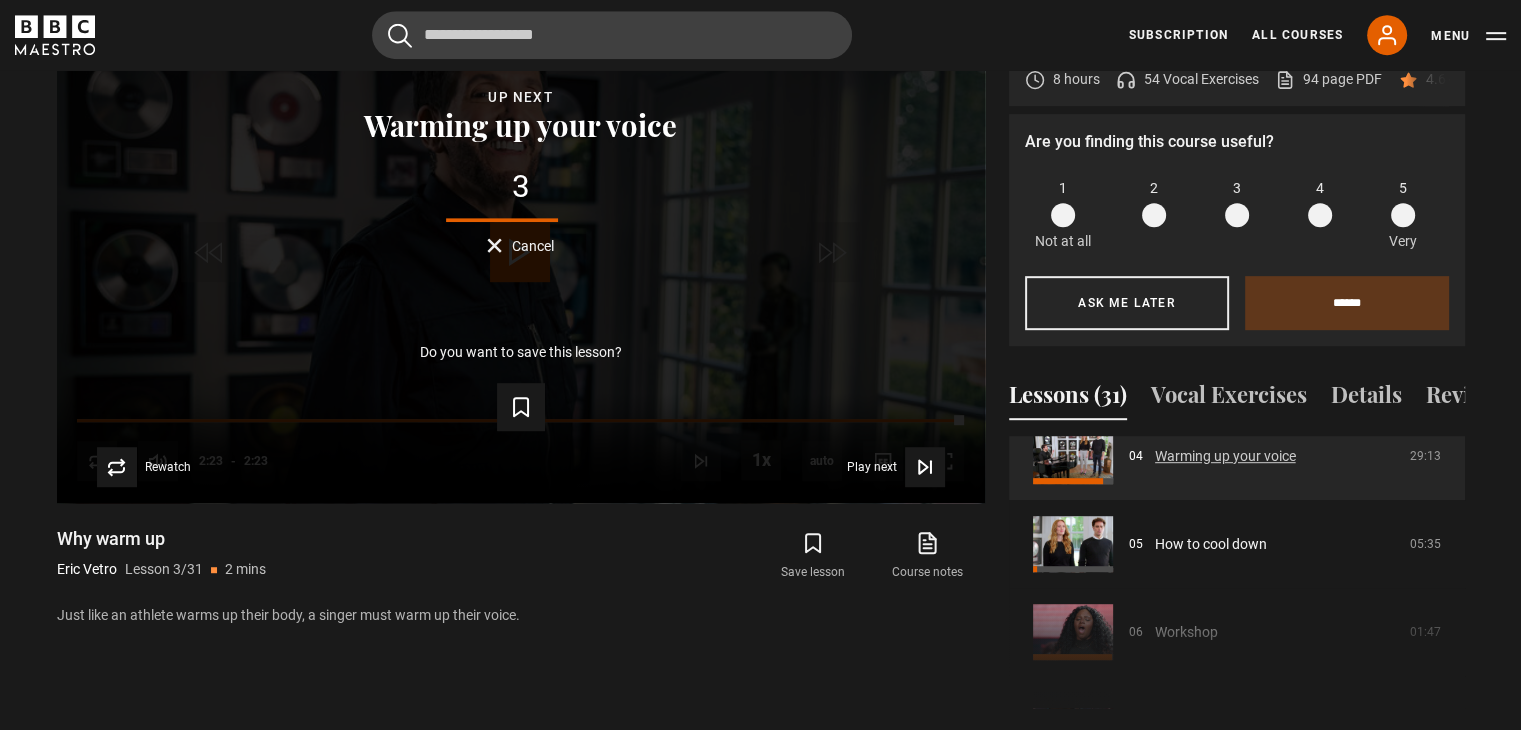 click on "Warming up your voice" at bounding box center [1225, 456] 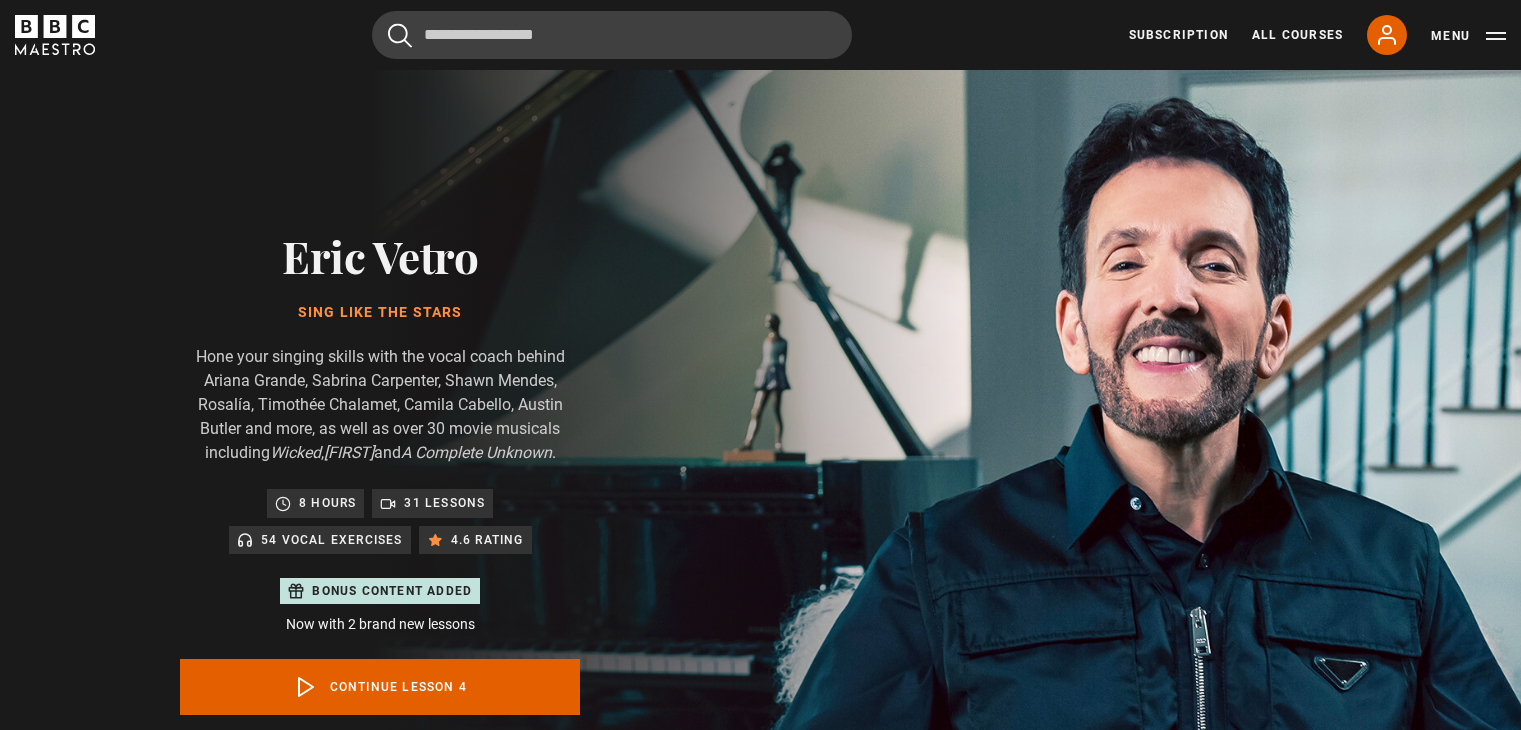 scroll, scrollTop: 956, scrollLeft: 0, axis: vertical 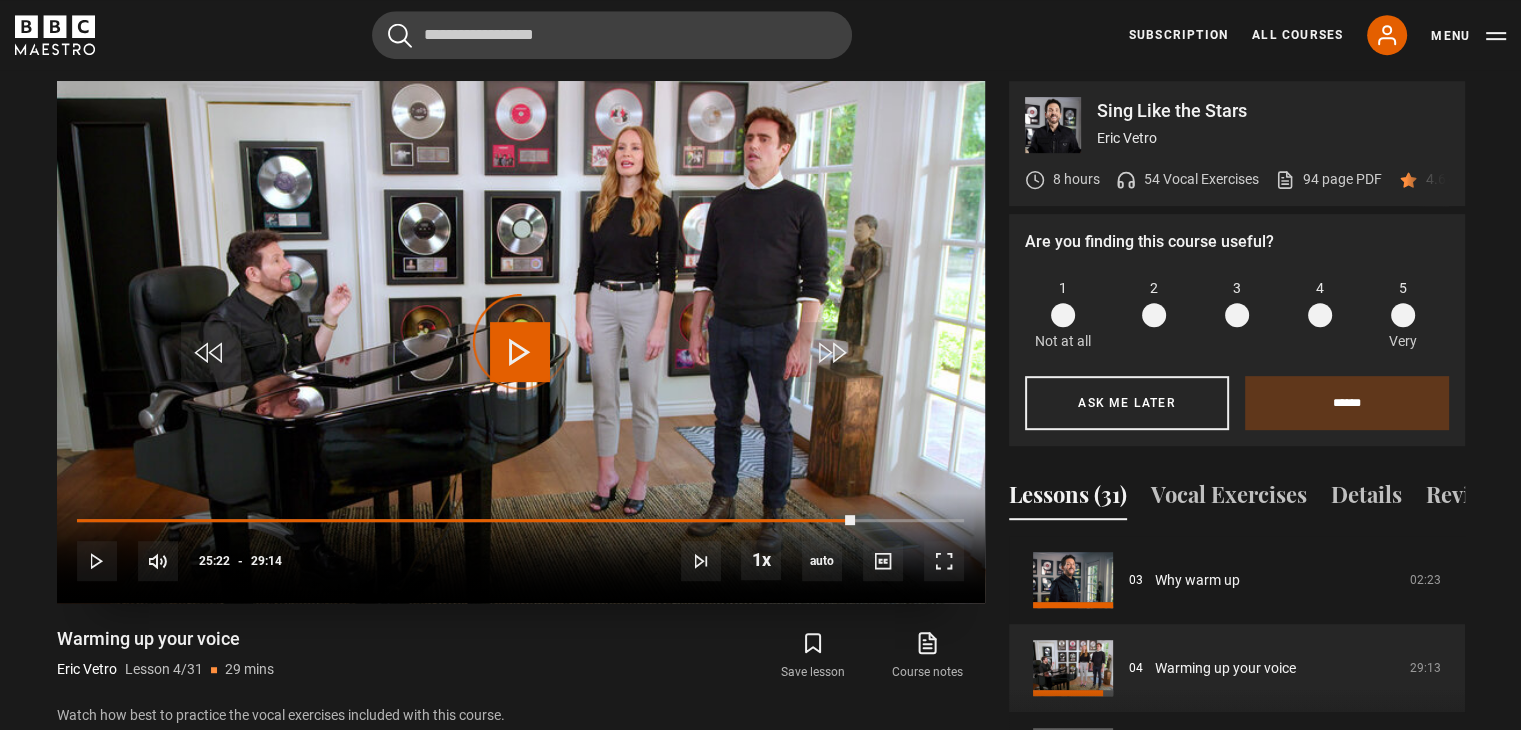 drag, startPoint x: 846, startPoint y: 516, endPoint x: 63, endPoint y: 498, distance: 783.20685 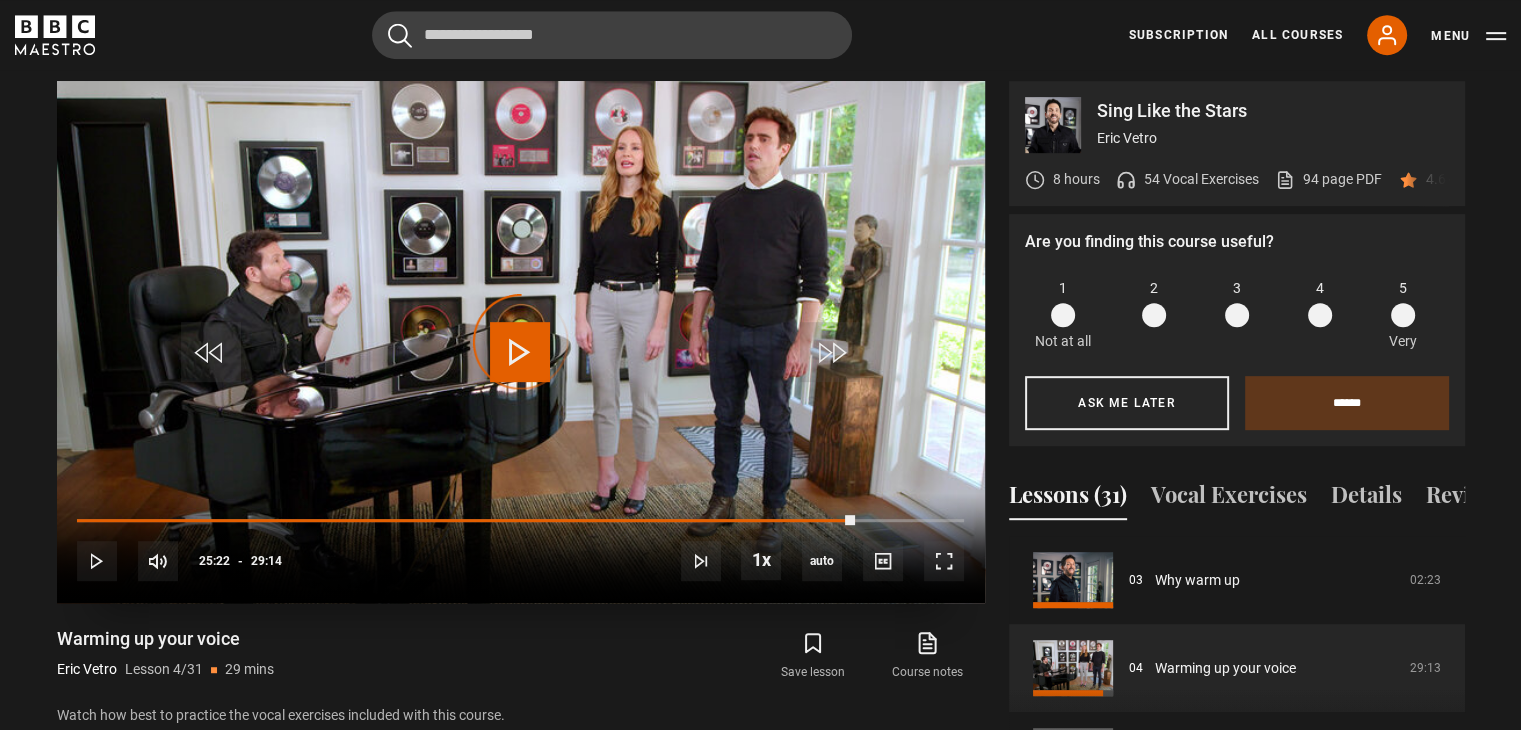 click on "10s Skip Back 10 seconds Play 10s Skip Forward 10 seconds Loaded :  0.00% 01:21 25:22 Play Mute 13% Current Time  25:22 - Duration  29:14
[FIRST] [LAST]
Lesson 4
Warming up your voice
1x Playback Rate 2x 1.5x 1x , selected 0.5x auto Quality 360p 720p 1080p 2160p Auto , selected Captions captions off , selected English  Captions" at bounding box center (521, 548) 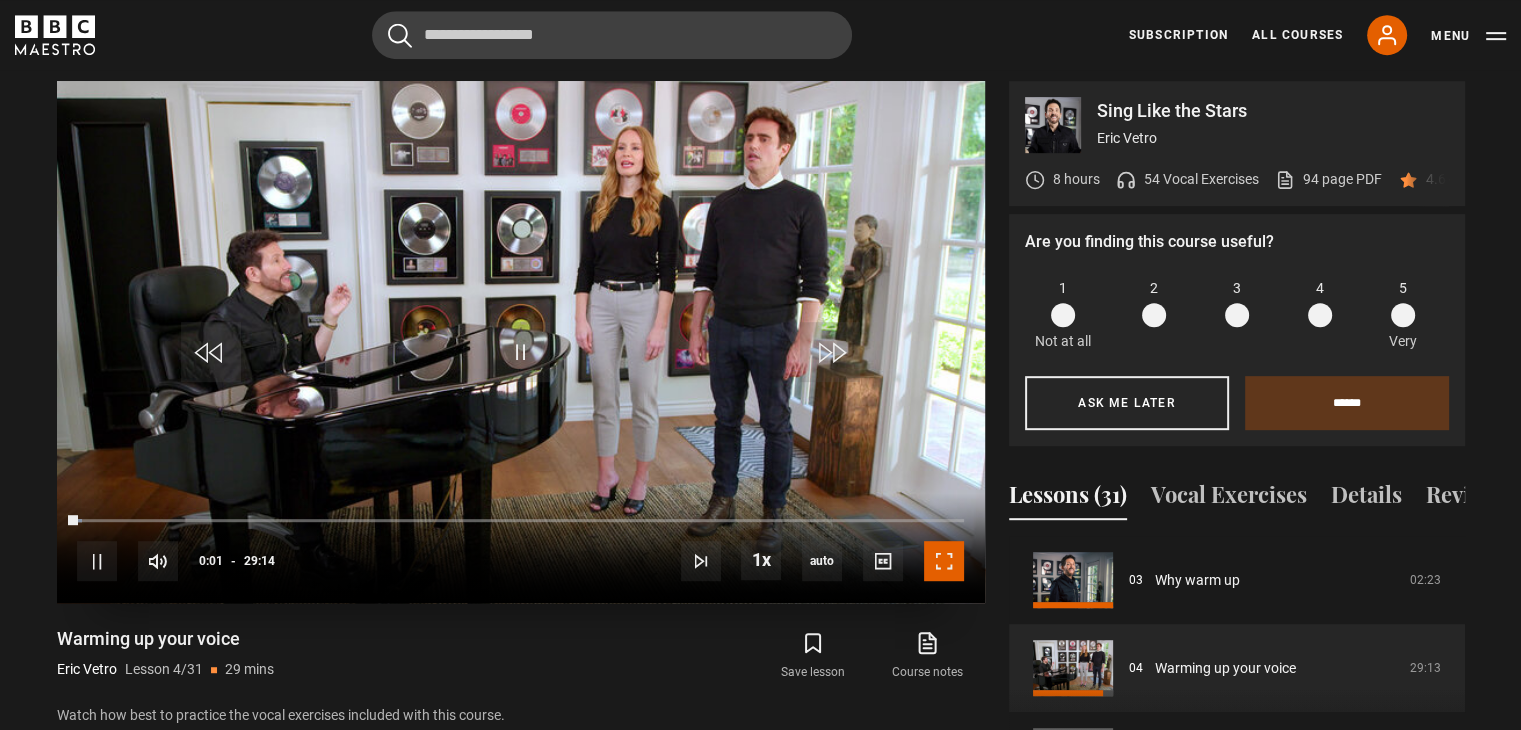 click at bounding box center (944, 561) 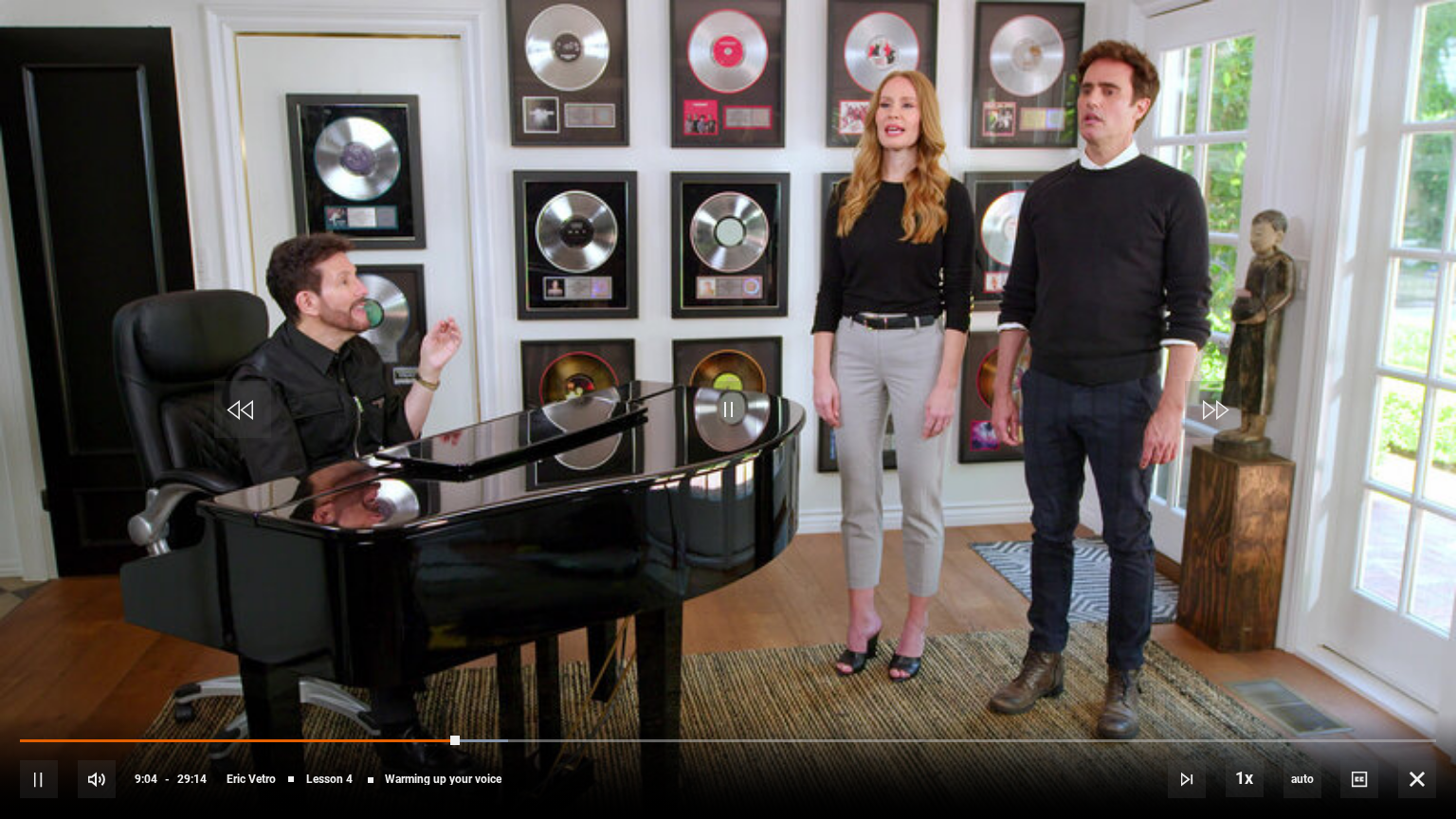 click on "10s Skip Back 10 seconds Pause 10s Skip Forward 10 seconds Loaded :  34.49% 19:31 09:04 Pause Mute 13% Current Time  9:04 - Duration  29:14
[FIRST] [LAST]
Lesson 4
Warming up your voice
1x Playback Rate 2x 1.5x 1x , selected 0.5x auto Quality 360p 720p 1080p 2160p Auto , selected Captions captions off , selected English  Captions" at bounding box center (728, 766) 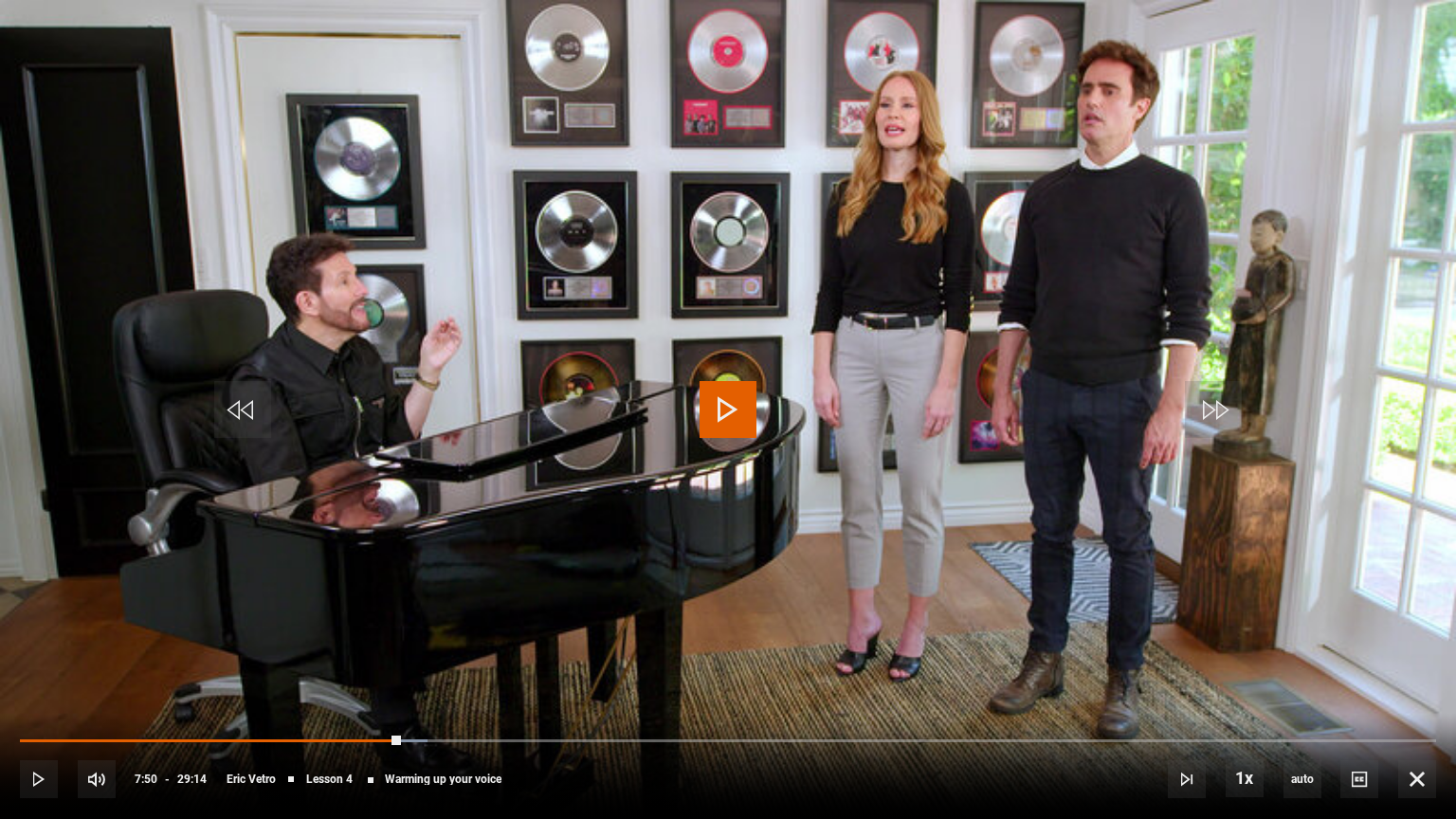 drag, startPoint x: 455, startPoint y: 742, endPoint x: 399, endPoint y: 733, distance: 56.718604 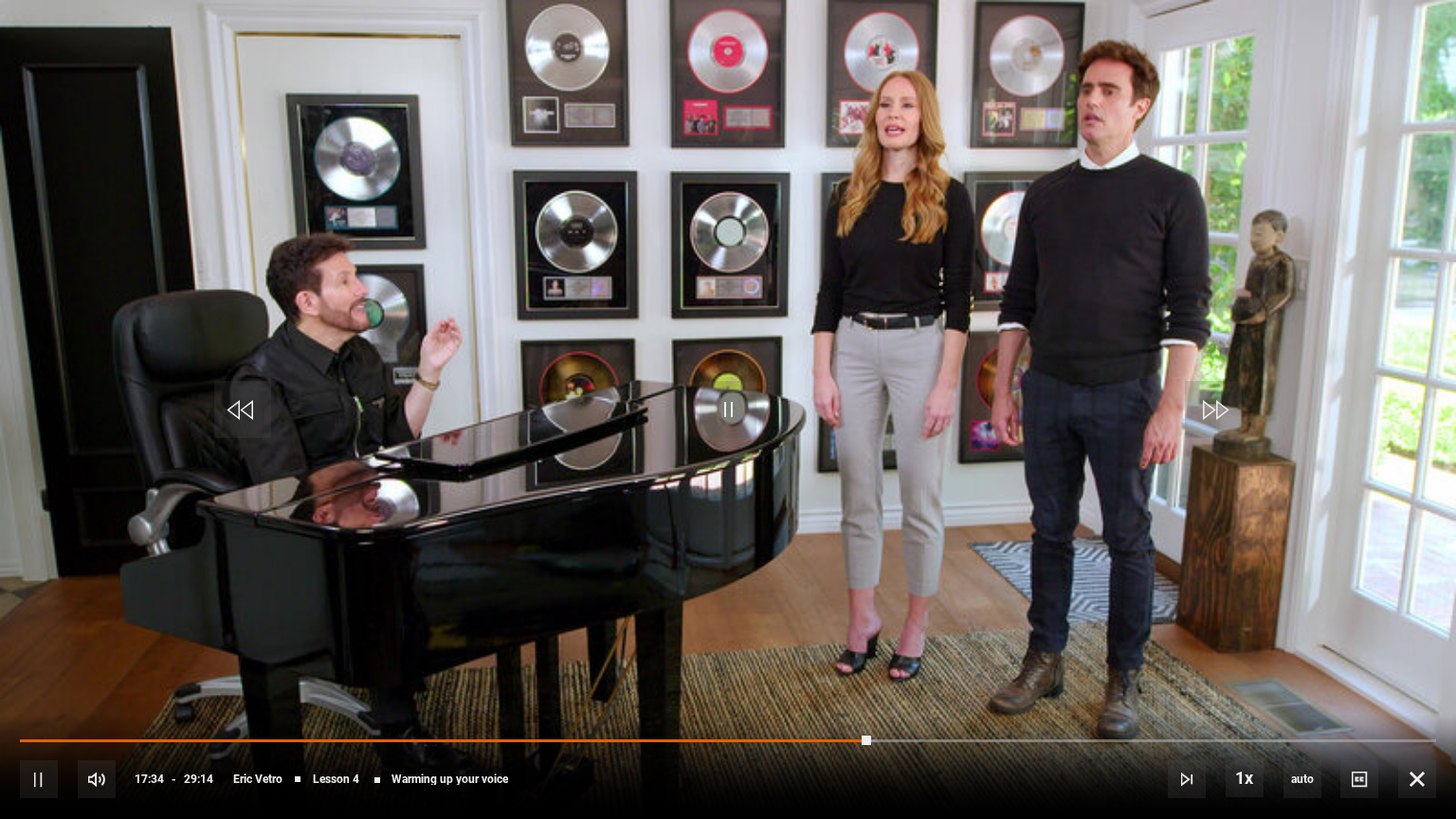 click on "10s Skip Back 10 seconds Pause 10s Skip Forward 10 seconds Loaded :  60.43% 07:56 17:34 Pause Mute 13% Current Time  17:34 - Duration  29:14
[FIRST] [LAST]
Lesson 4
Warming up your voice
1x Playback Rate 2x 1.5x 1x , selected 0.5x auto Quality 360p 720p 1080p 2160p Auto , selected Captions captions off , selected English  Captions" at bounding box center (728, 766) 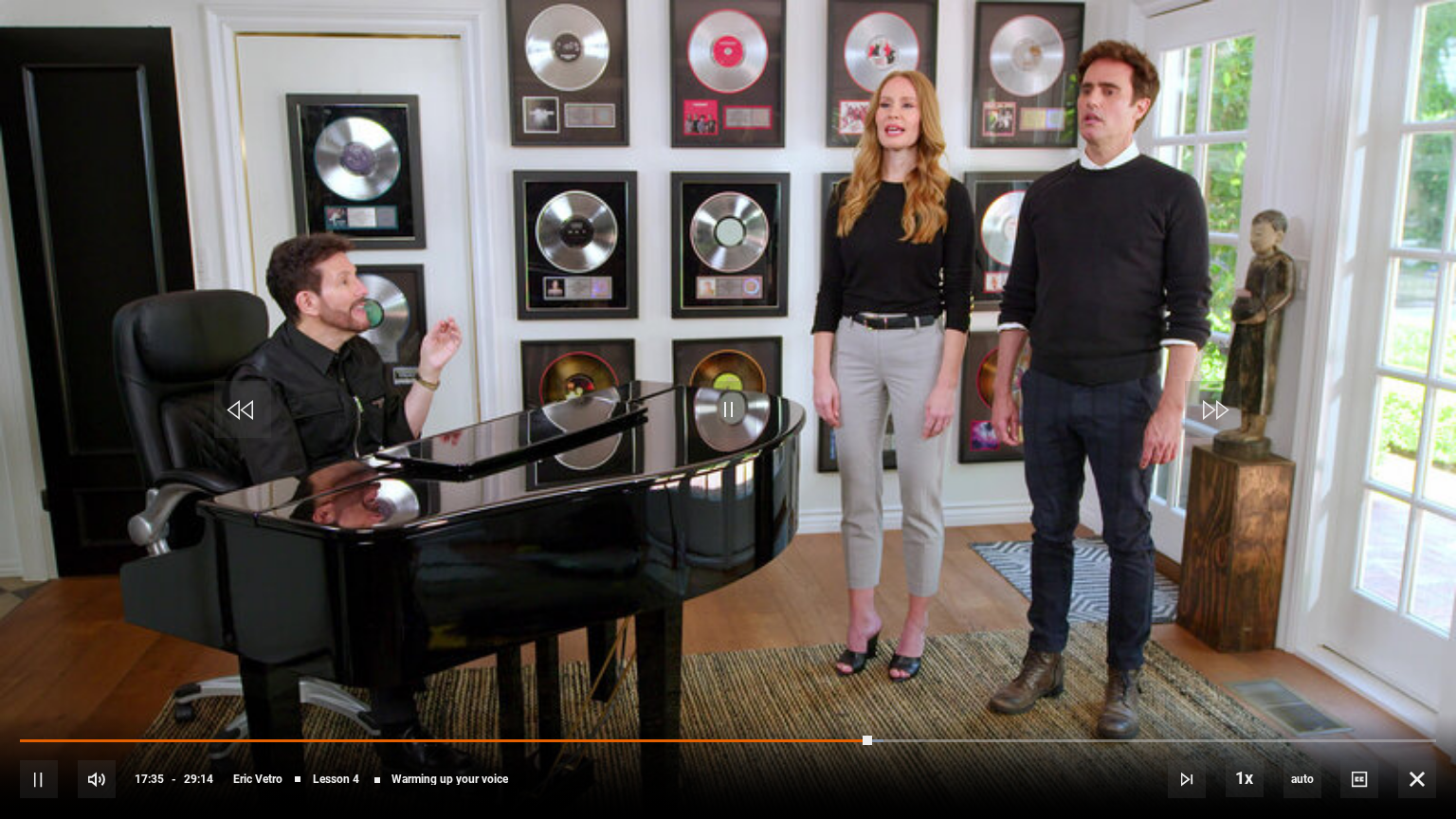 click on "10s Skip Back 10 seconds Pause 10s Skip Forward 10 seconds Loaded :  61.00% 08:06 17:35 Pause Mute 13% Current Time  17:35 - Duration  29:14
[FIRST] [LAST]
Lesson 4
Warming up your voice
1x Playback Rate 2x 1.5x 1x , selected 0.5x auto Quality 360p 720p 1080p 2160p Auto , selected Captions captions off , selected English  Captions" at bounding box center (728, 766) 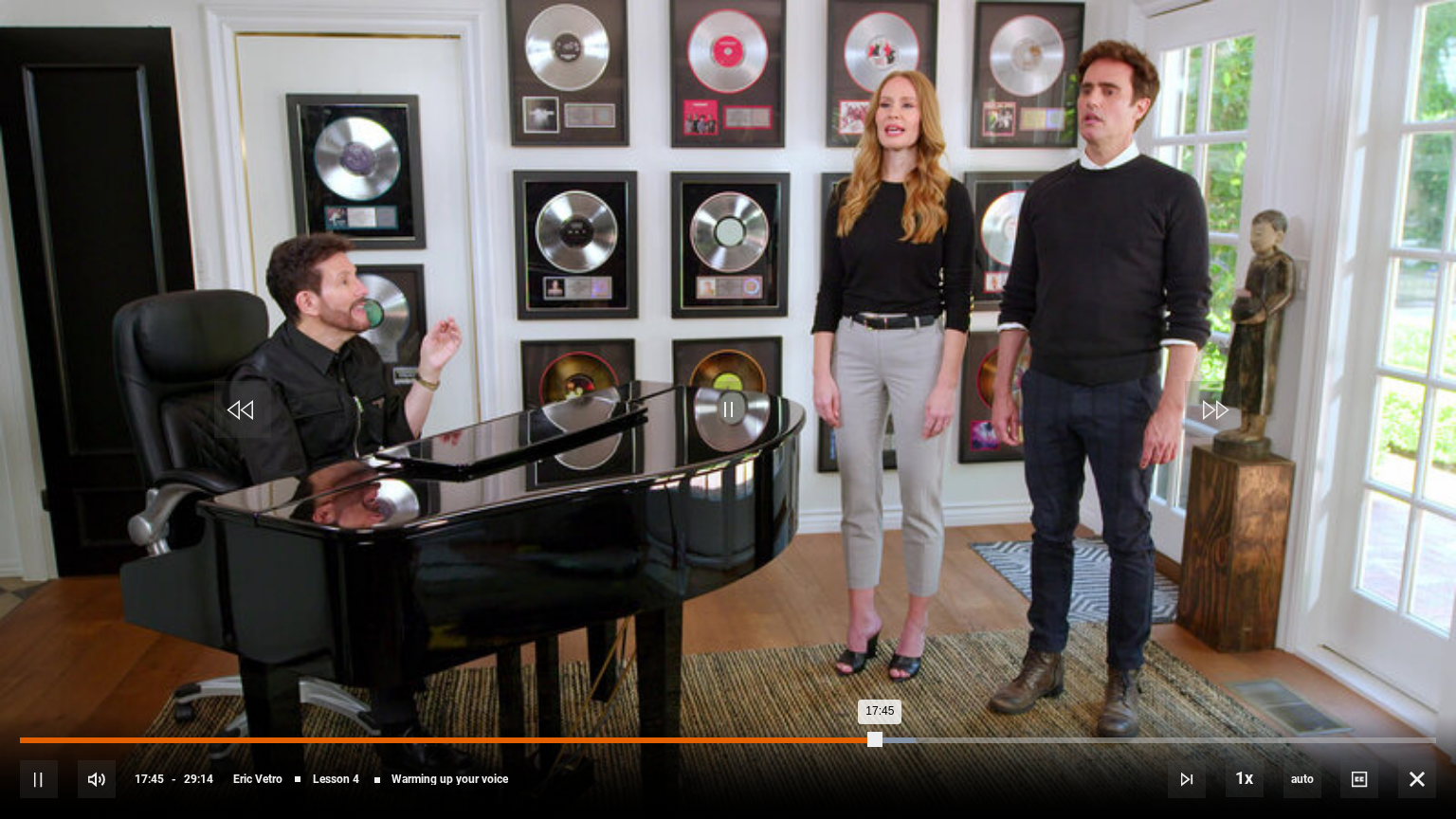 drag, startPoint x: 444, startPoint y: 736, endPoint x: 667, endPoint y: 748, distance: 223.32264 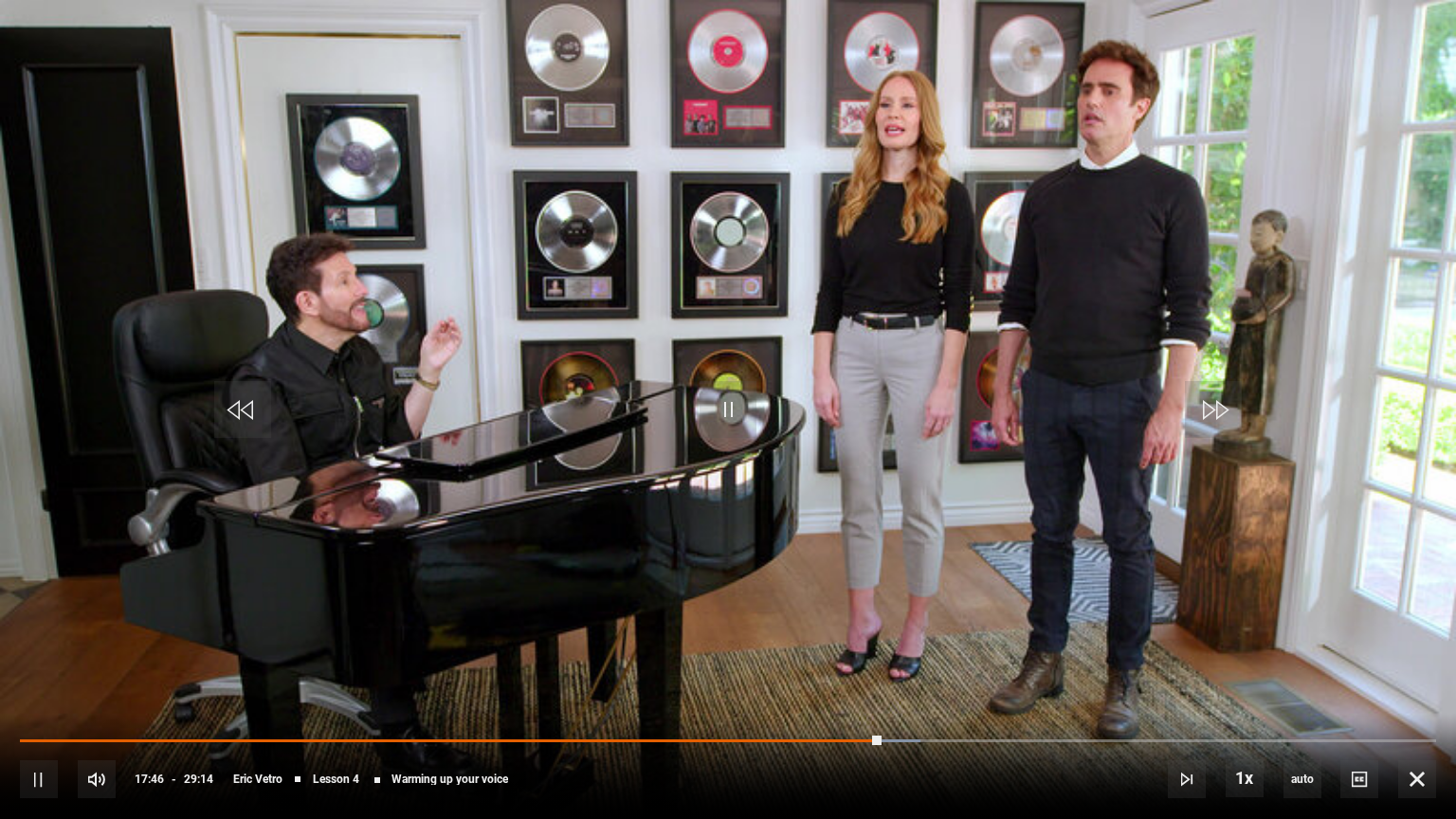 drag, startPoint x: 671, startPoint y: 748, endPoint x: 1121, endPoint y: 633, distance: 464.46205 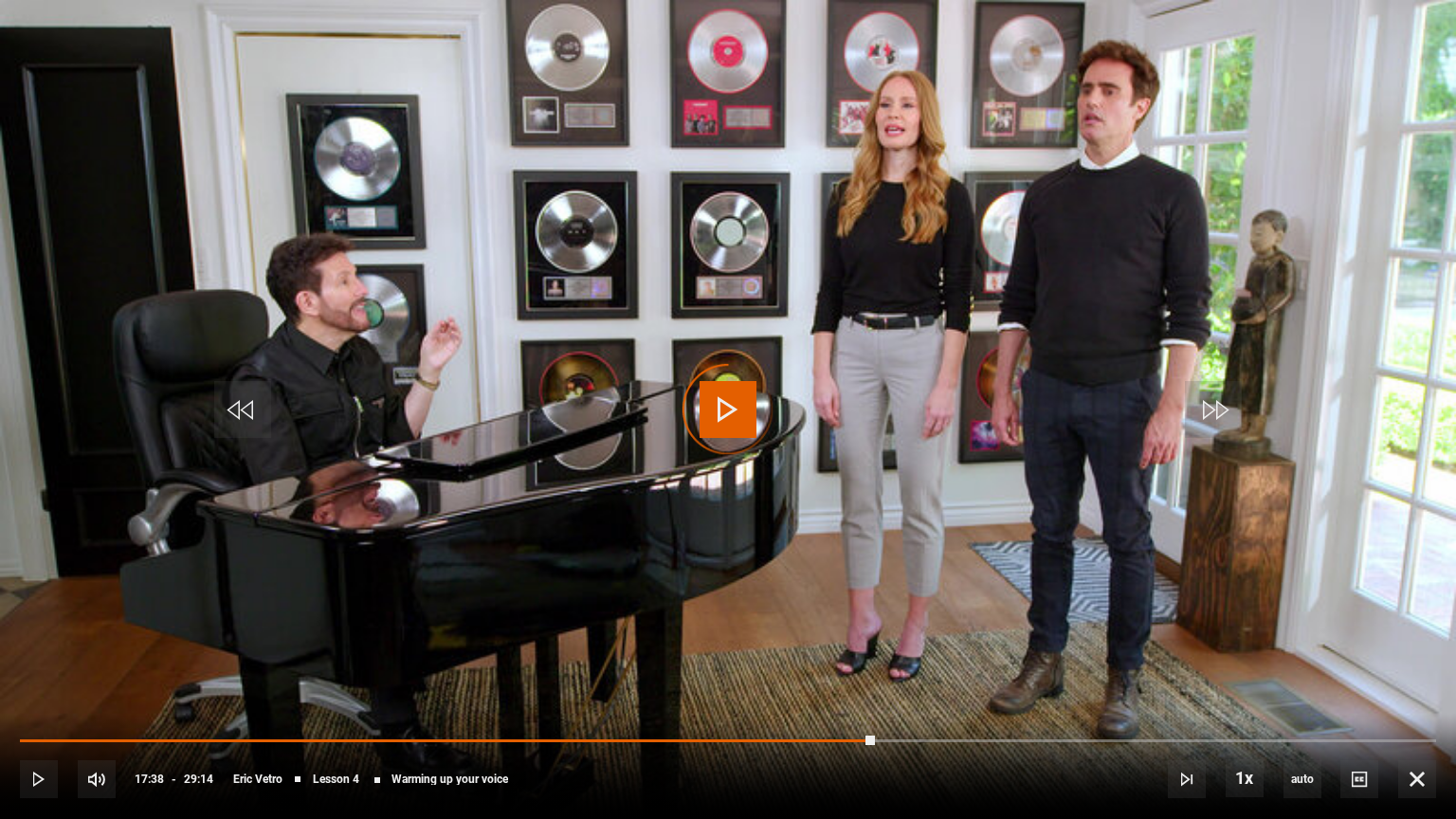drag, startPoint x: 875, startPoint y: 739, endPoint x: 686, endPoint y: 702, distance: 192.5876 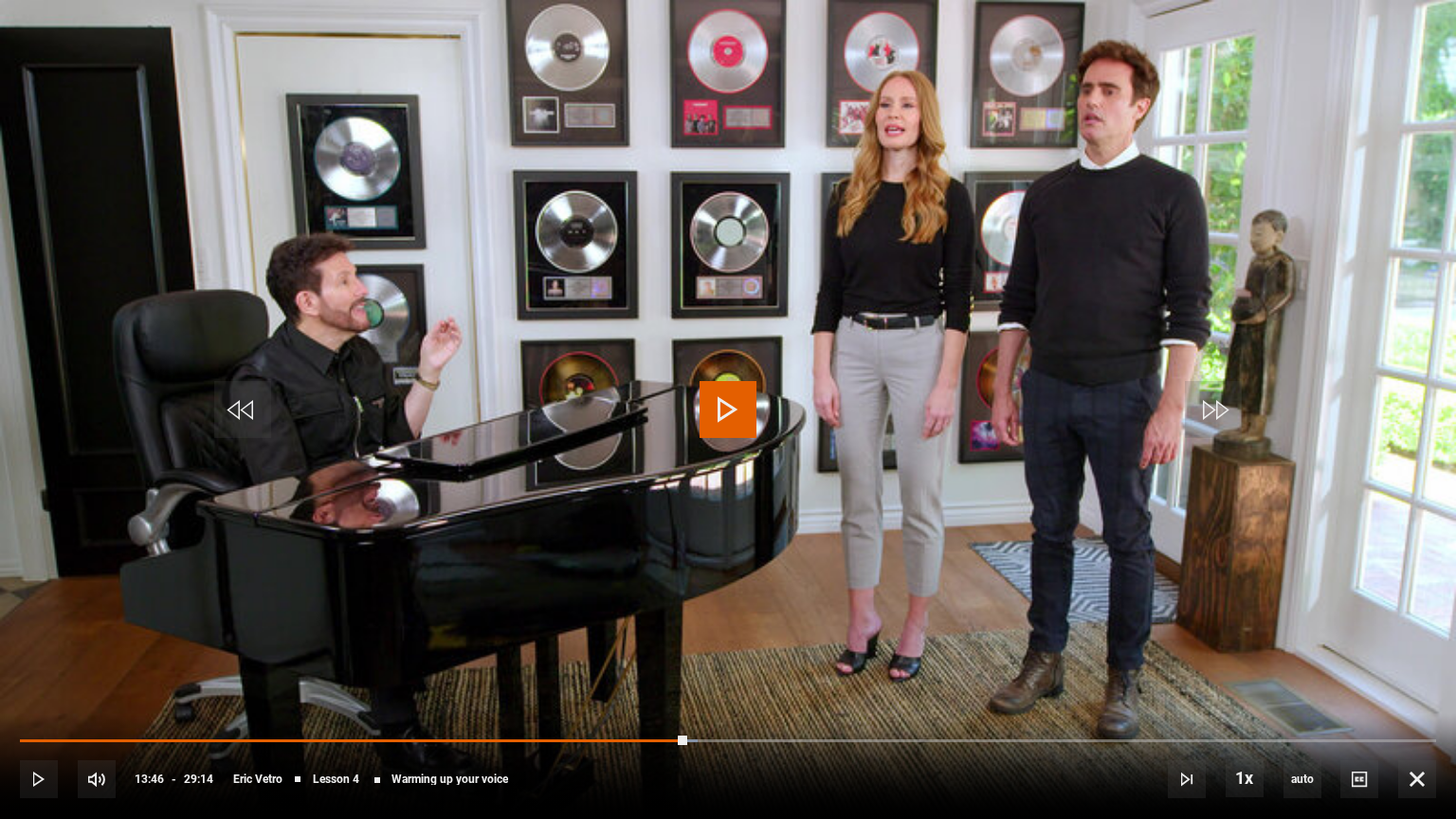 click at bounding box center (728, 410) 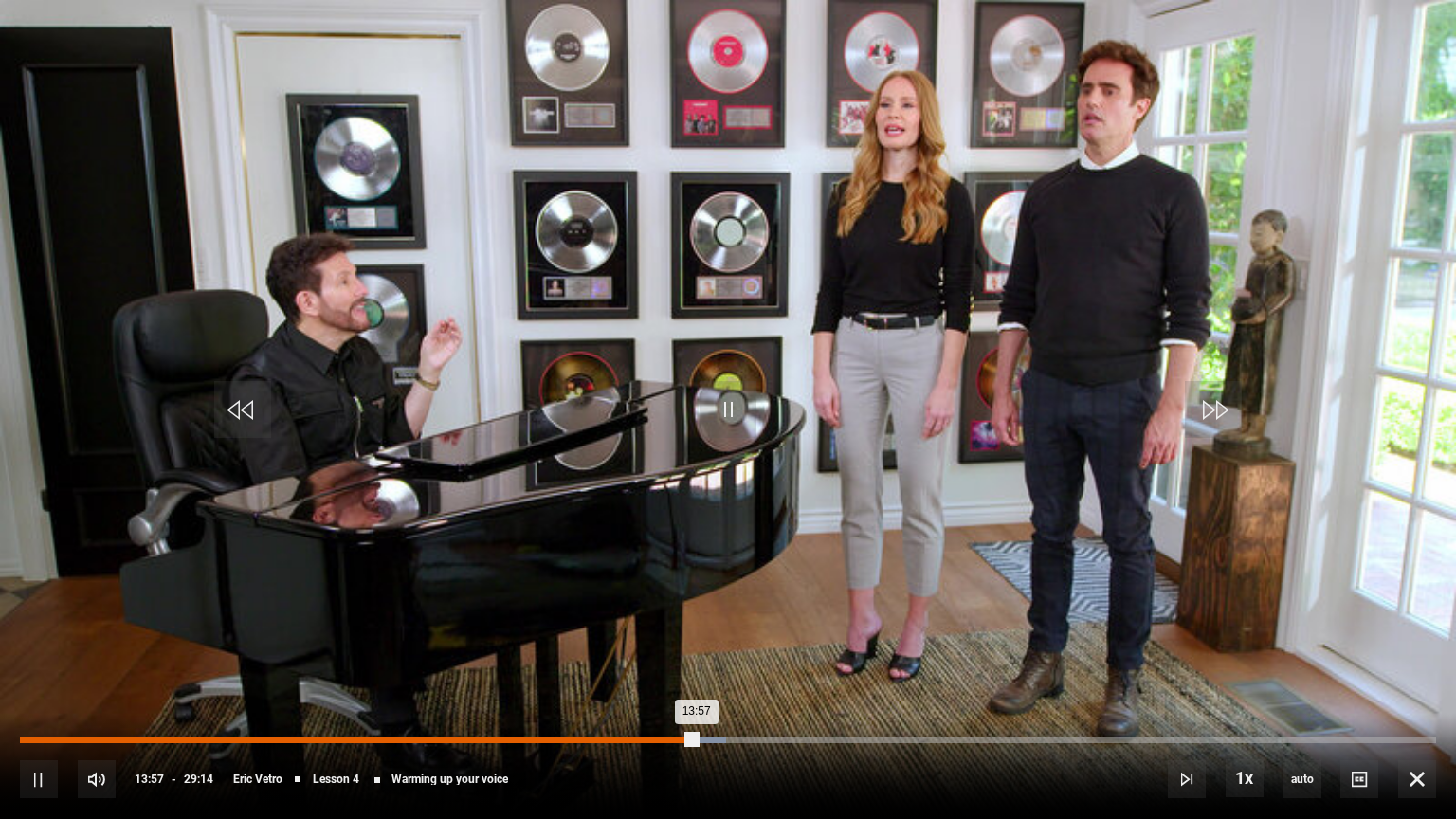 click on "13:57" at bounding box center (358, 740) 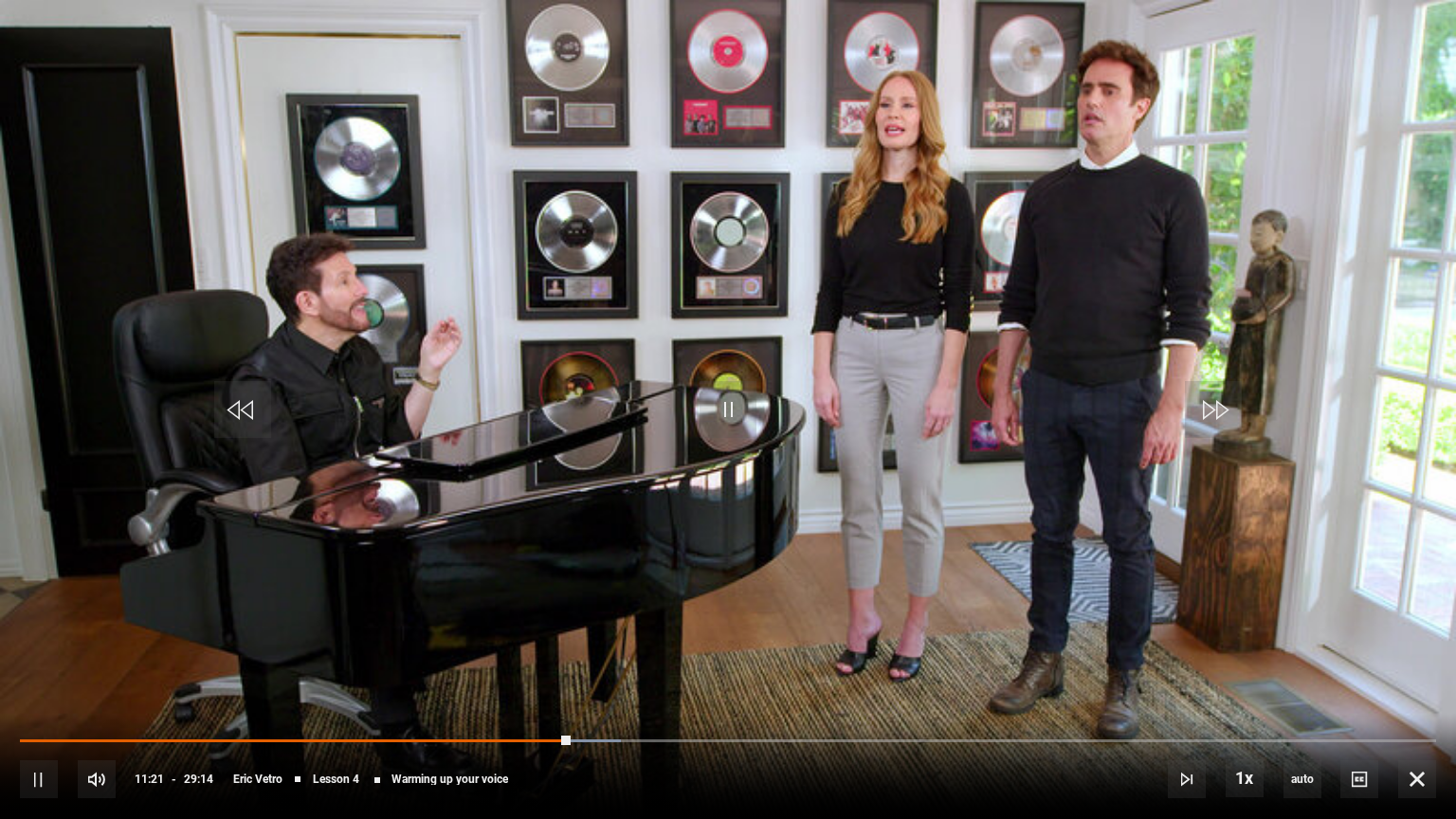 click on "10s Skip Back 10 seconds Pause 10s Skip Forward 10 seconds Loaded :  42.47% 08:38 11:21 Pause Mute 13% Current Time  11:21 - Duration  29:14
[FIRST] [LAST]
Lesson 4
Warming up your voice
1x Playback Rate 2x 1.5x 1x , selected 0.5x auto Quality 360p 720p 1080p 2160p Auto , selected Captions captions off , selected English  Captions" at bounding box center [728, 766] 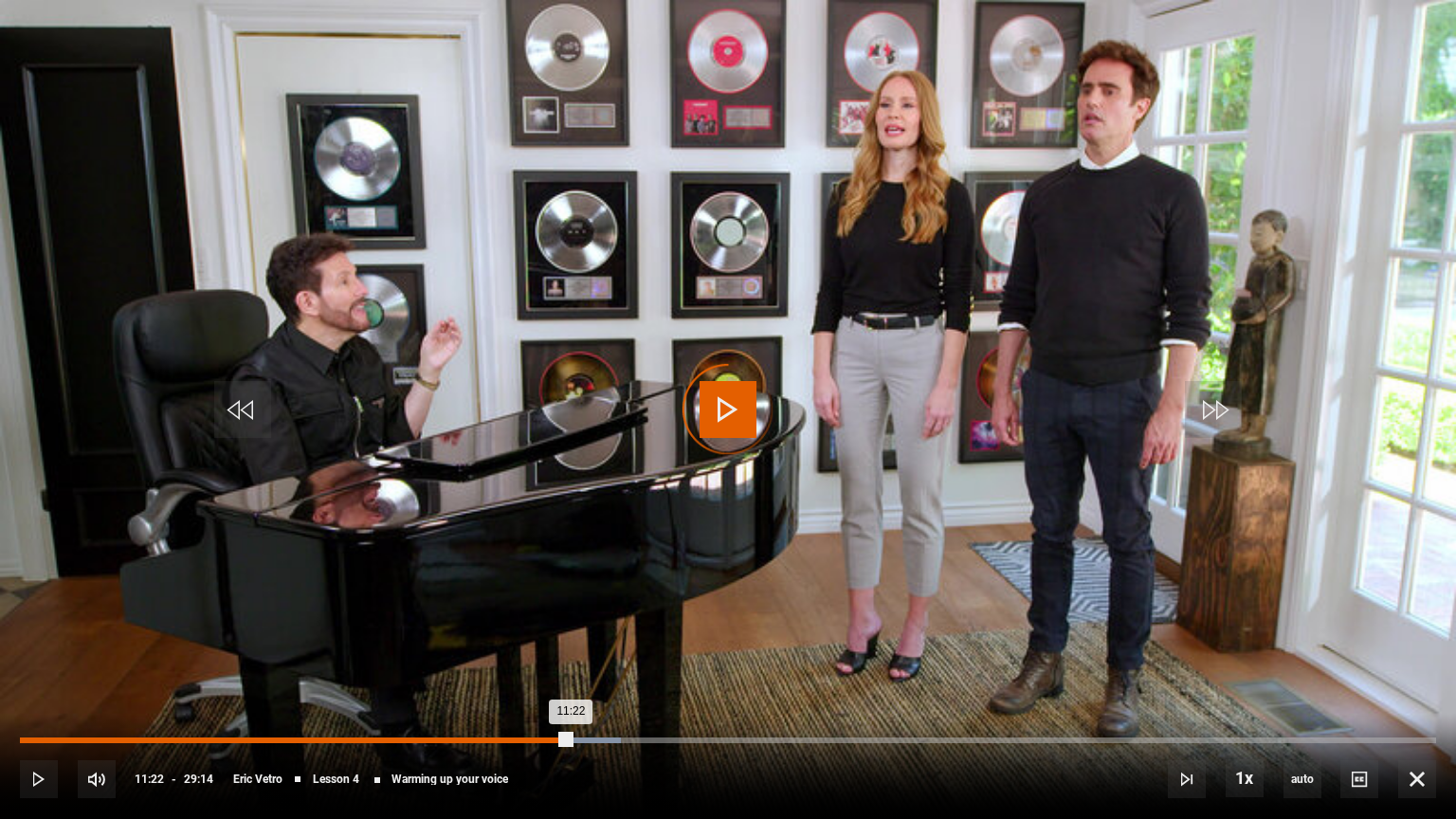 click on "08:43" at bounding box center (444, 740) 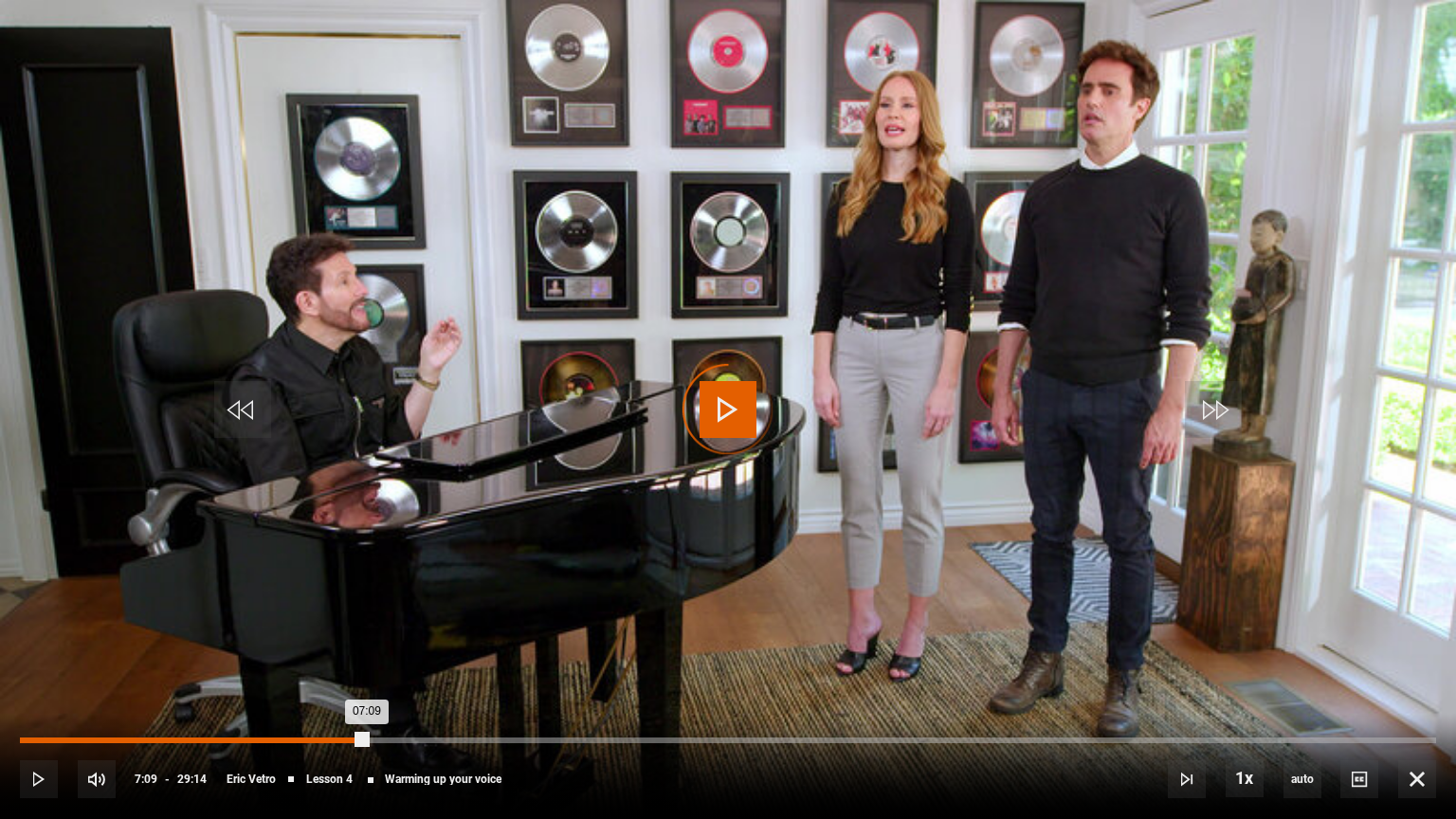 click on "Loaded :  0.00% 07:09 07:09" at bounding box center (728, 740) 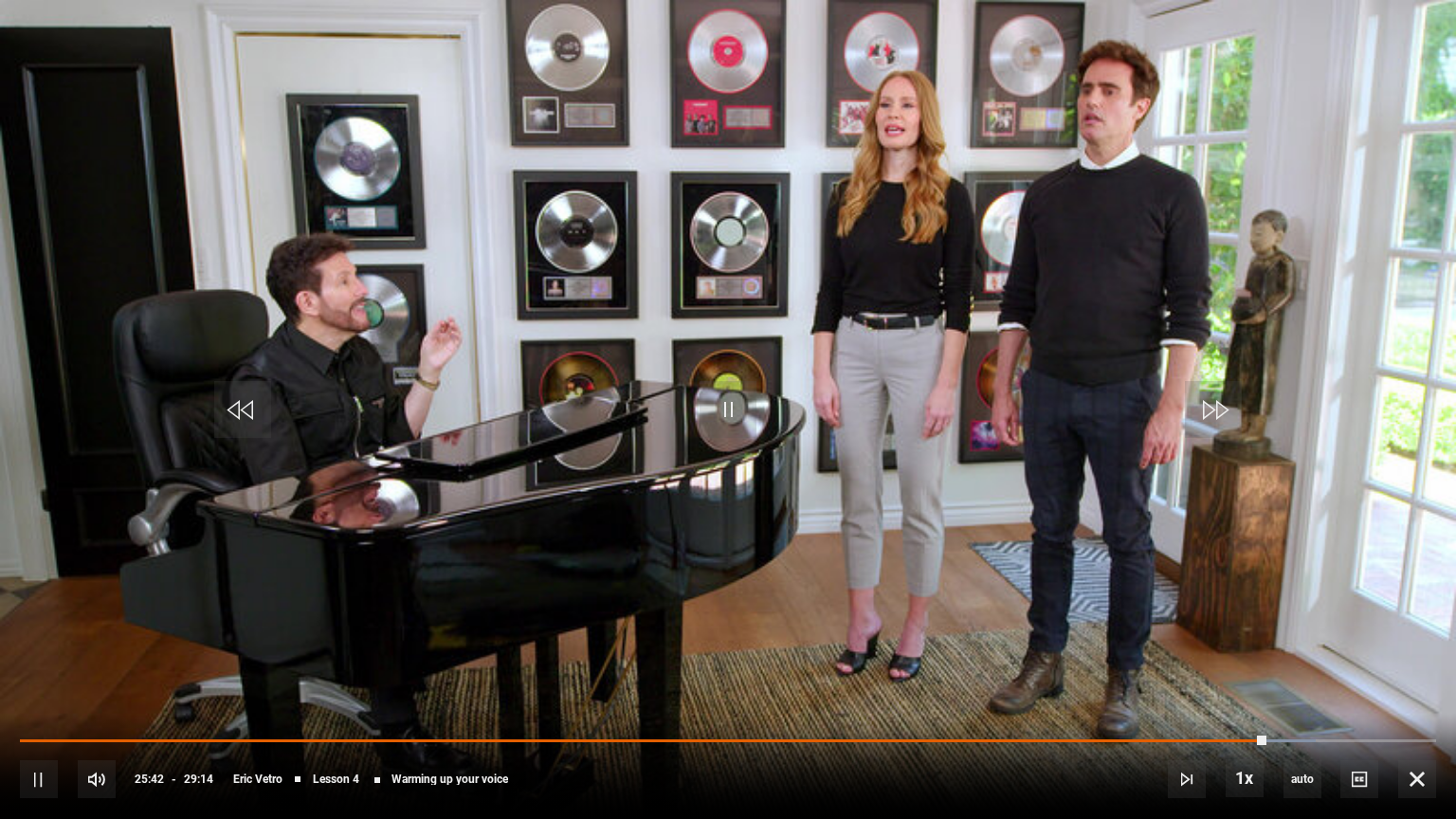 click on "10s Skip Back 10 seconds Pause 10s Skip Forward 10 seconds Loaded :  91.51% 07:09 25:43 Pause Mute 13% Current Time  25:42 - Duration  29:14
[FIRST] [LAST]
Lesson 4
Warming up your voice
1x Playback Rate 2x 1.5x 1x , selected 0.5x auto Quality 360p 720p 1080p 2160p Auto , selected Captions captions off , selected English  Captions" at bounding box center [728, 766] 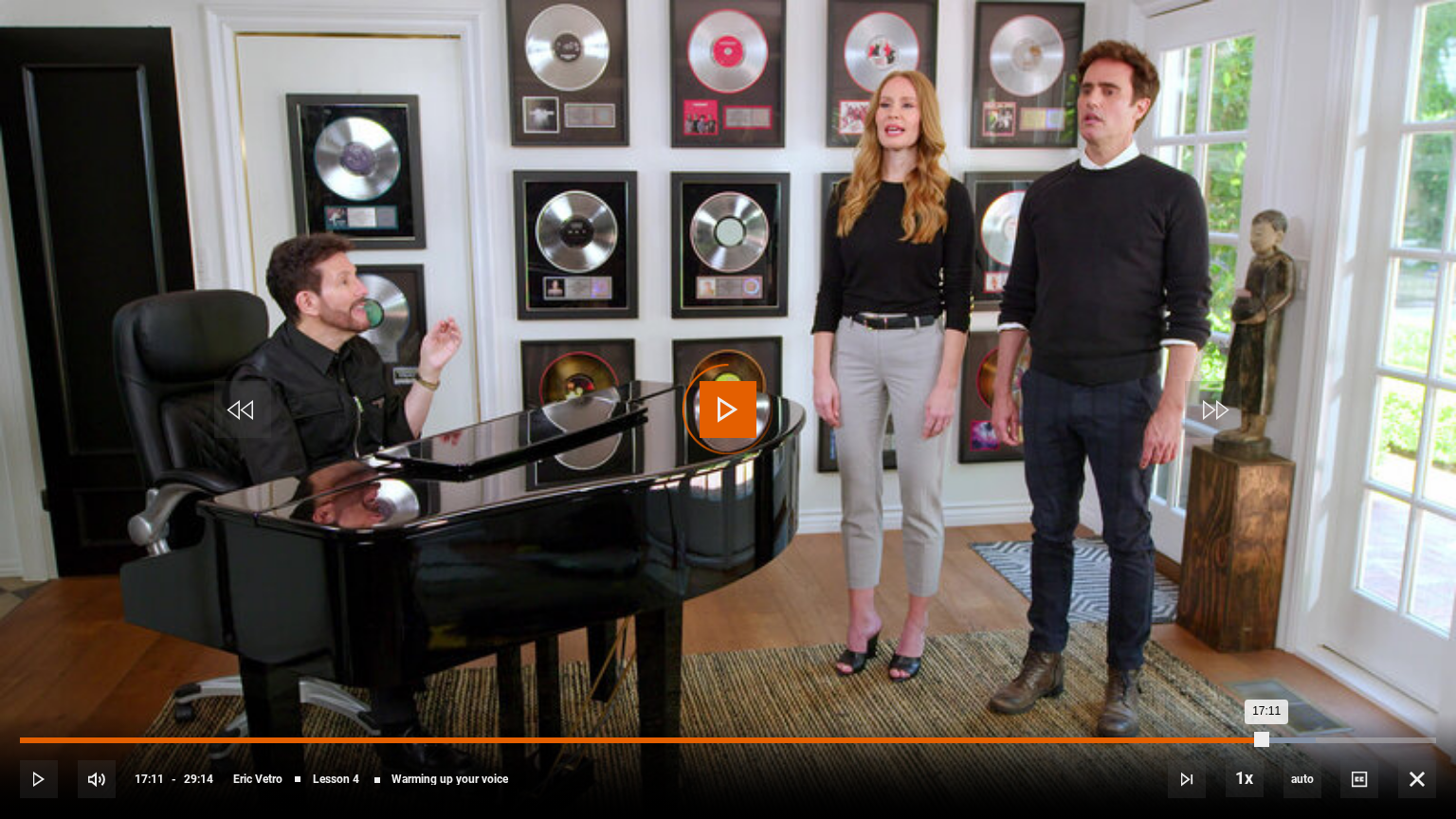 click on "17:11" at bounding box center (854, 740) 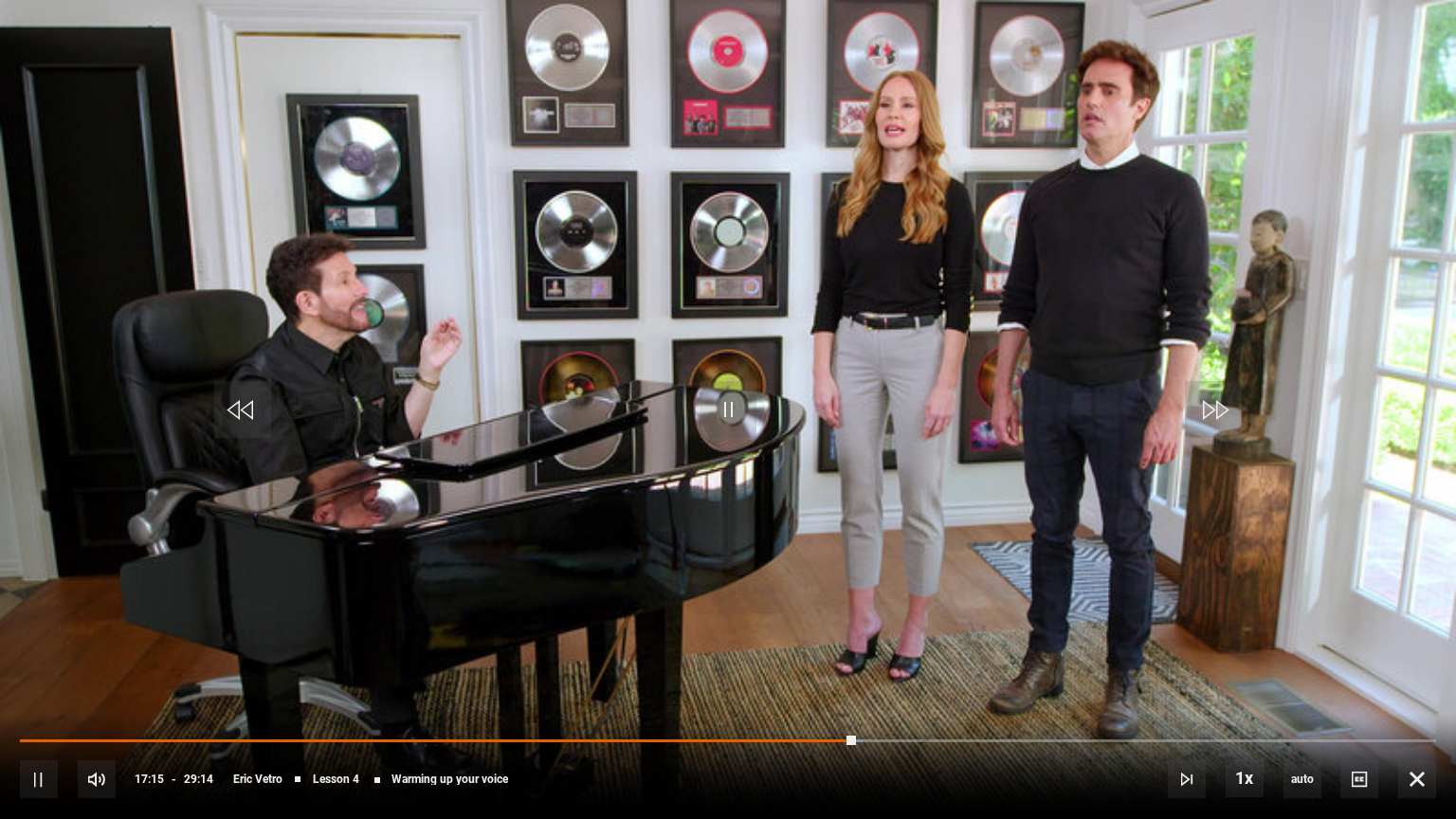 click on "10s Skip Back 10 seconds Pause 10s Skip Forward 10 seconds Loaded :  59.58% 16:13 17:15 Pause Mute 13% Current Time  17:15 - Duration  29:14
[FIRST] [LAST]
Lesson 4
Warming up your voice
1x Playback Rate 2x 1.5x 1x , selected 0.5x auto Quality 360p 720p 1080p 2160p Auto , selected Captions captions off , selected English  Captions" at bounding box center (728, 766) 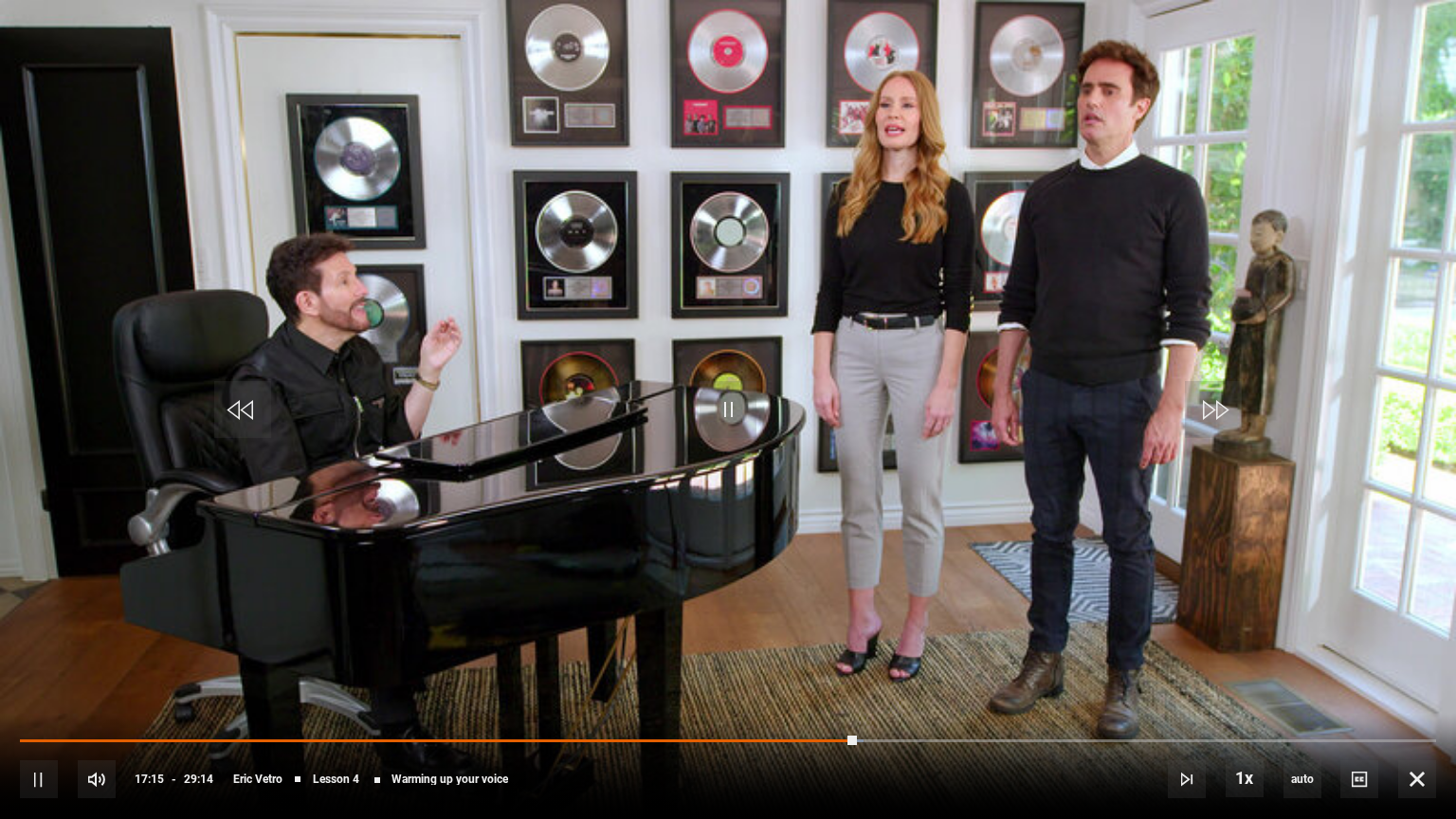 click on "10s Skip Back 10 seconds Pause 10s Skip Forward 10 seconds Loaded :  59.58% 14:21 17:16 Pause Mute 13% Current Time  17:15 - Duration  29:14
[FIRST] [LAST]
Lesson 4
Warming up your voice
1x Playback Rate 2x 1.5x 1x , selected 0.5x auto Quality 360p 720p 1080p 2160p Auto , selected Captions captions off , selected English  Captions" at bounding box center (728, 766) 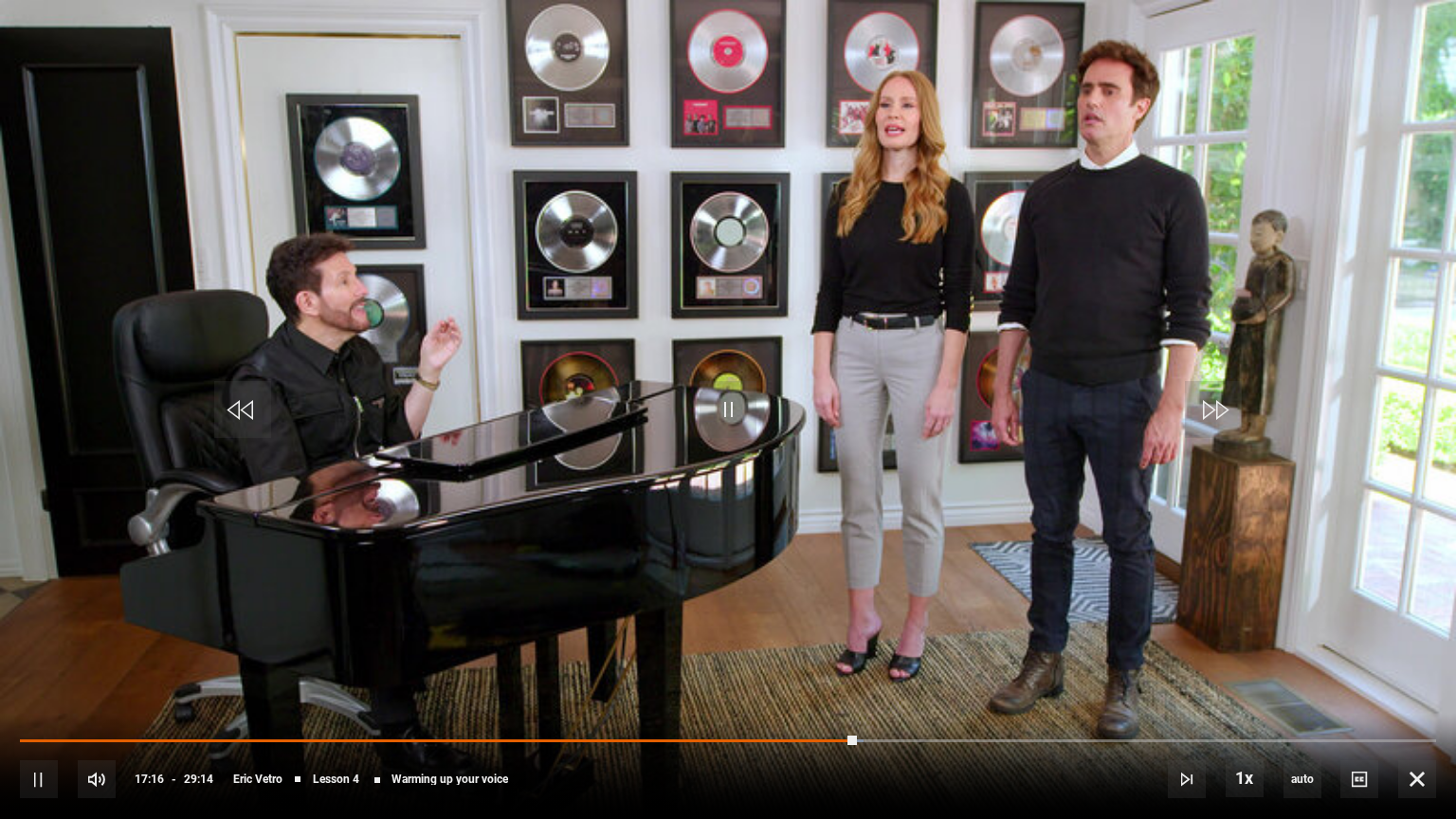 click on "10s Skip Back 10 seconds Pause 10s Skip Forward 10 seconds Loaded :  59.58% 14:00 17:16 Pause Mute 13% Current Time  17:16 - Duration  29:14
[FIRST] [LAST]
Lesson 4
Warming up your voice
1x Playback Rate 2x 1.5x 1x , selected 0.5x auto Quality 360p 720p 1080p 2160p Auto , selected Captions captions off , selected English  Captions" at bounding box center [728, 766] 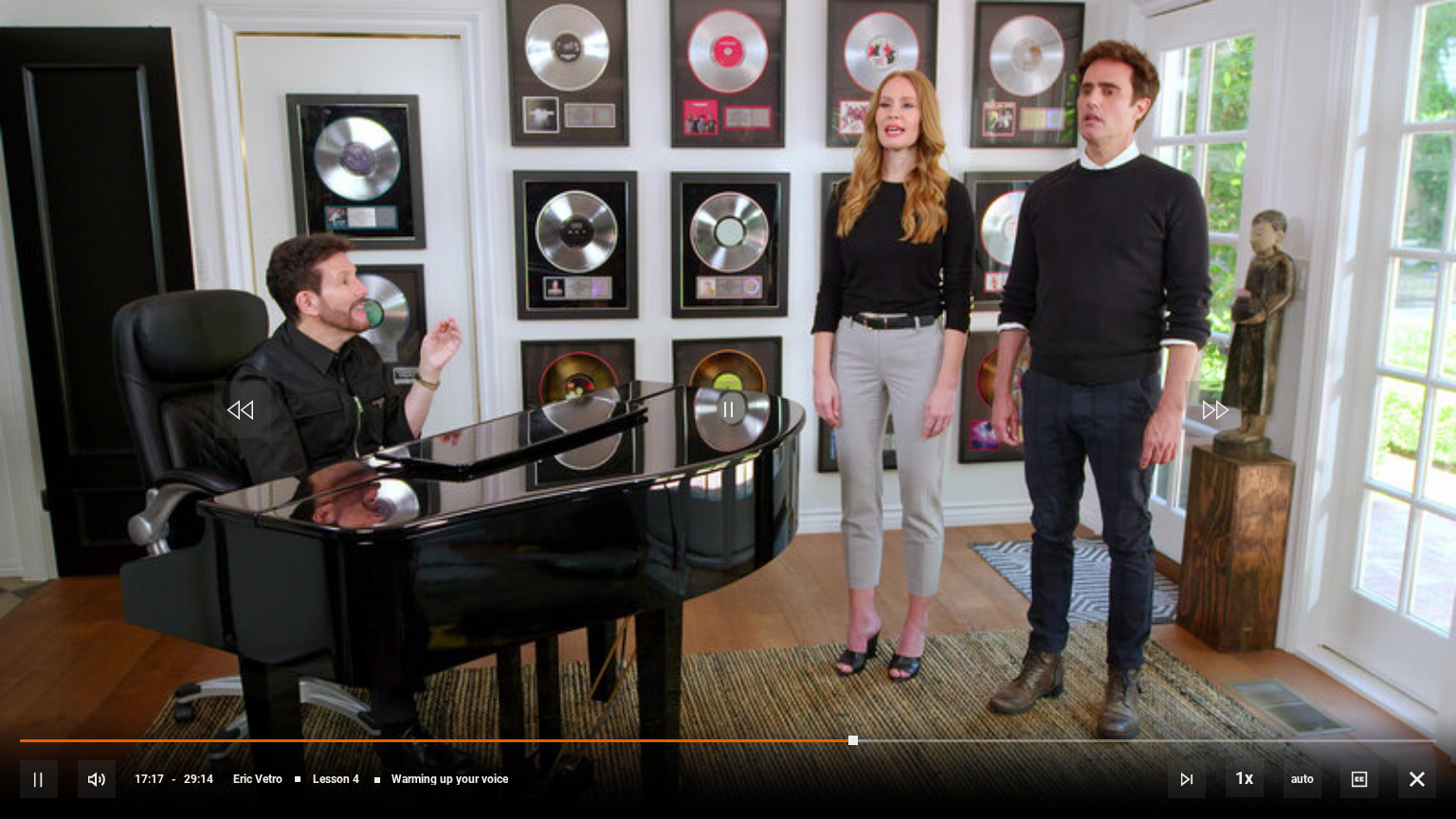 click on "10s Skip Back 10 seconds Pause 10s Skip Forward 10 seconds Loaded :  59.86% 14:00 17:17 Pause Mute 13% Current Time  17:17 - Duration  29:14
[FIRST] [LAST]
Lesson 4
Warming up your voice
1x Playback Rate 2x 1.5x 1x , selected 0.5x auto Quality 360p 720p 1080p 2160p Auto , selected Captions captions off , selected English  Captions" at bounding box center [728, 766] 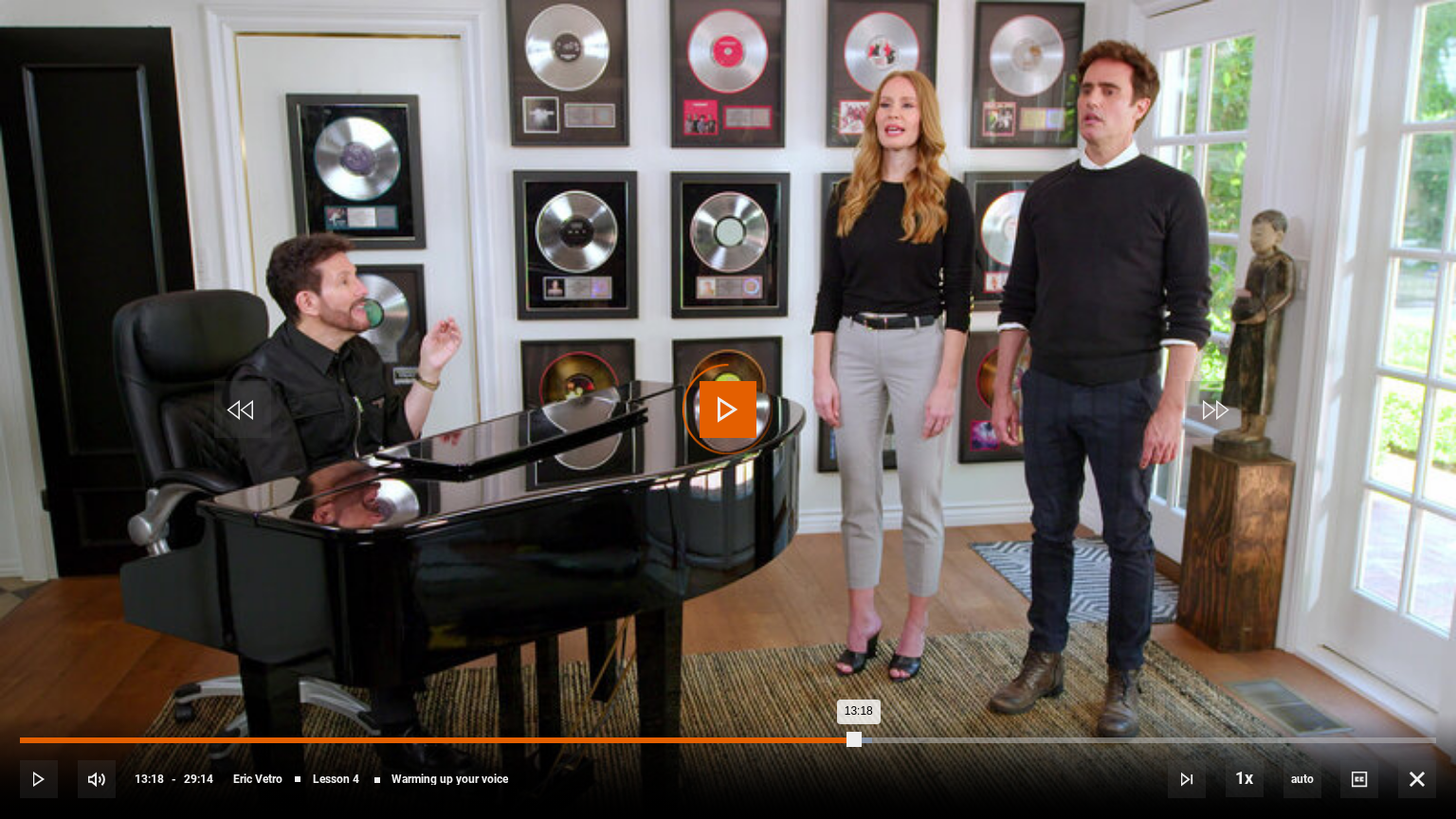 click on "13:18" at bounding box center [439, 740] 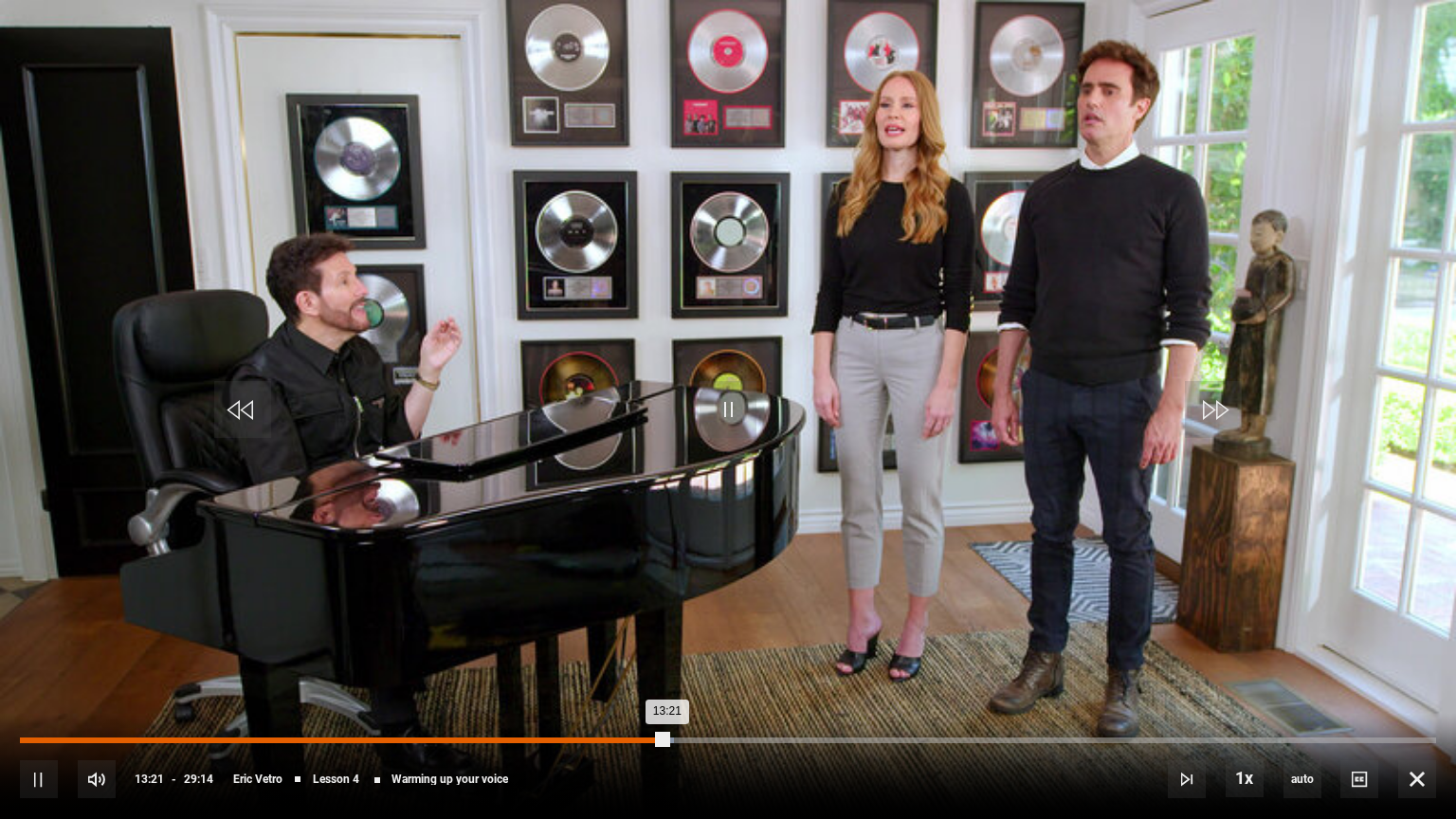 click on "Loaded :  46.18% 11:32 13:21" at bounding box center (728, 740) 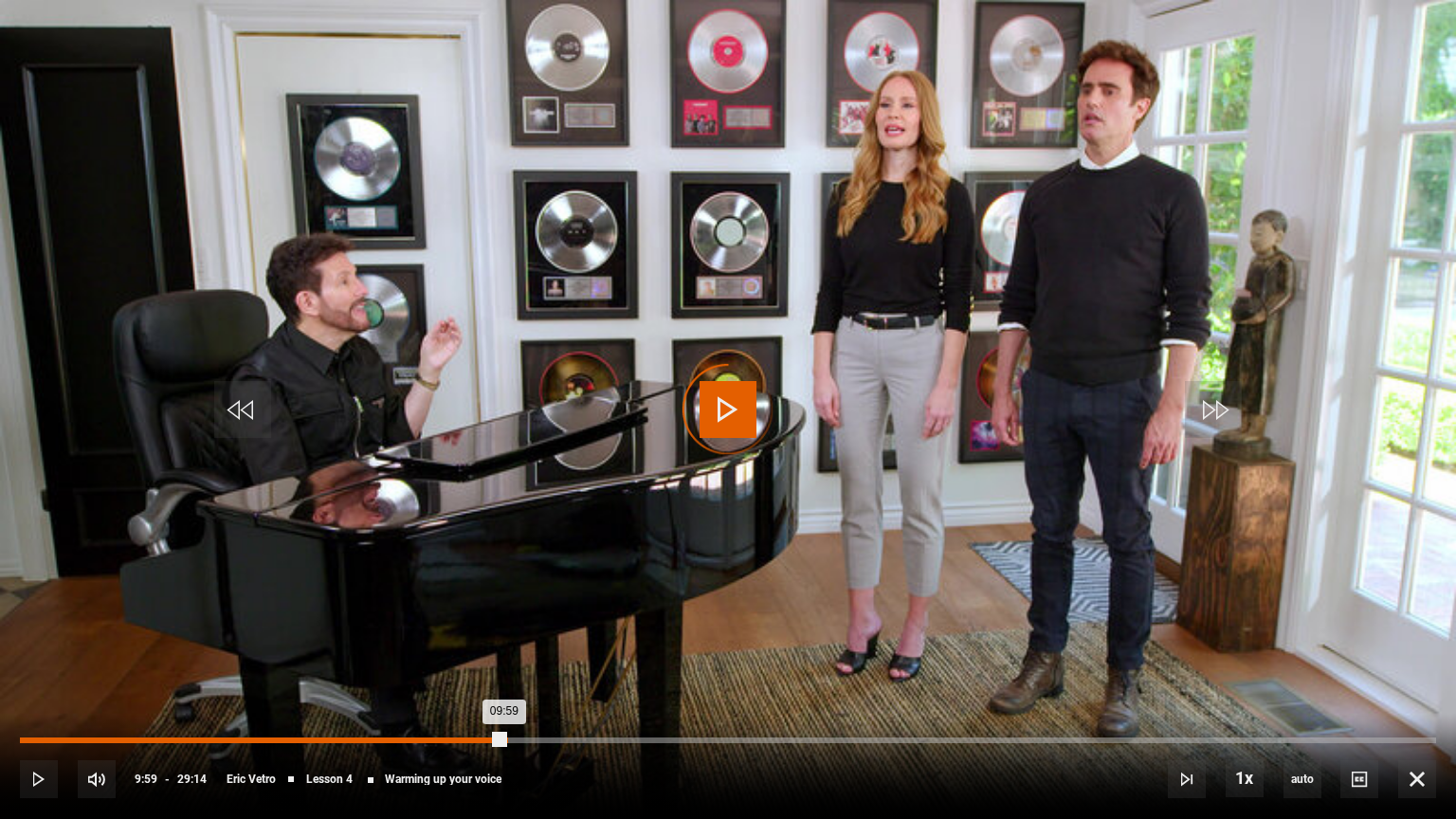 click on "09:59" at bounding box center [262, 740] 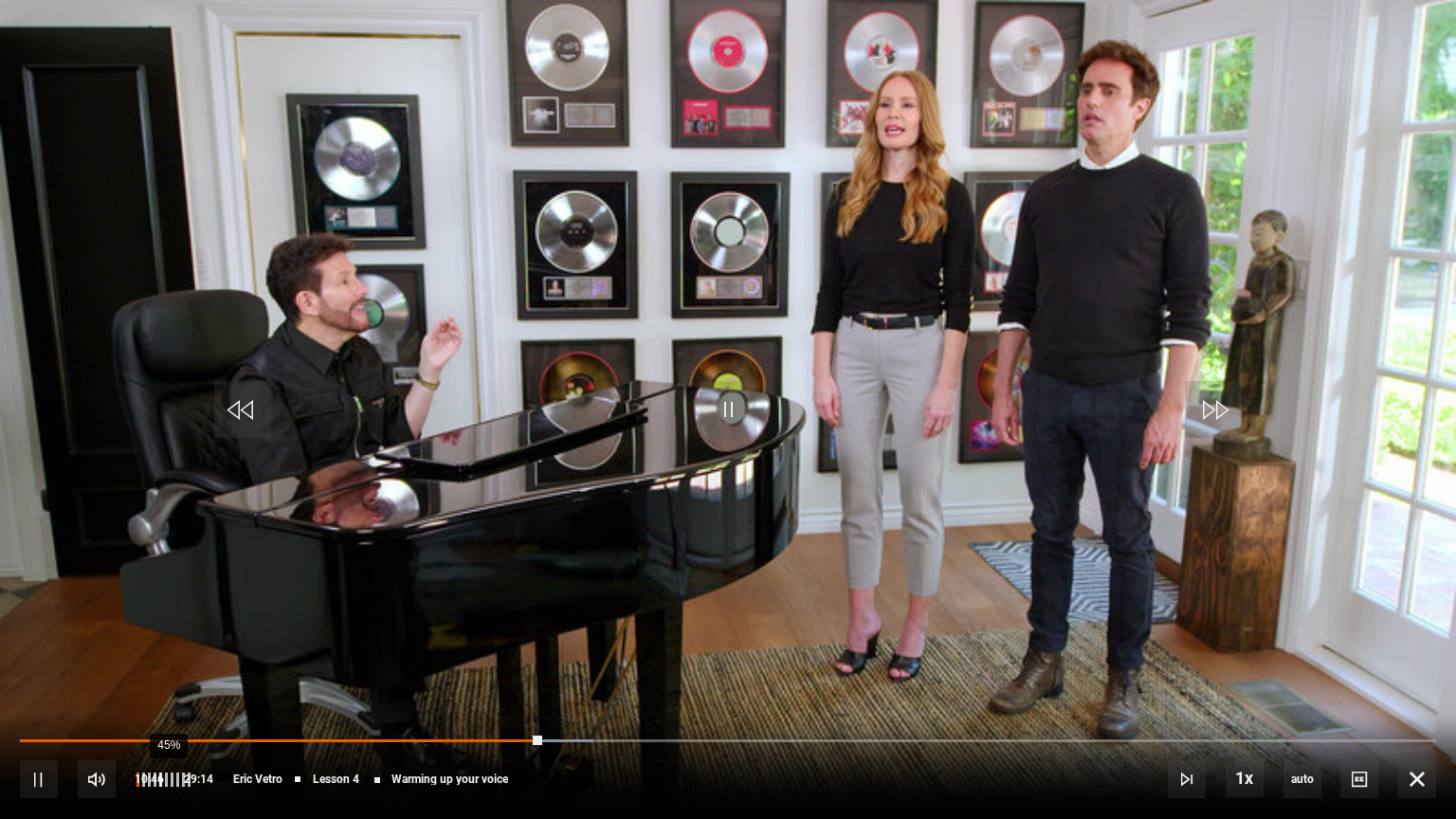 click on "45%" at bounding box center [168, 779] 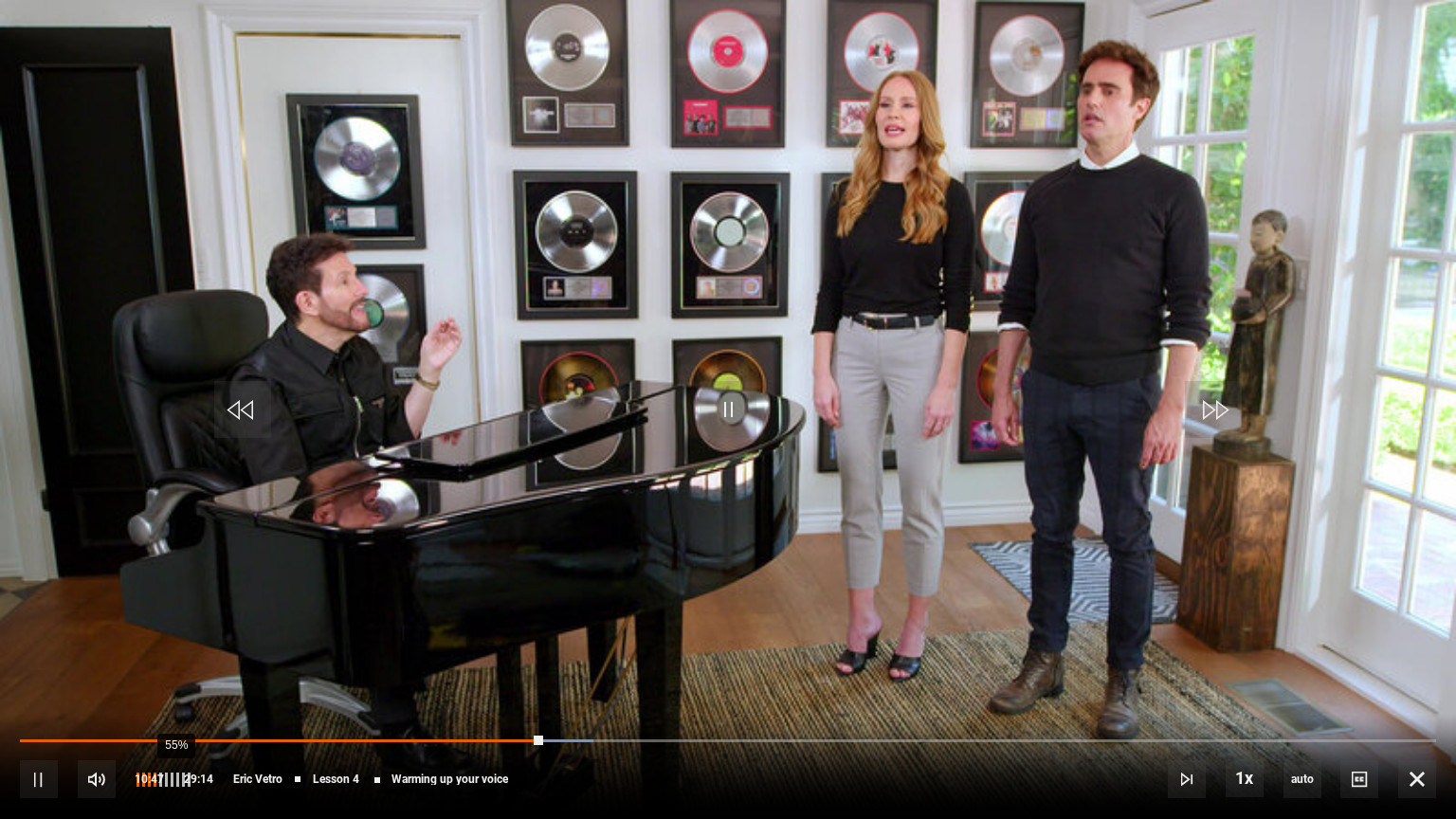 click on "55%" at bounding box center [162, 779] 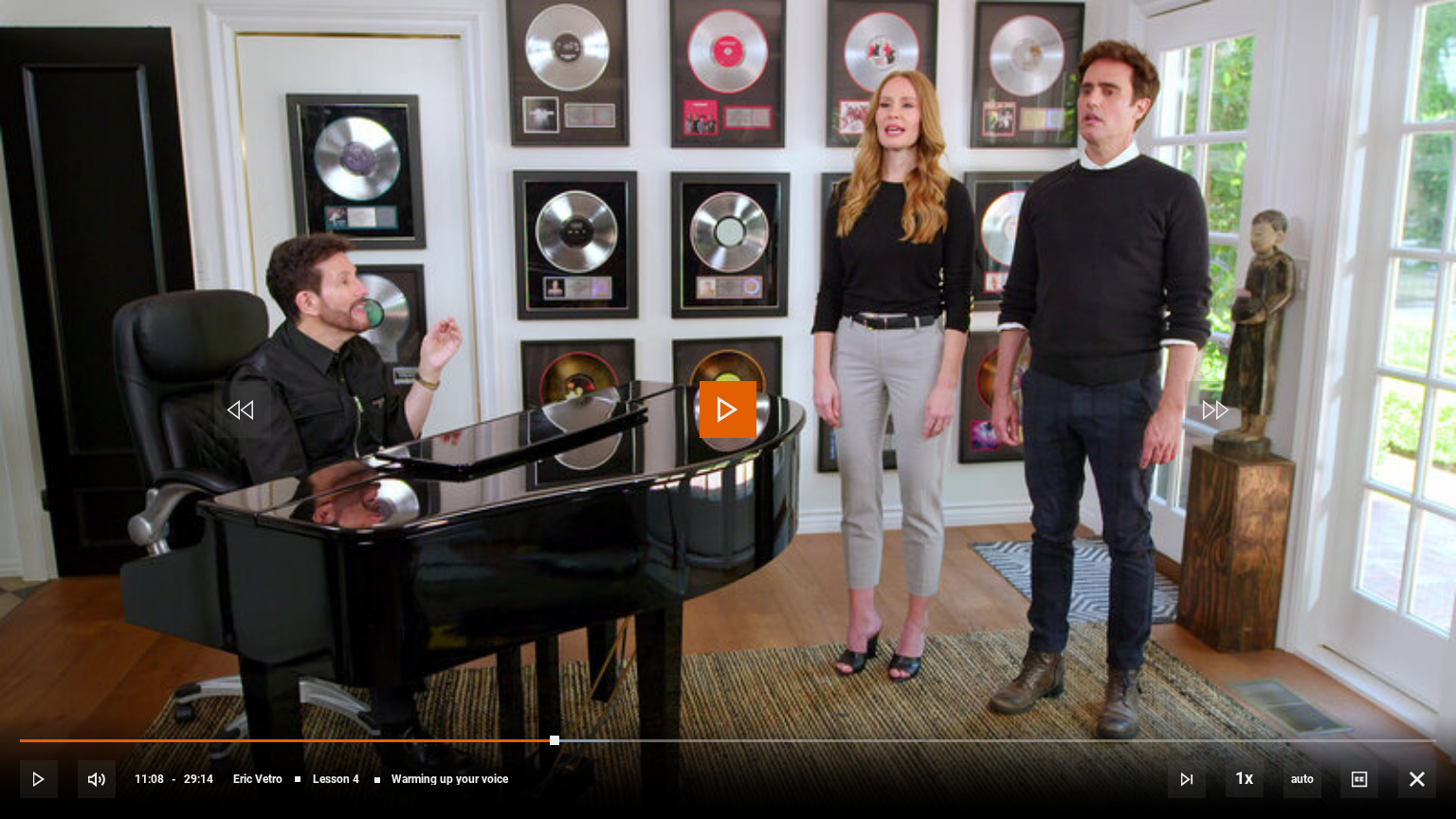 click at bounding box center [728, 410] 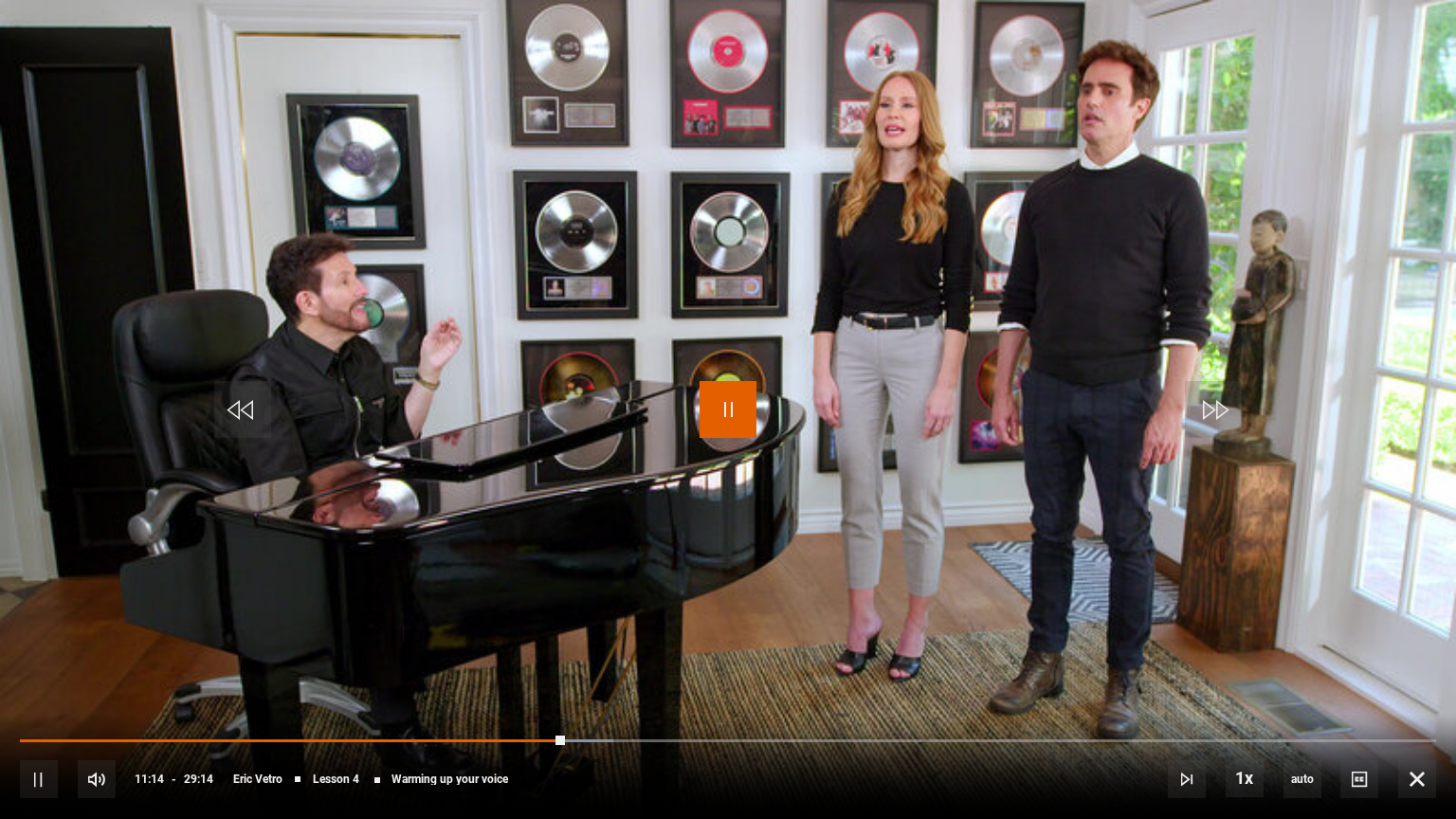 click at bounding box center [728, 410] 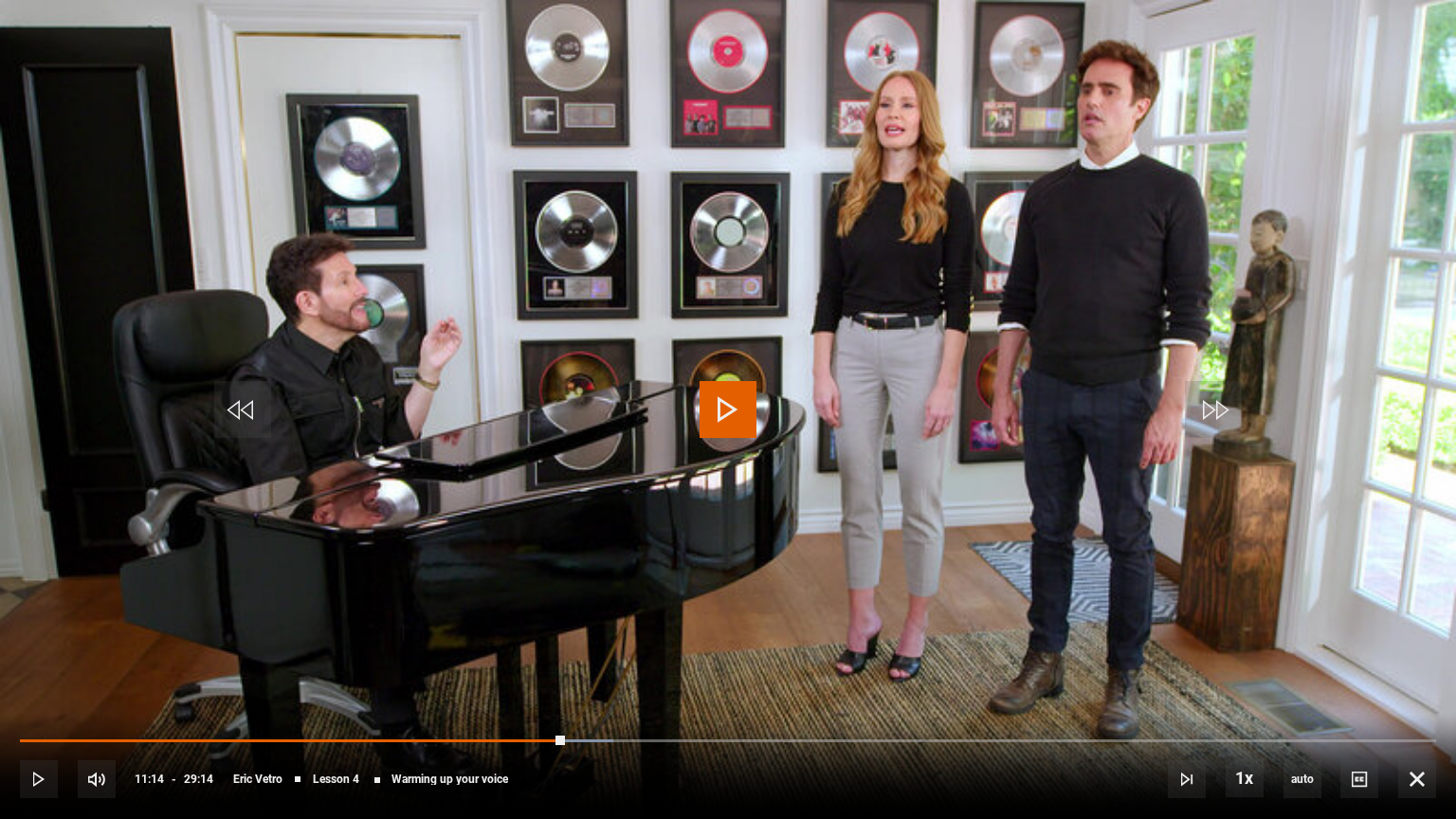 click at bounding box center [728, 410] 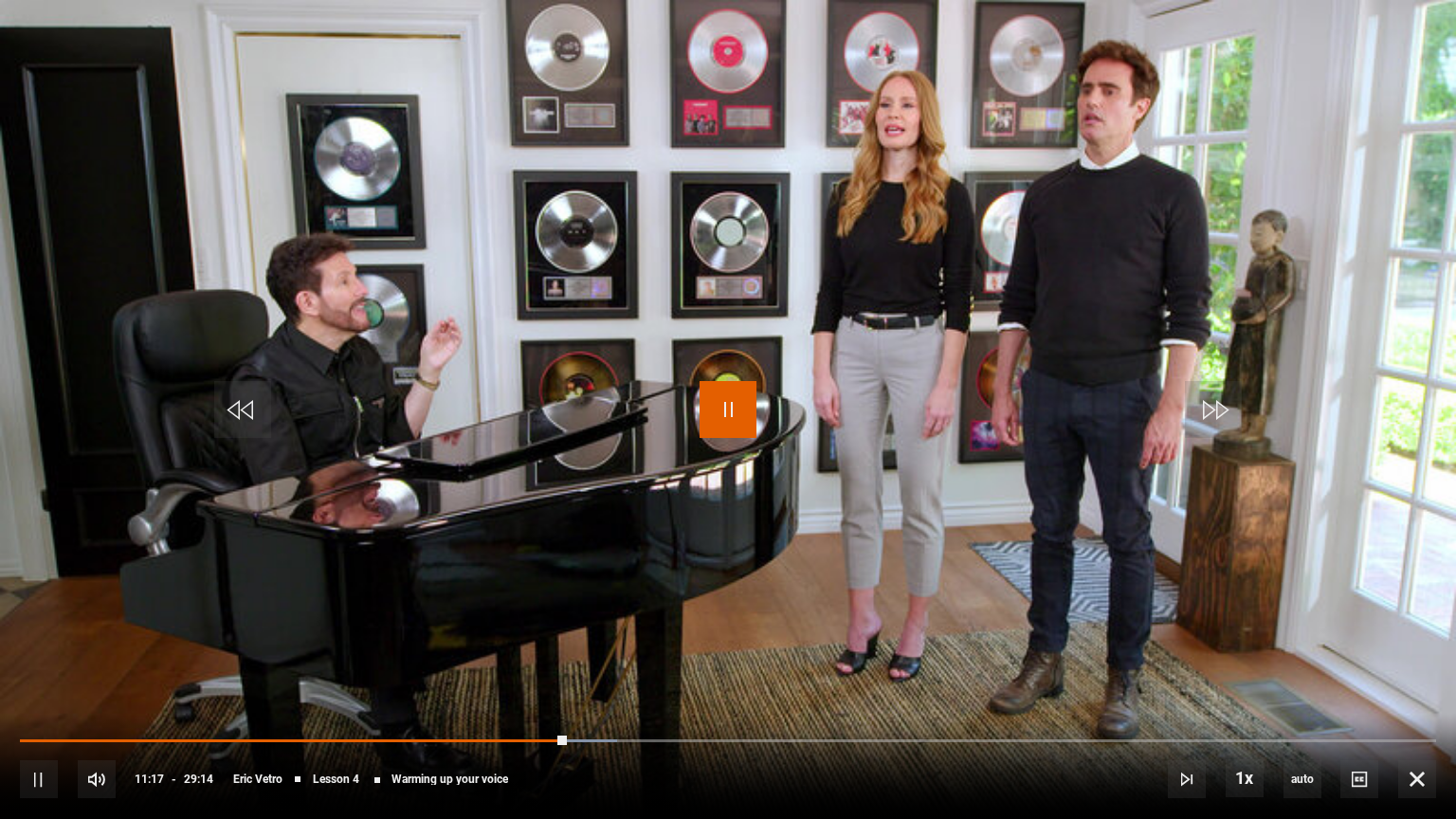 click at bounding box center [728, 410] 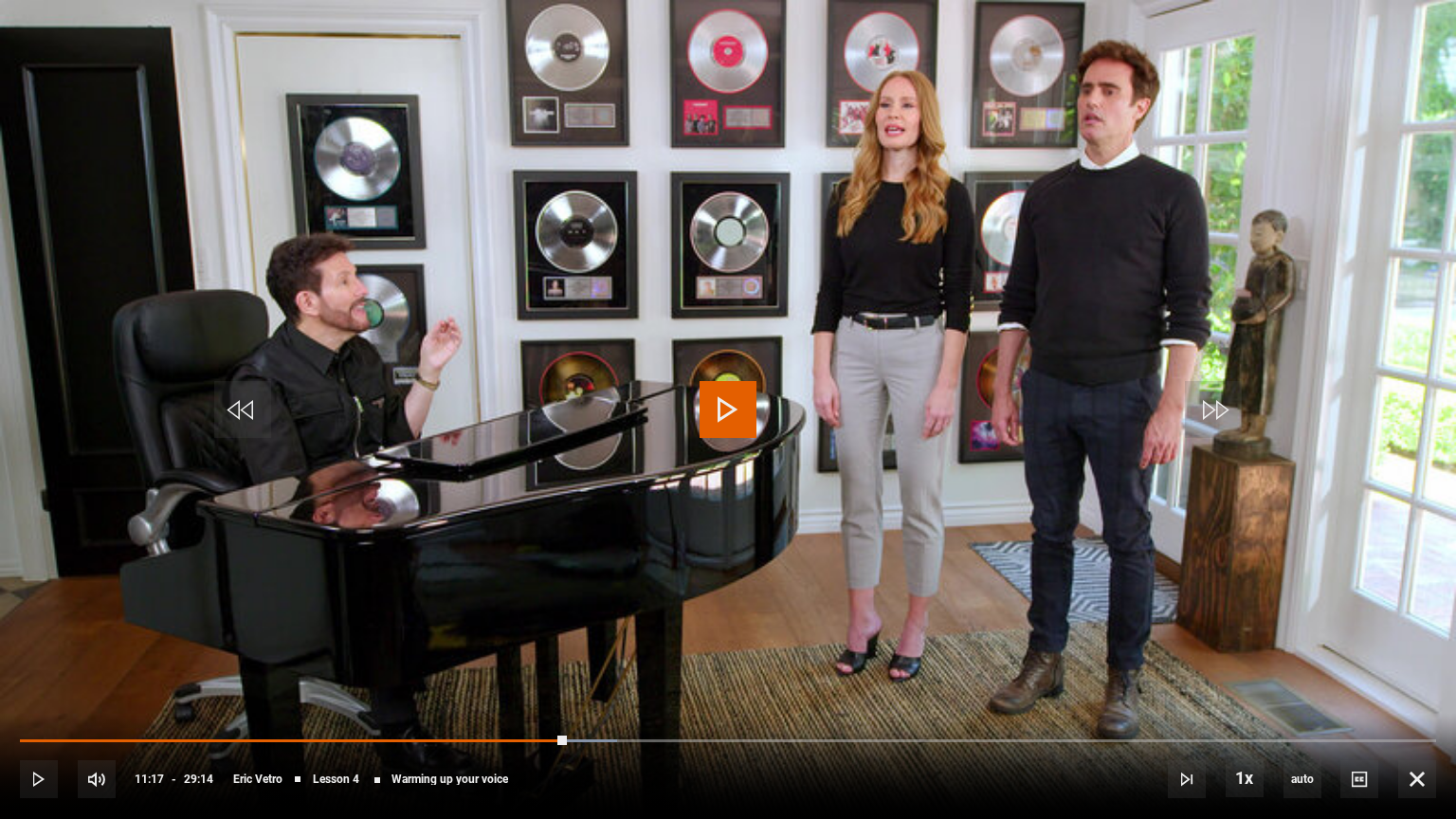 click at bounding box center [728, 410] 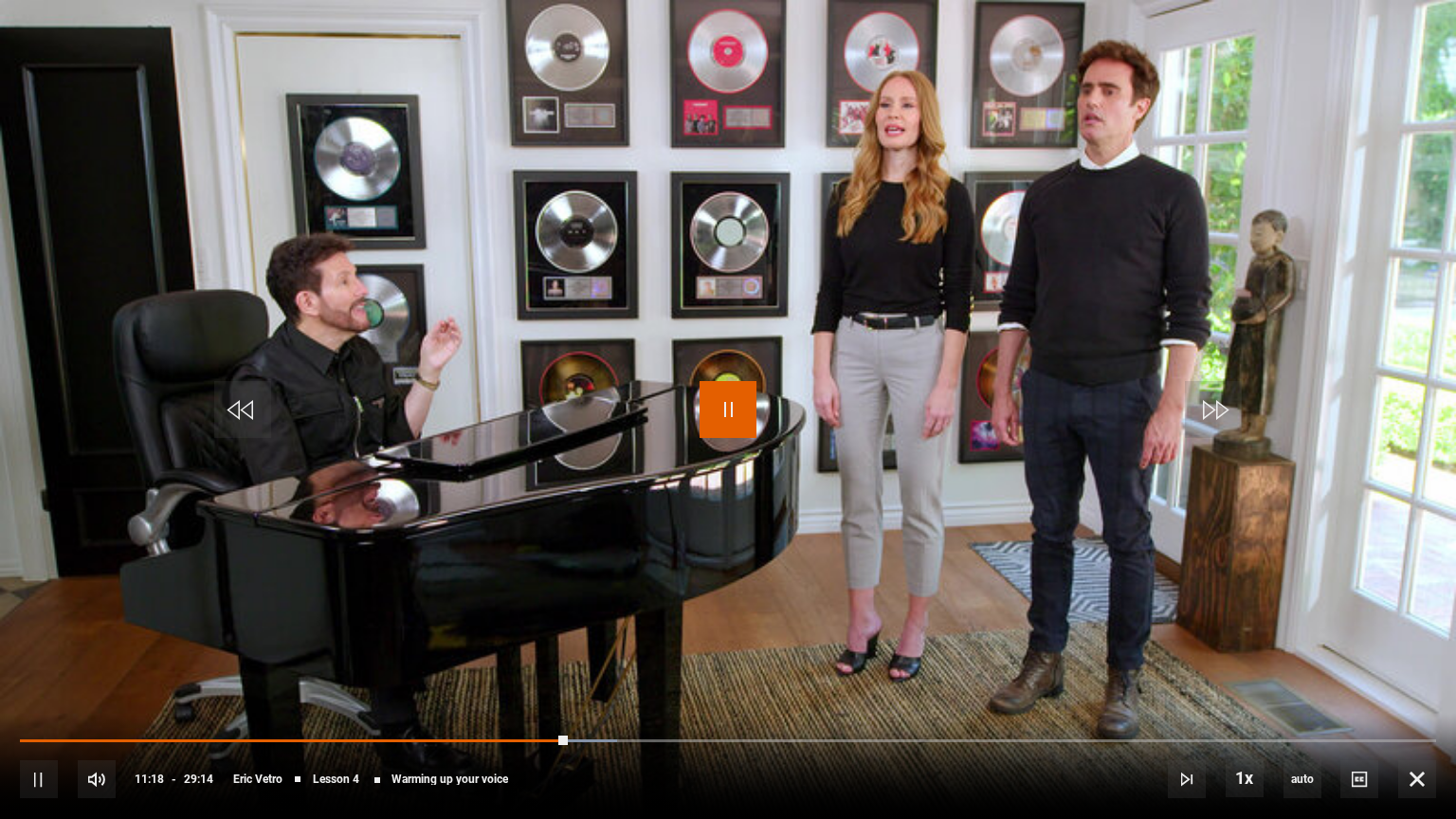 click at bounding box center (728, 410) 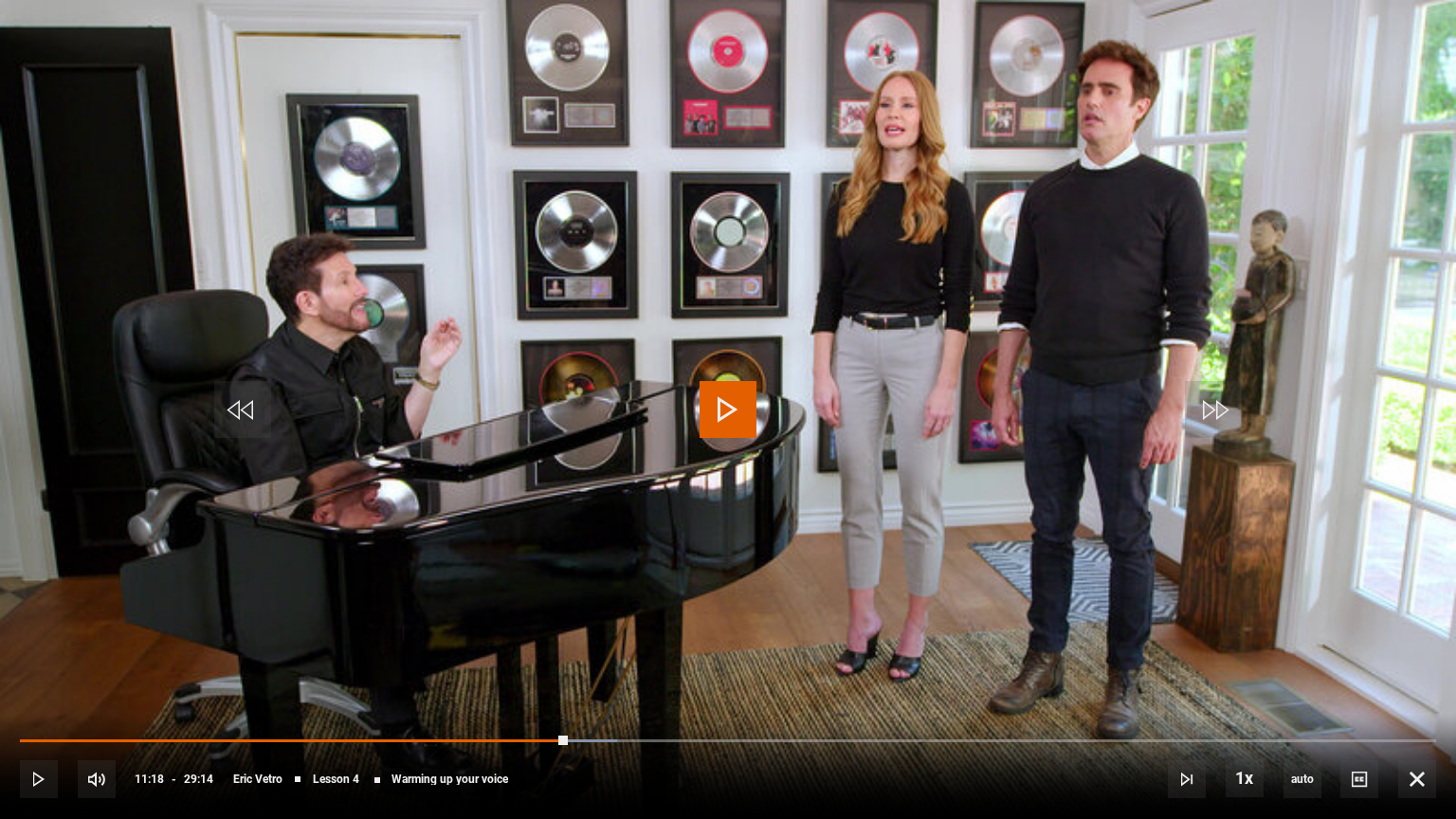 click at bounding box center (728, 410) 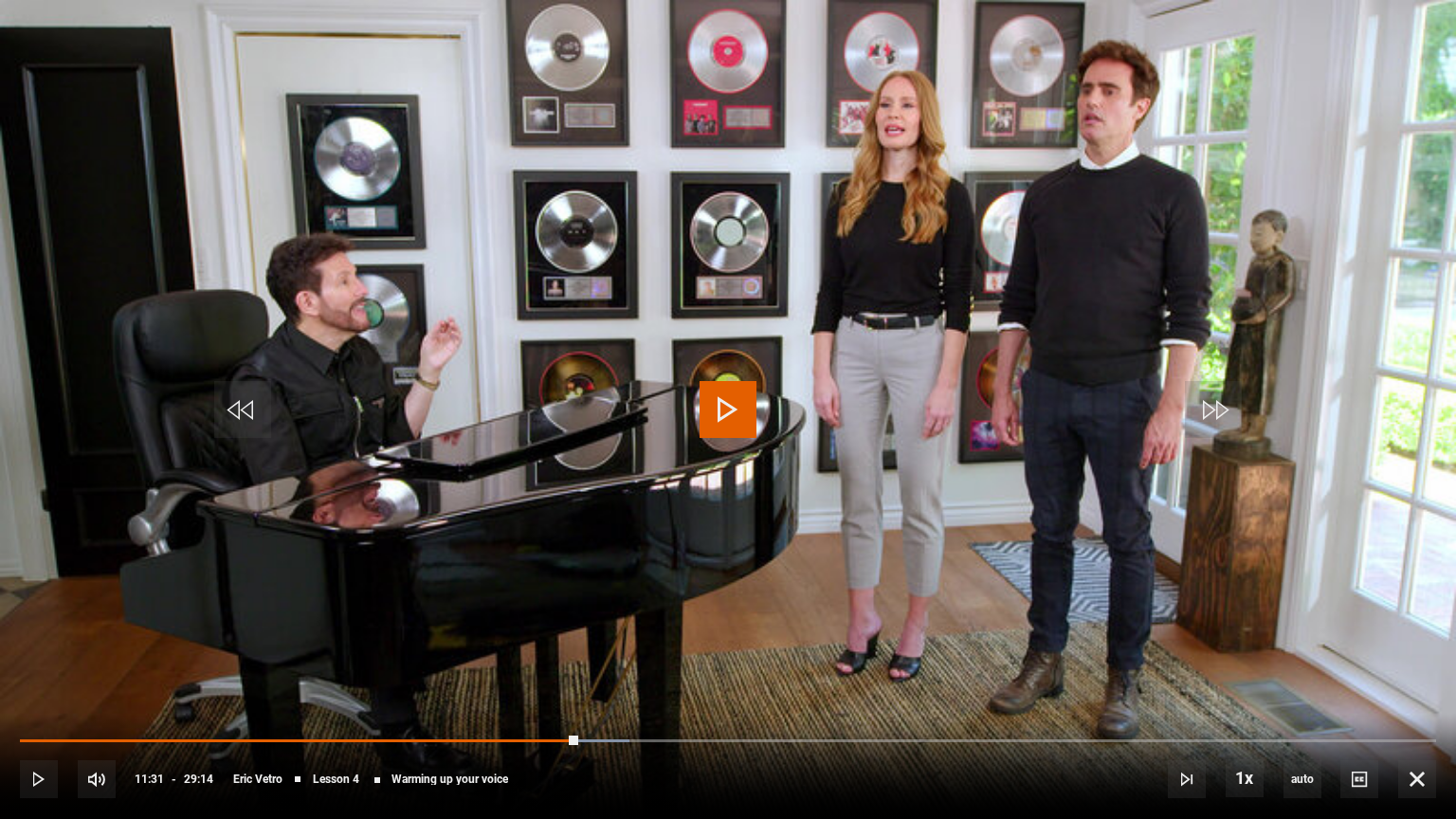 click at bounding box center [728, 410] 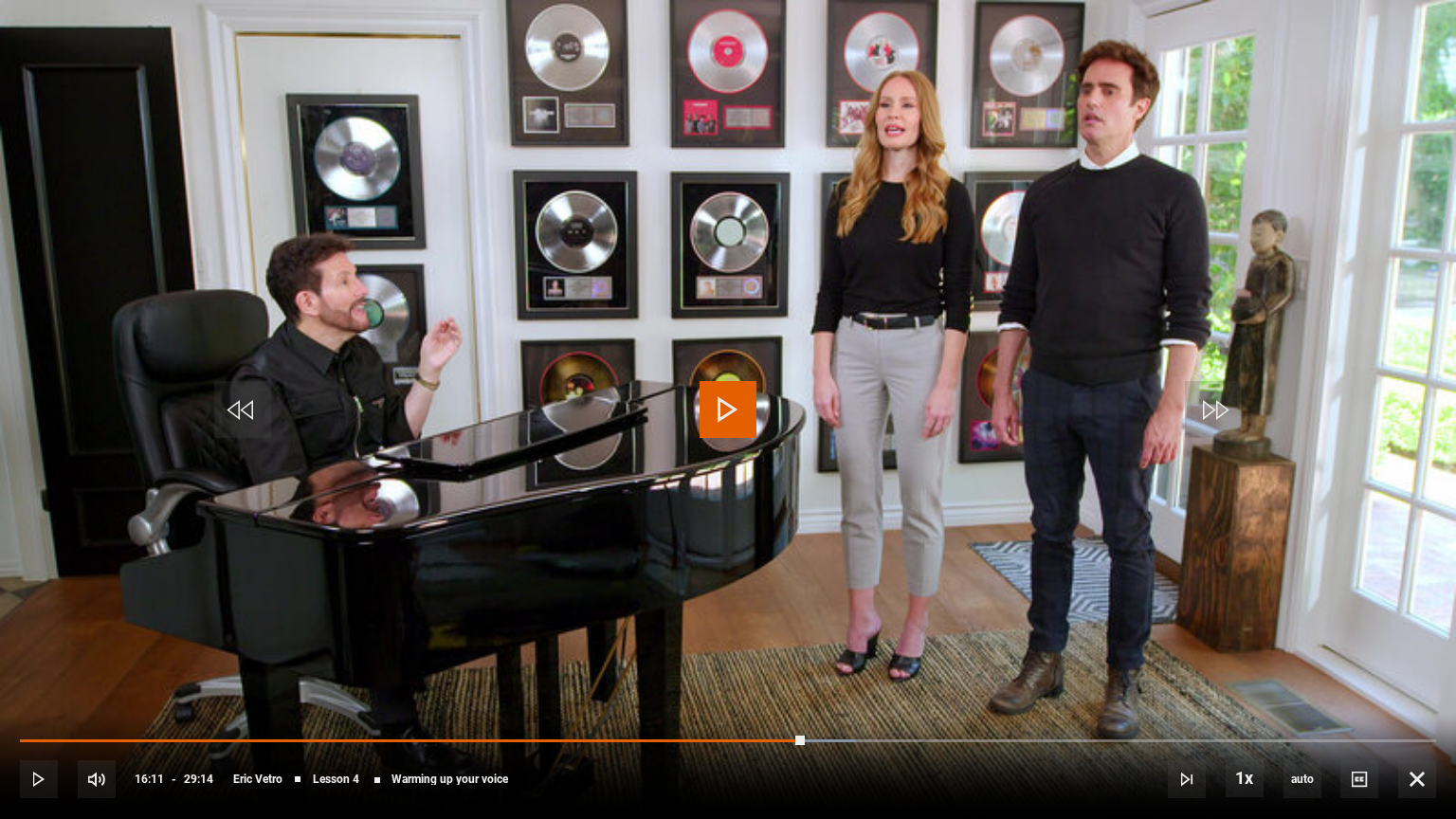click at bounding box center [728, 410] 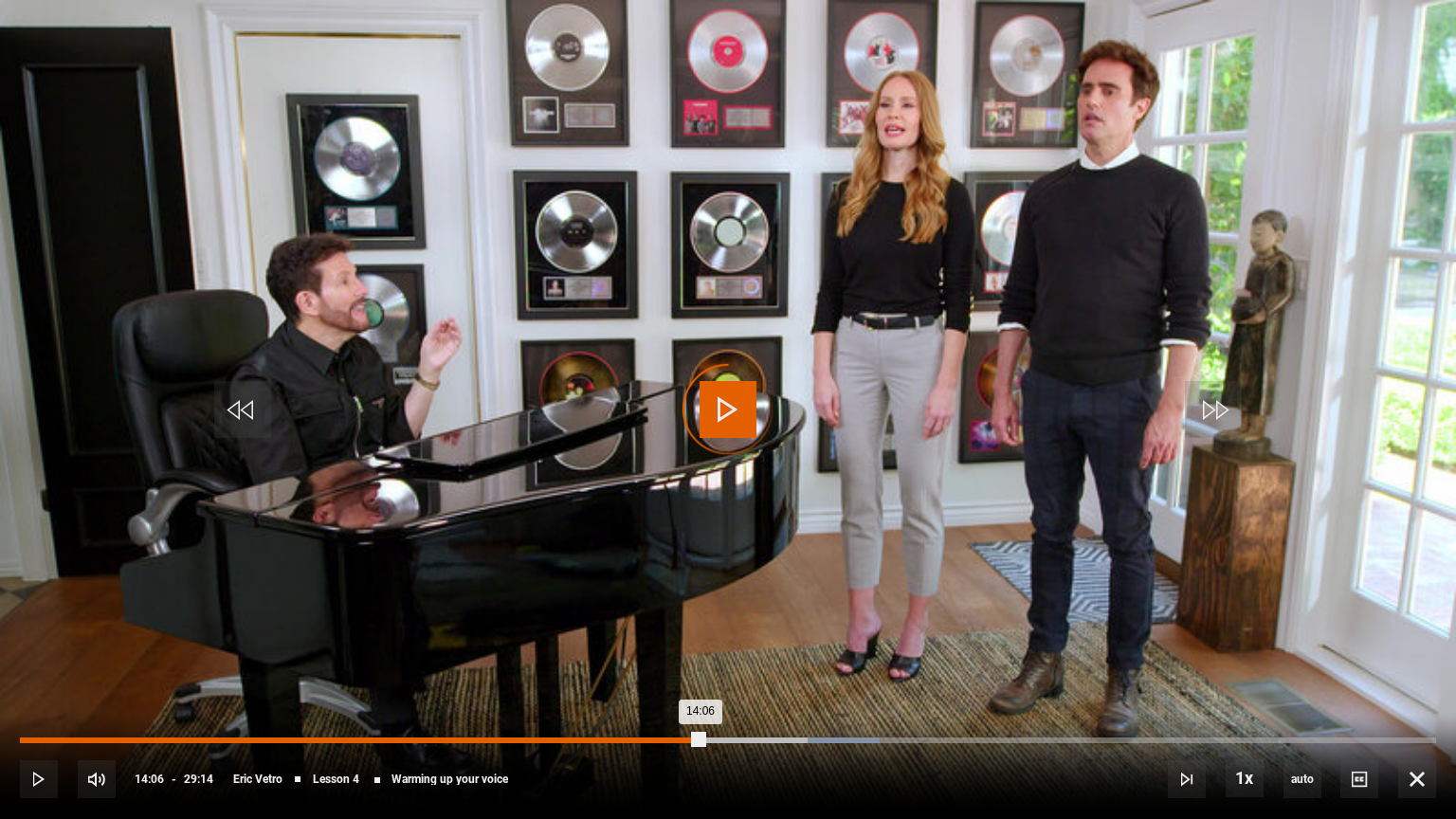 click on "Loaded :  60.72% 14:06 14:06" at bounding box center [728, 750] 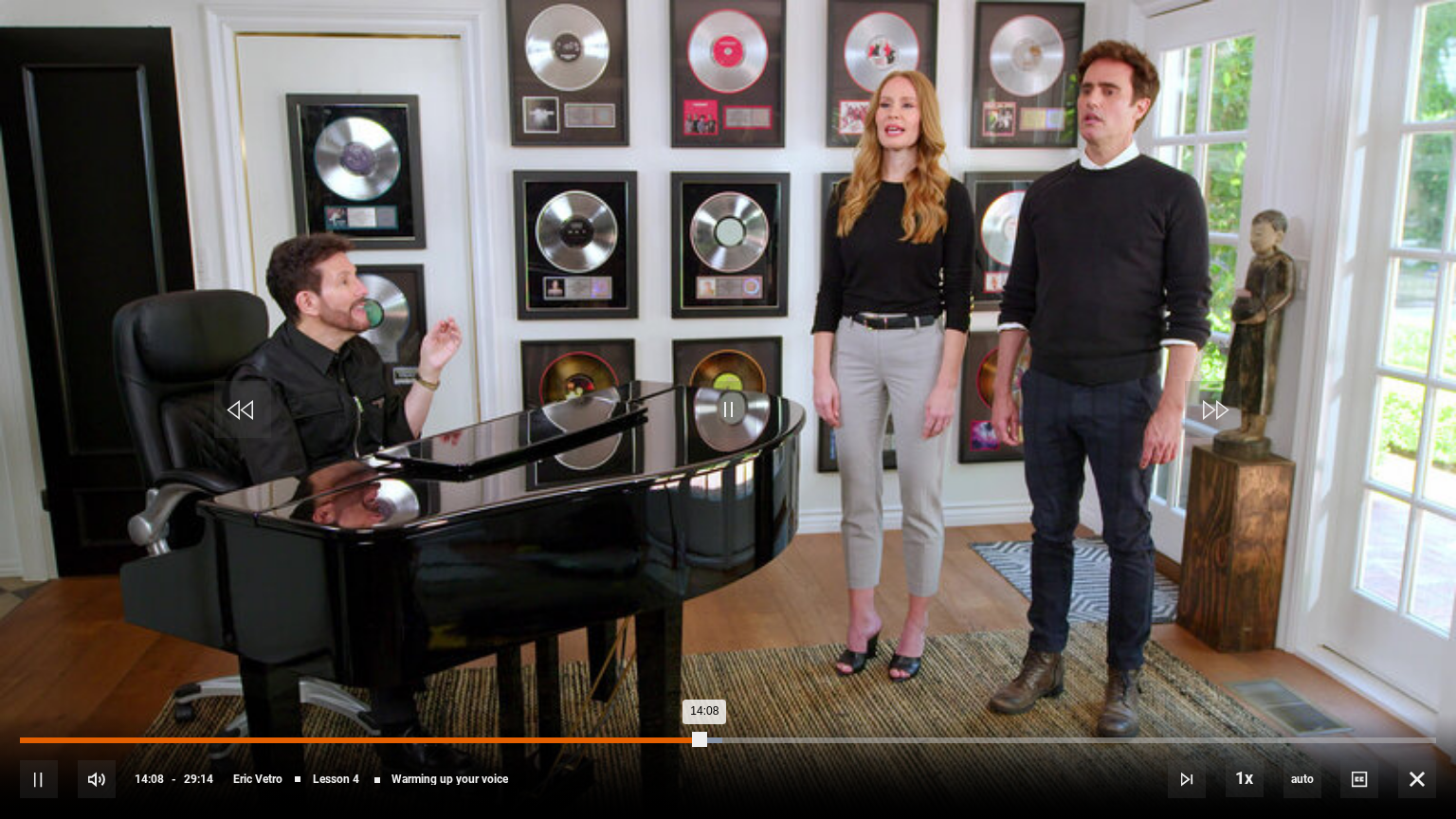 click on "Loaded :  49.60% 12:56 14:08" at bounding box center (728, 740) 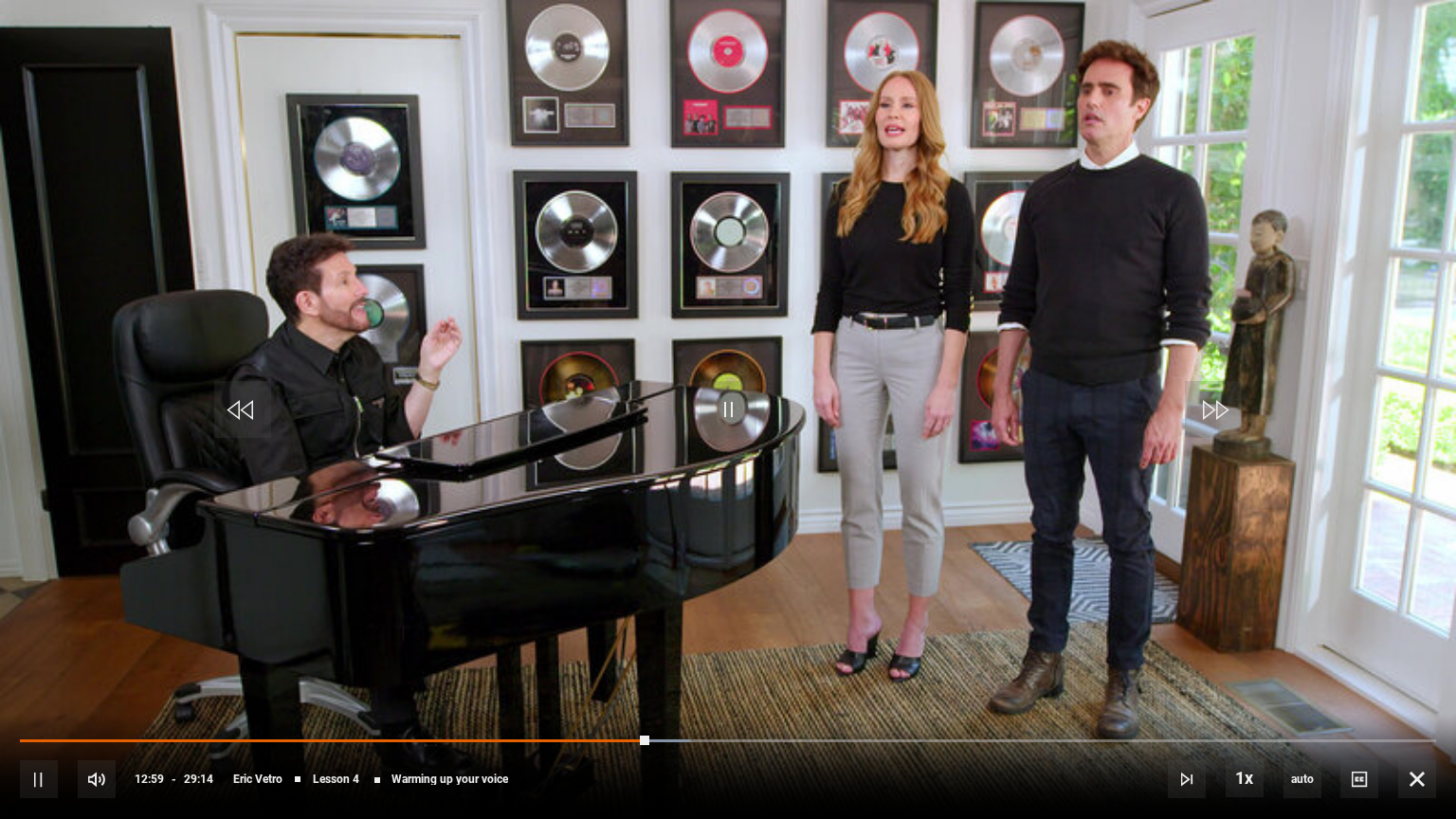 click on "10s Skip Back 10 seconds Pause 10s Skip Forward 10 seconds Loaded :  47.32% 12:53 12:59 Pause Mute 20% Current Time  12:59 - Duration  29:14
[FIRST] [LAST]
Lesson 4
Warming up your voice
1x Playback Rate 2x 1.5x 1x , selected 0.5x auto Quality 360p 720p 1080p 2160p Auto , selected Captions captions off , selected English  Captions" at bounding box center [728, 766] 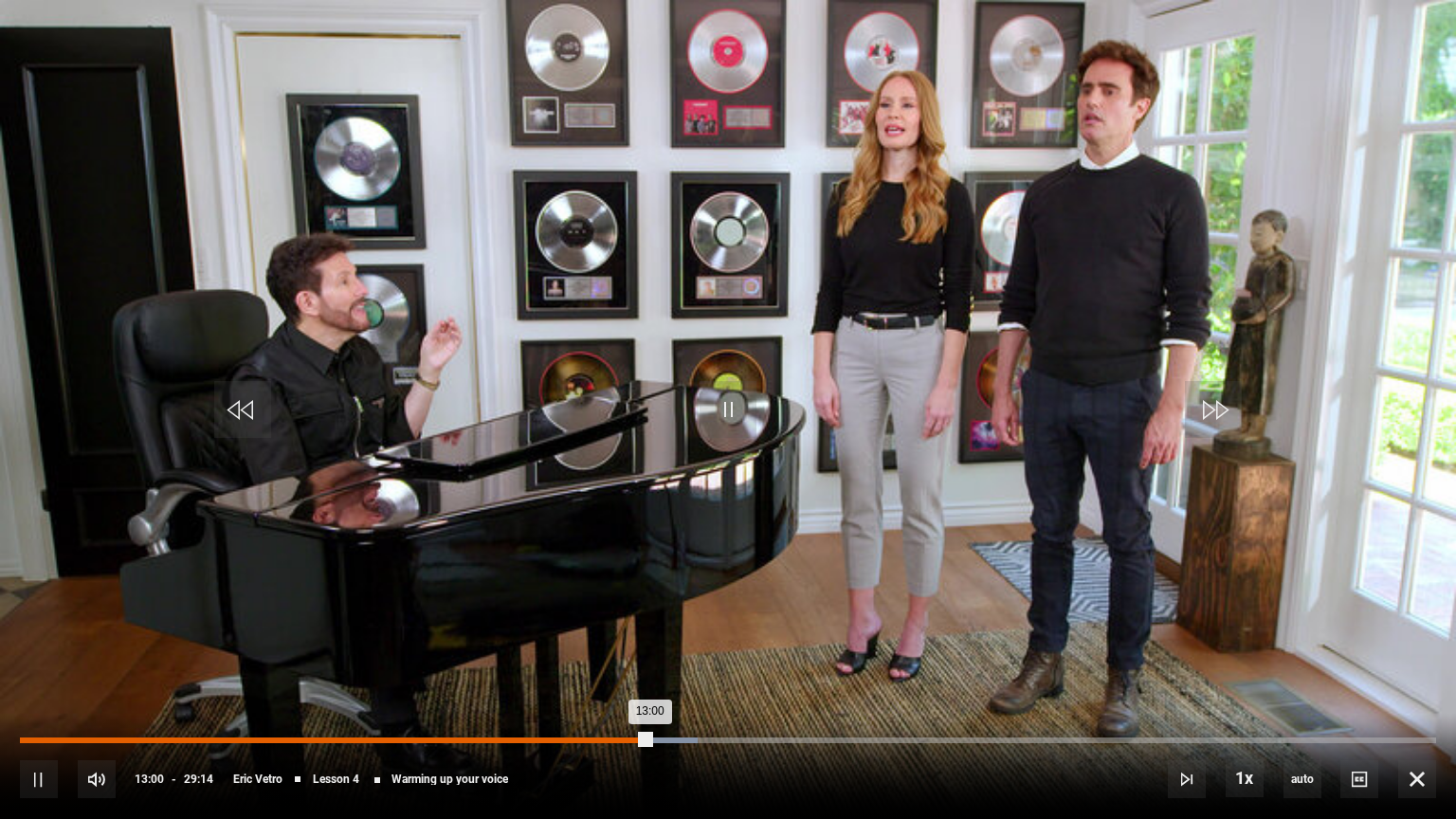 click on "Loaded :  47.89% 12:12 13:00" at bounding box center [728, 740] 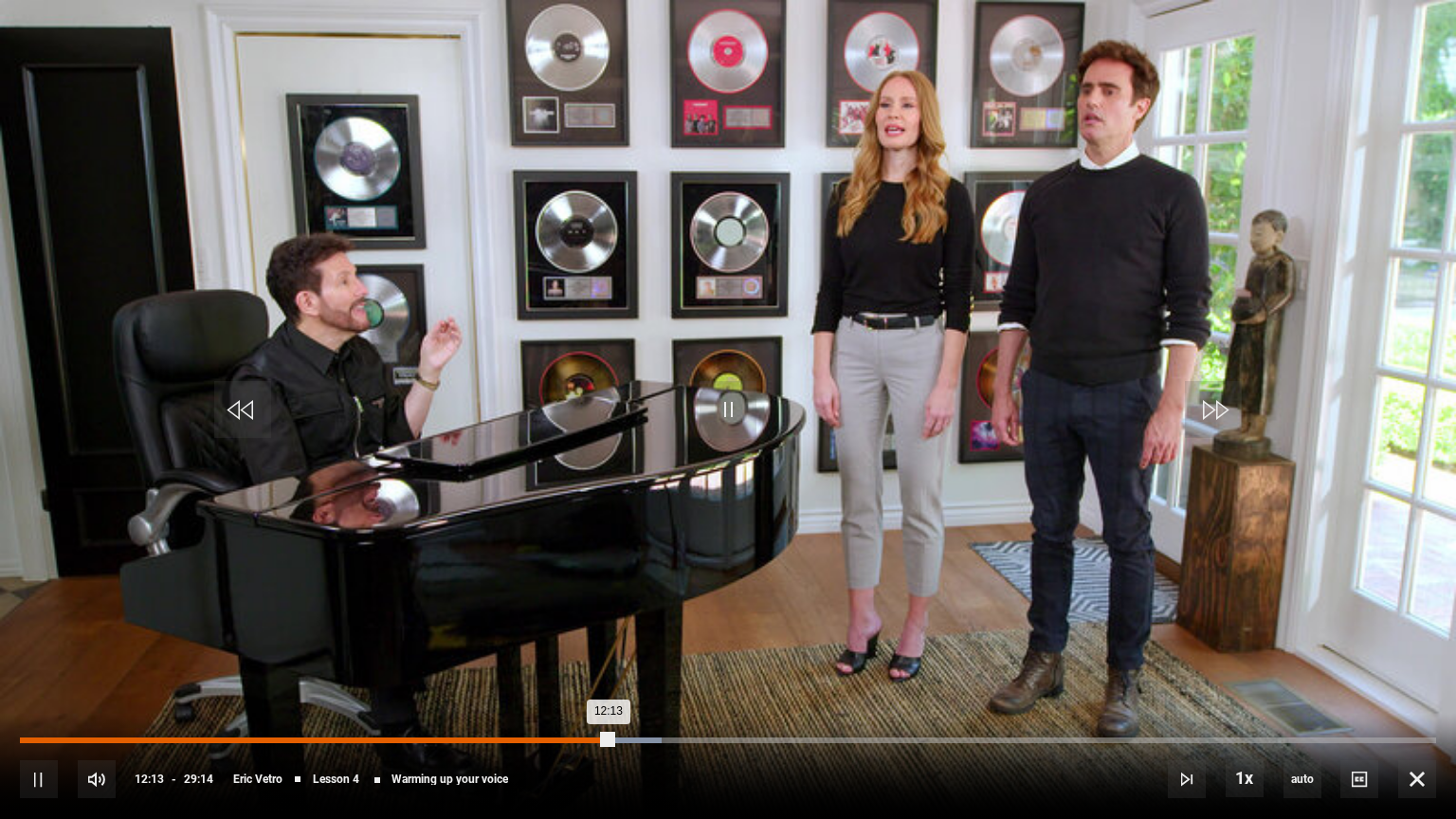 click on "Loaded :  45.32% 08:56 12:13" at bounding box center (728, 740) 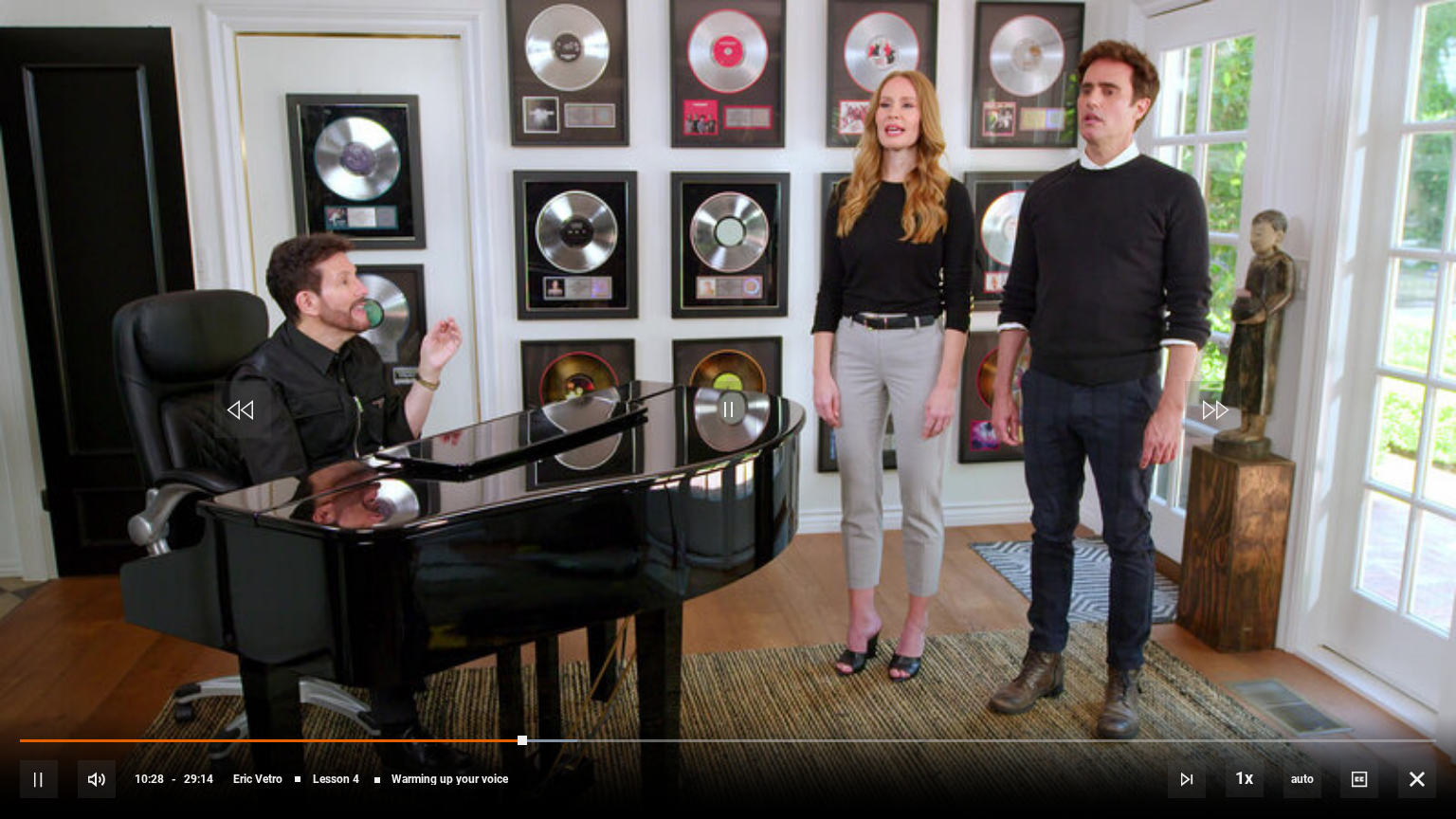 click on "10s Skip Back 10 seconds Pause 10s Skip Forward 10 seconds Loaded :  39.34% 09:58 10:28 Pause Mute 20% Current Time  10:28 - Duration  29:14
[FIRST] [LAST]
Lesson 4
Warming up your voice
1x Playback Rate 2x 1.5x 1x , selected 0.5x auto Quality 360p 720p 1080p 2160p Auto , selected Captions captions off , selected English  Captions" at bounding box center [728, 766] 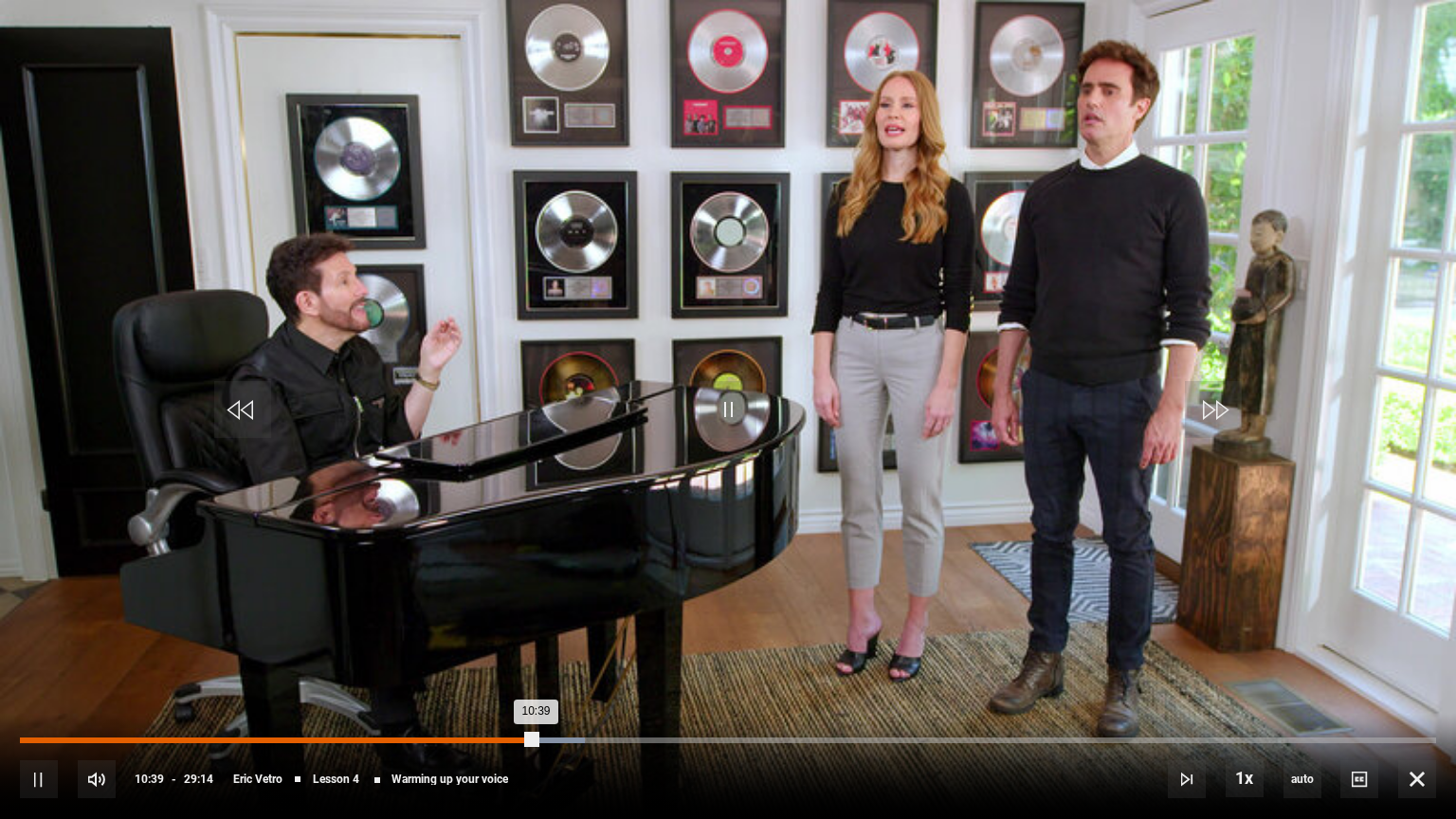 drag, startPoint x: 507, startPoint y: 736, endPoint x: 489, endPoint y: 741, distance: 18.681542 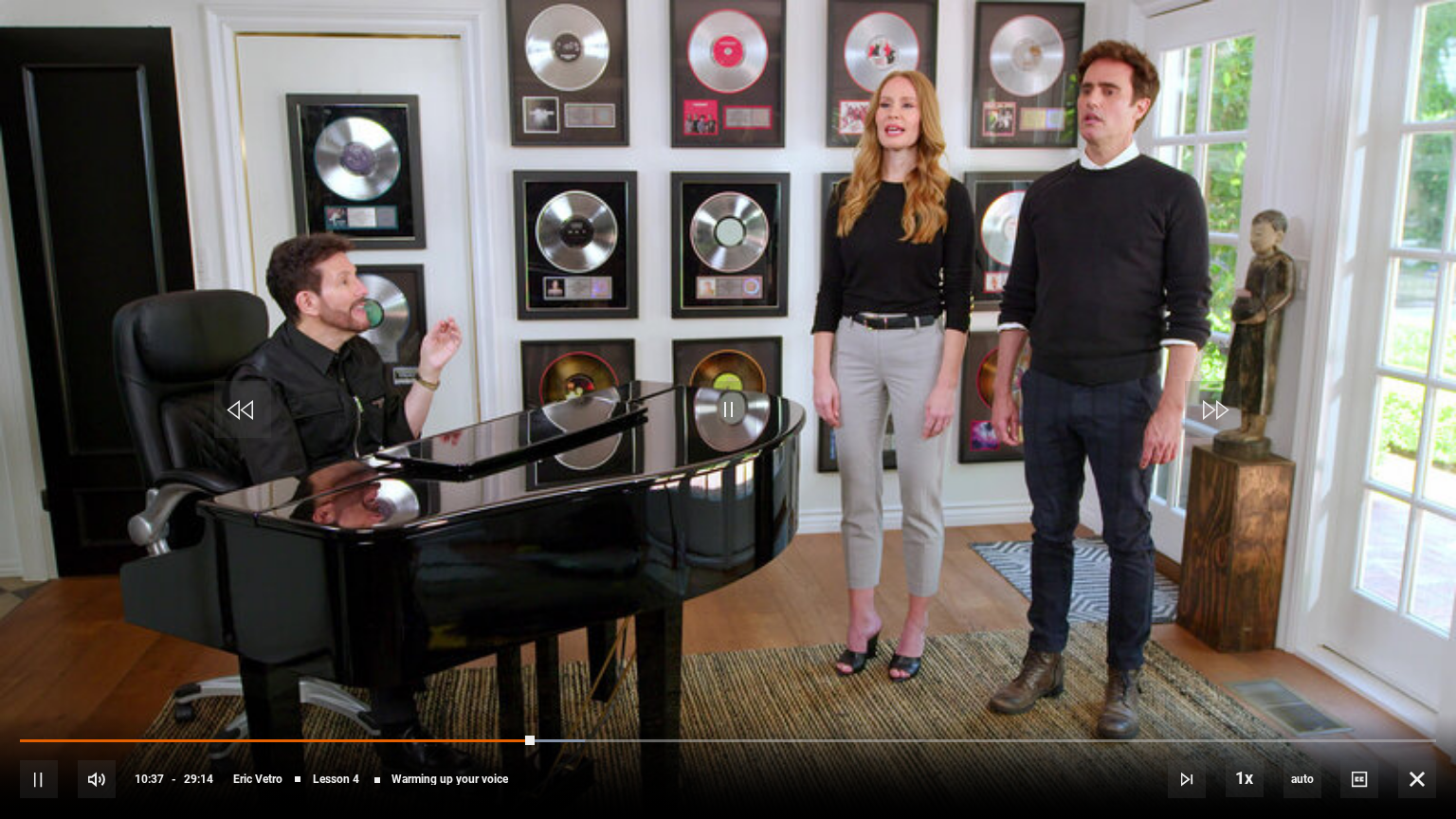 click on "10s Skip Back 10 seconds Pause 10s Skip Forward 10 seconds Loaded :  39.91% 09:20 10:37 Pause Mute 20% Current Time  10:37 - Duration  29:14
[FIRST] [LAST]
Lesson 4
Warming up your voice
1x Playback Rate 2x 1.5x 1x , selected 0.5x auto Quality 360p 720p 1080p 2160p Auto , selected Captions captions off , selected English  Captions" at bounding box center (728, 766) 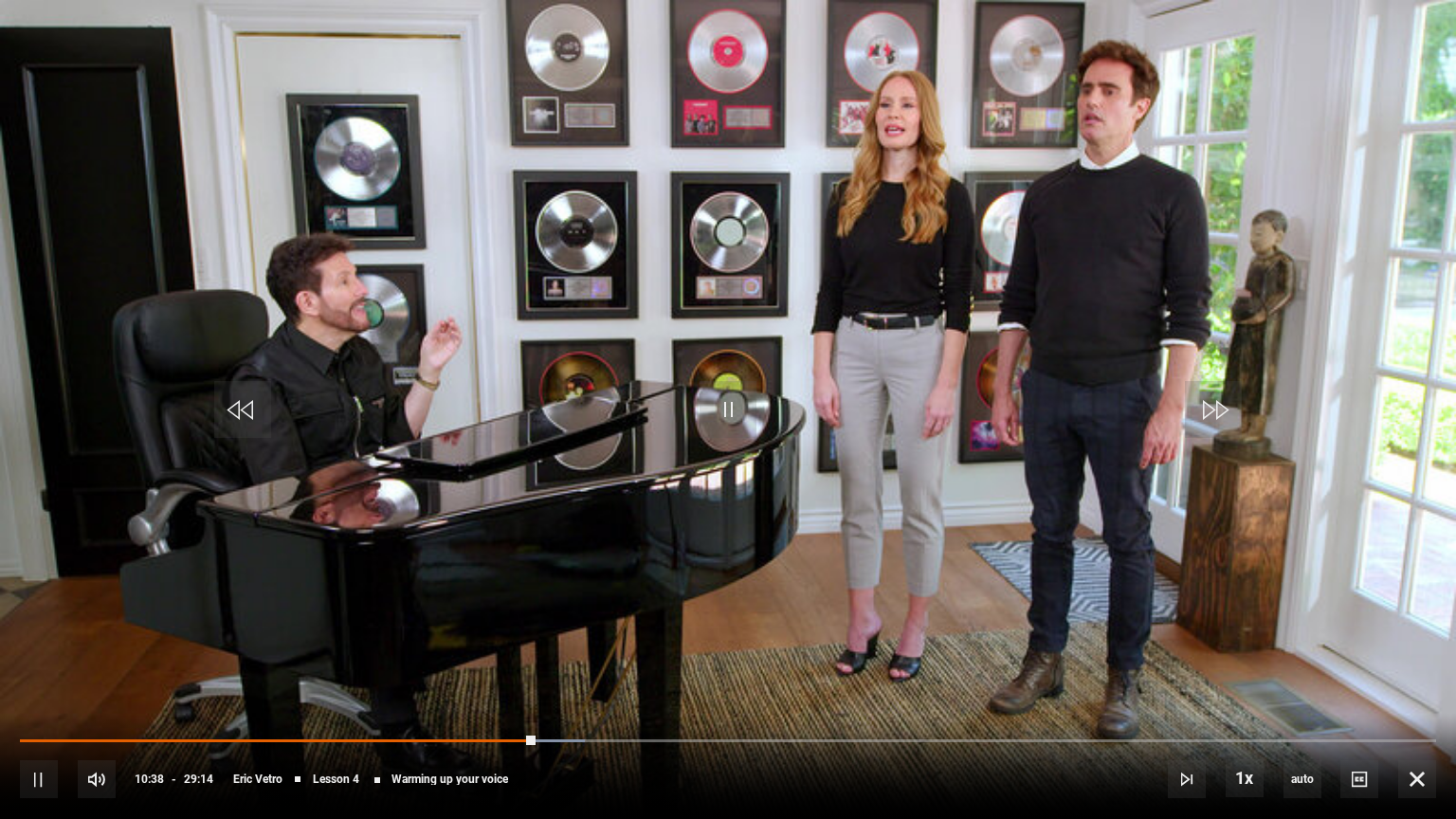 click on "10s Skip Back 10 seconds Pause 10s Skip Forward 10 seconds Loaded :  39.91% 08:43 10:38 Pause Mute 20% Current Time  10:38 - Duration  29:14
[FIRST] [LAST]
Lesson 4
Warming up your voice
1x Playback Rate 2x 1.5x 1x , selected 0.5x auto Quality 360p 720p 1080p 2160p Auto , selected Captions captions off , selected English  Captions" at bounding box center [728, 766] 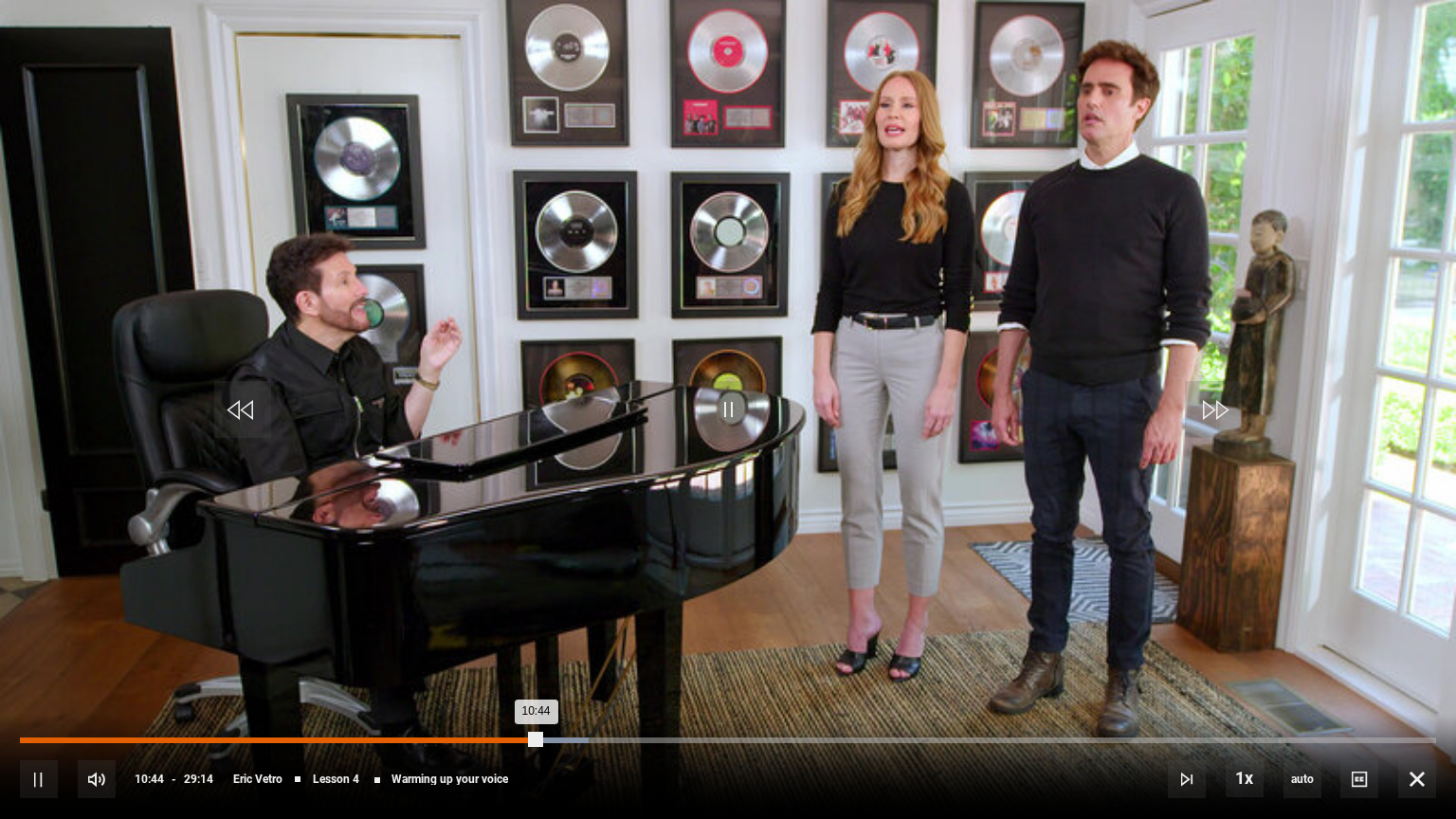click on "08:07" at bounding box center (414, 740) 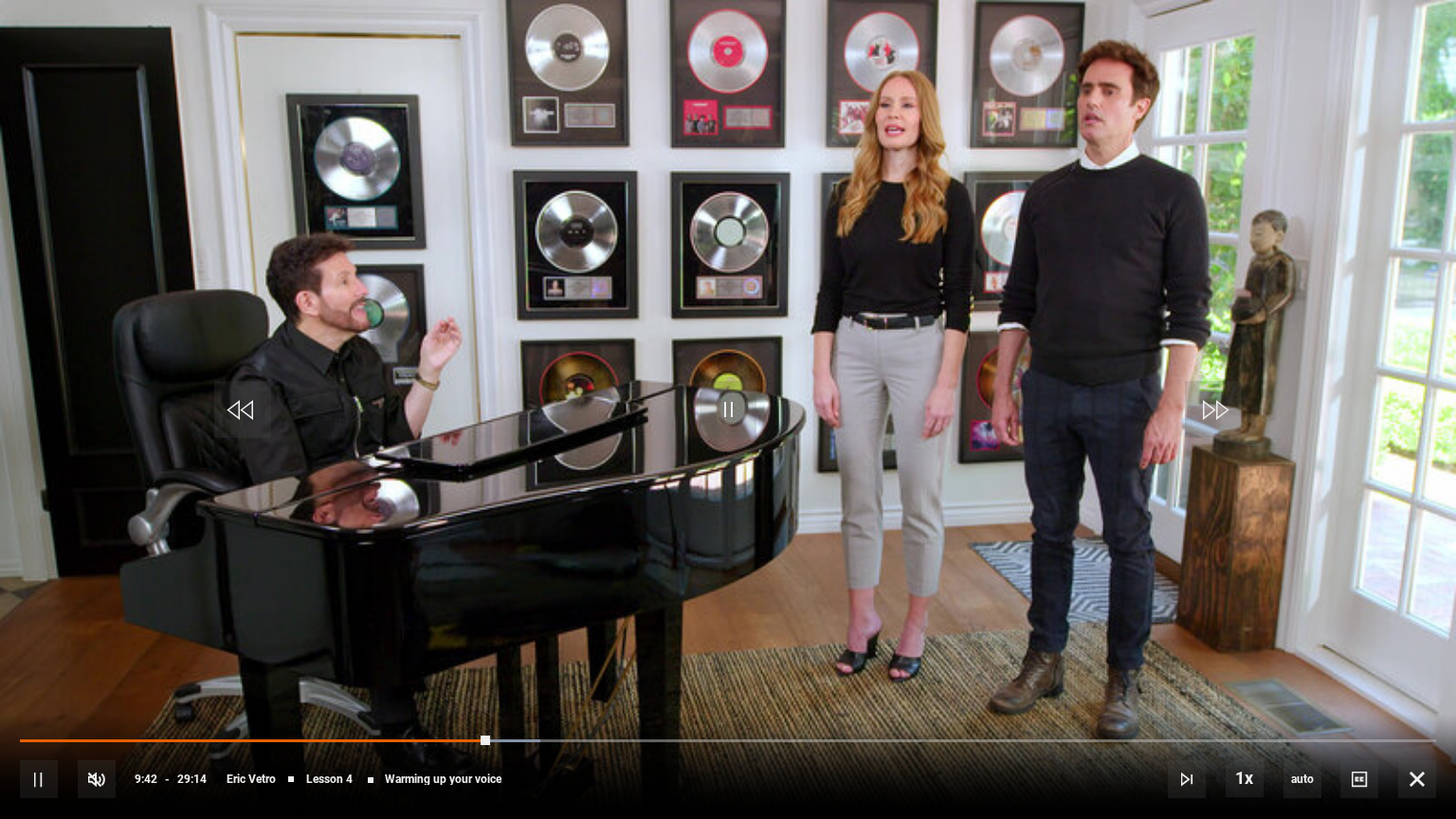 click on "10s Skip Back 10 seconds Pause 10s Skip Forward 10 seconds Loaded :  36.77% 08:10 09:42 Pause Unmute 20% Current Time  9:42 - Duration  29:14
[FIRST] [LAST]
Lesson 4
Warming up your voice
1x Playback Rate 2x 1.5x 1x , selected 0.5x auto Quality 360p 720p 1080p 2160p Auto , selected Captions captions off , selected English  Captions" at bounding box center [728, 766] 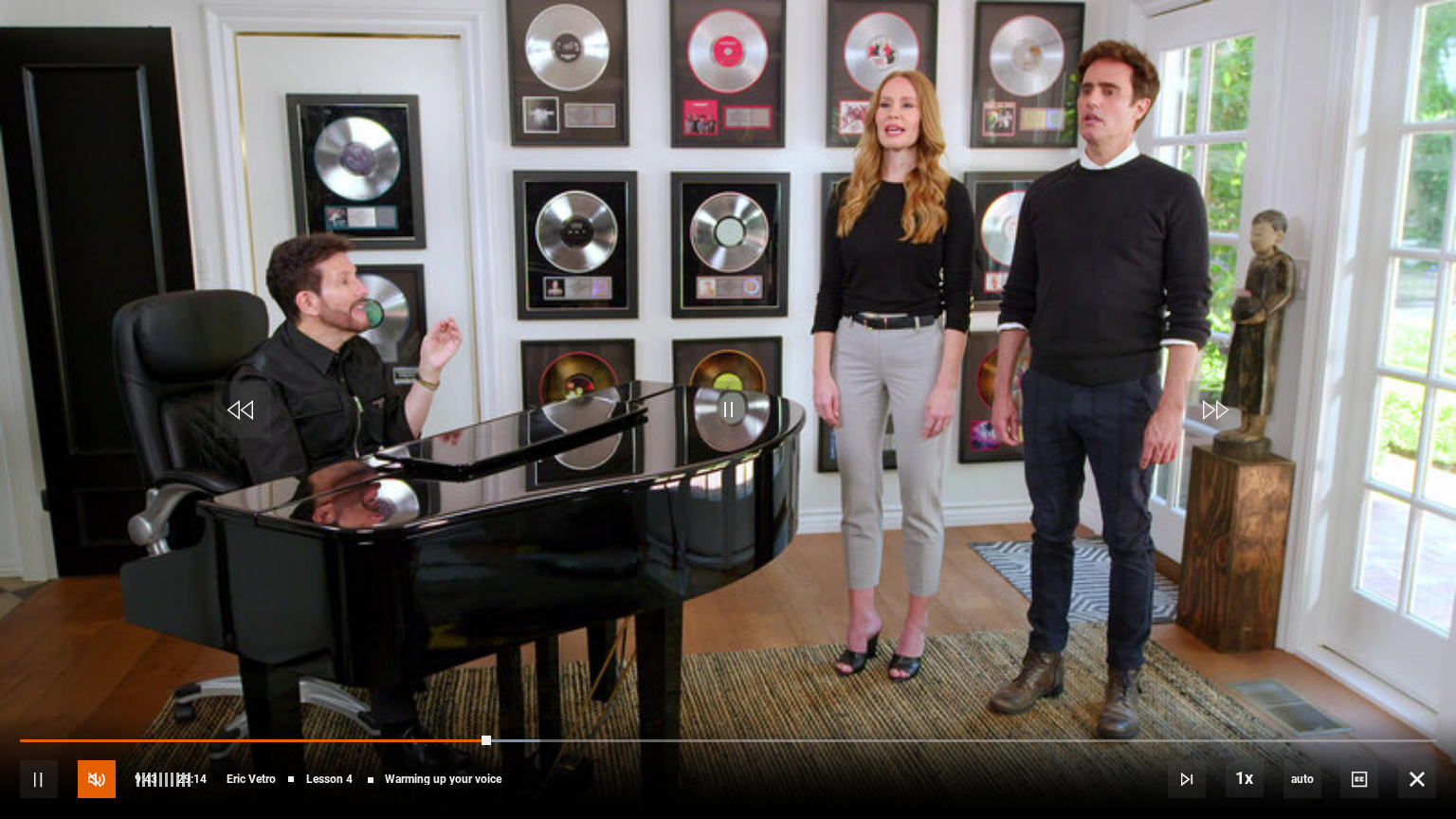 click at bounding box center [97, 779] 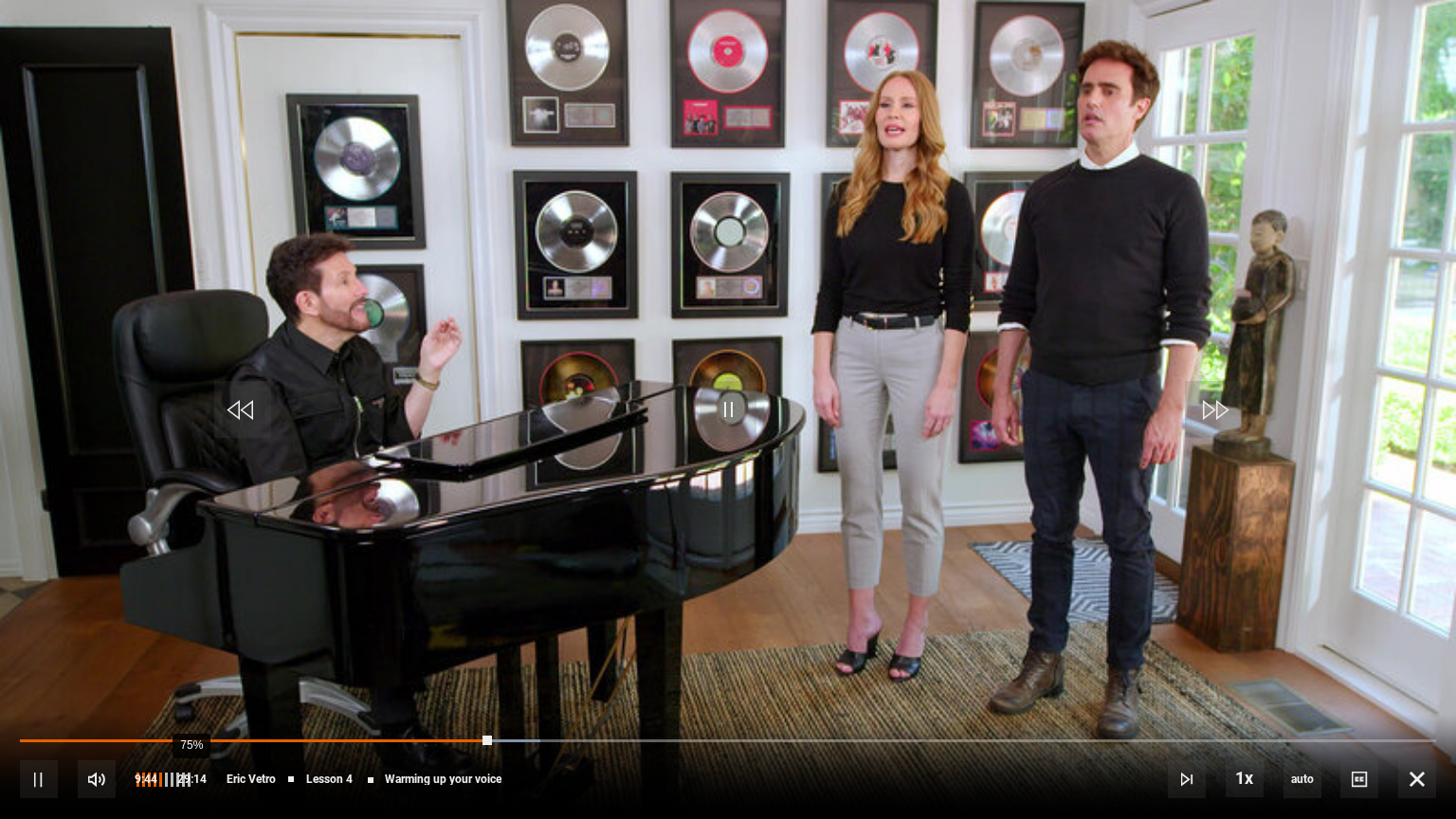 click on "75%" at bounding box center [191, 779] 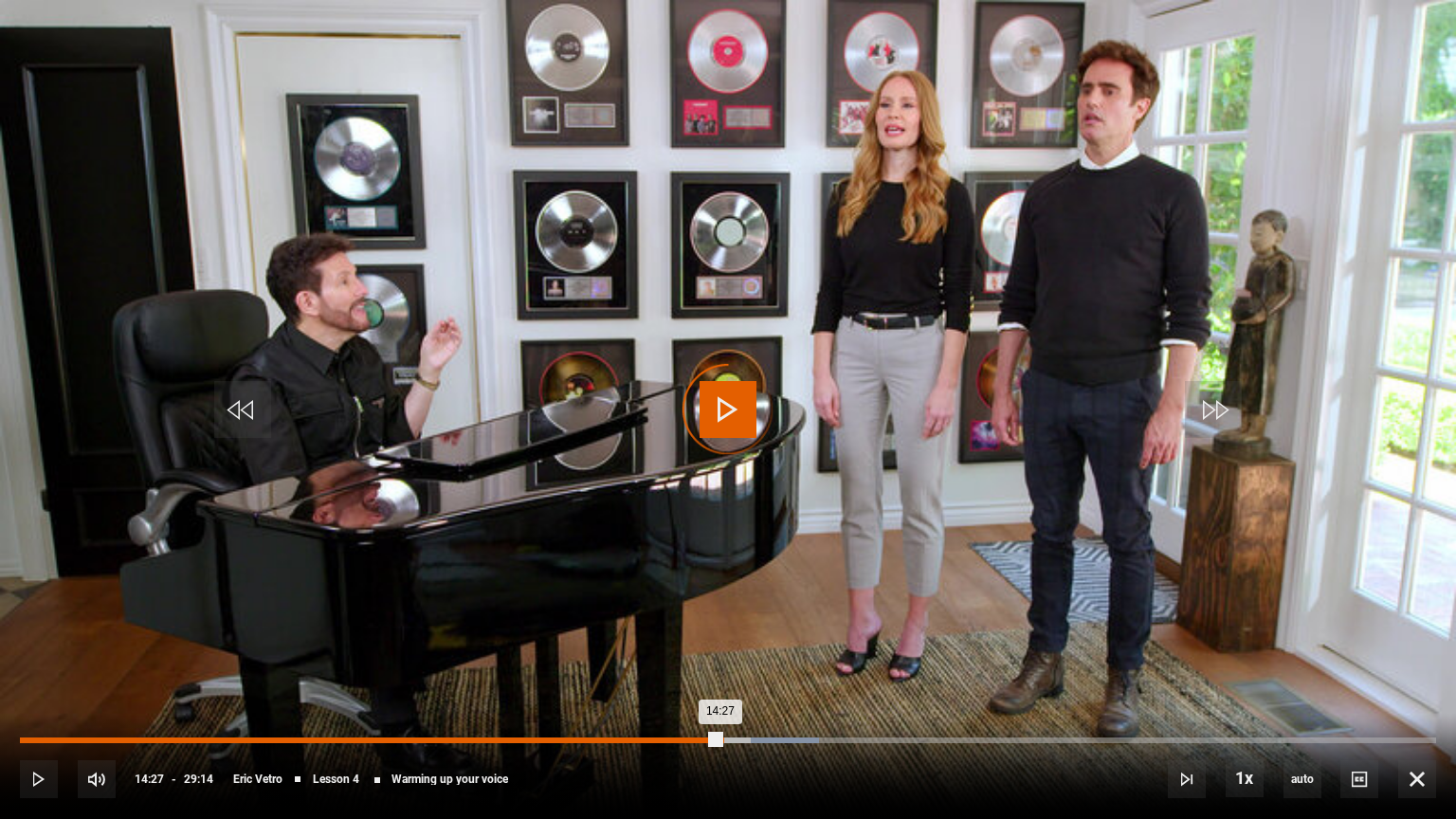 click on "14:27" at bounding box center [370, 740] 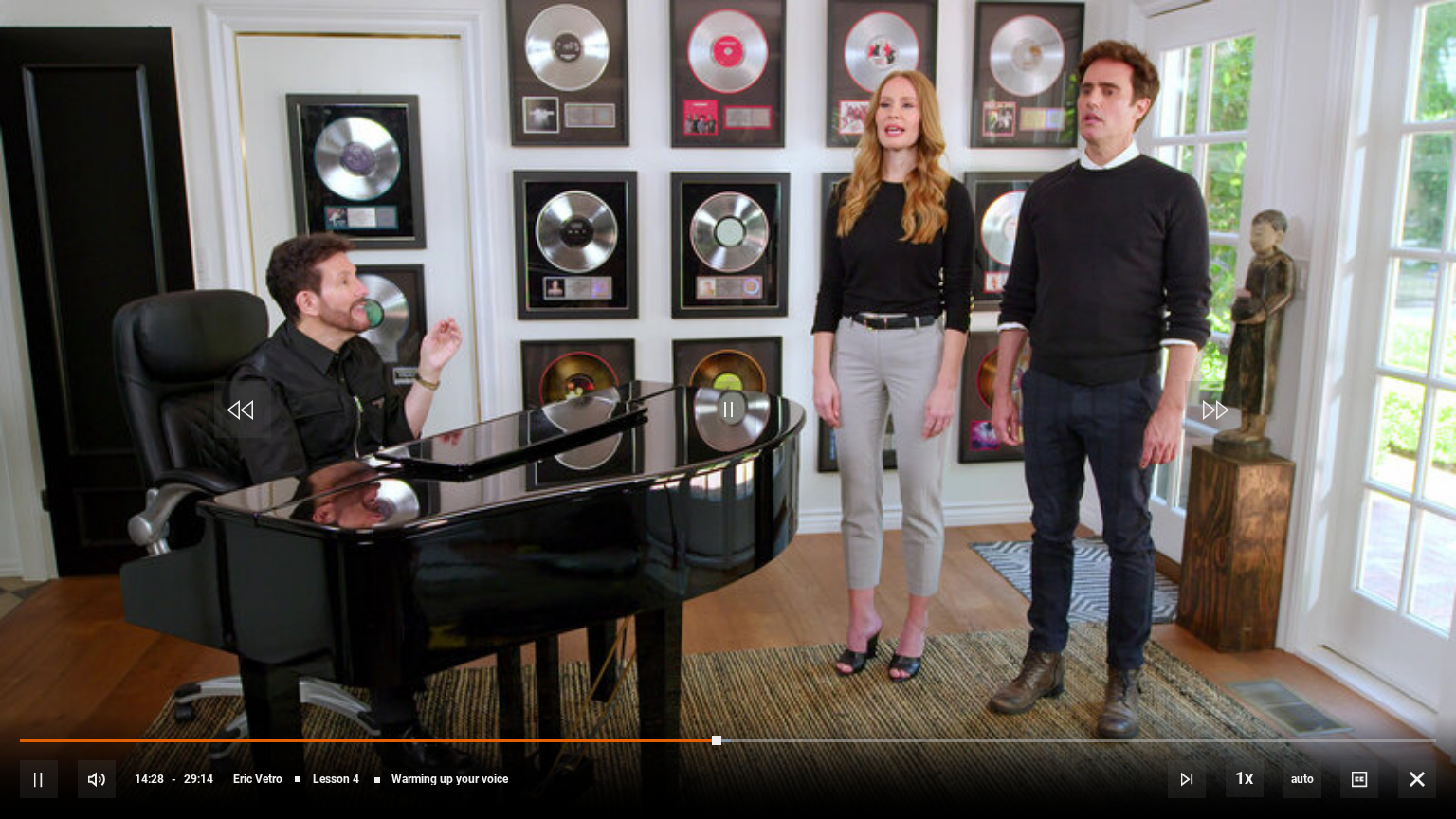 click on "10s Skip Back 10 seconds Pause 10s Skip Forward 10 seconds Loaded :  50.17% 13:51 14:28 Pause Mute 100% Current Time  14:28 - Duration  29:14
[FIRST] [LAST]
Lesson 4
Warming up your voice
1x Playback Rate 2x 1.5x 1x , selected 0.5x auto Quality 360p 720p 1080p 2160p Auto , selected Captions captions off , selected English  Captions" at bounding box center [728, 766] 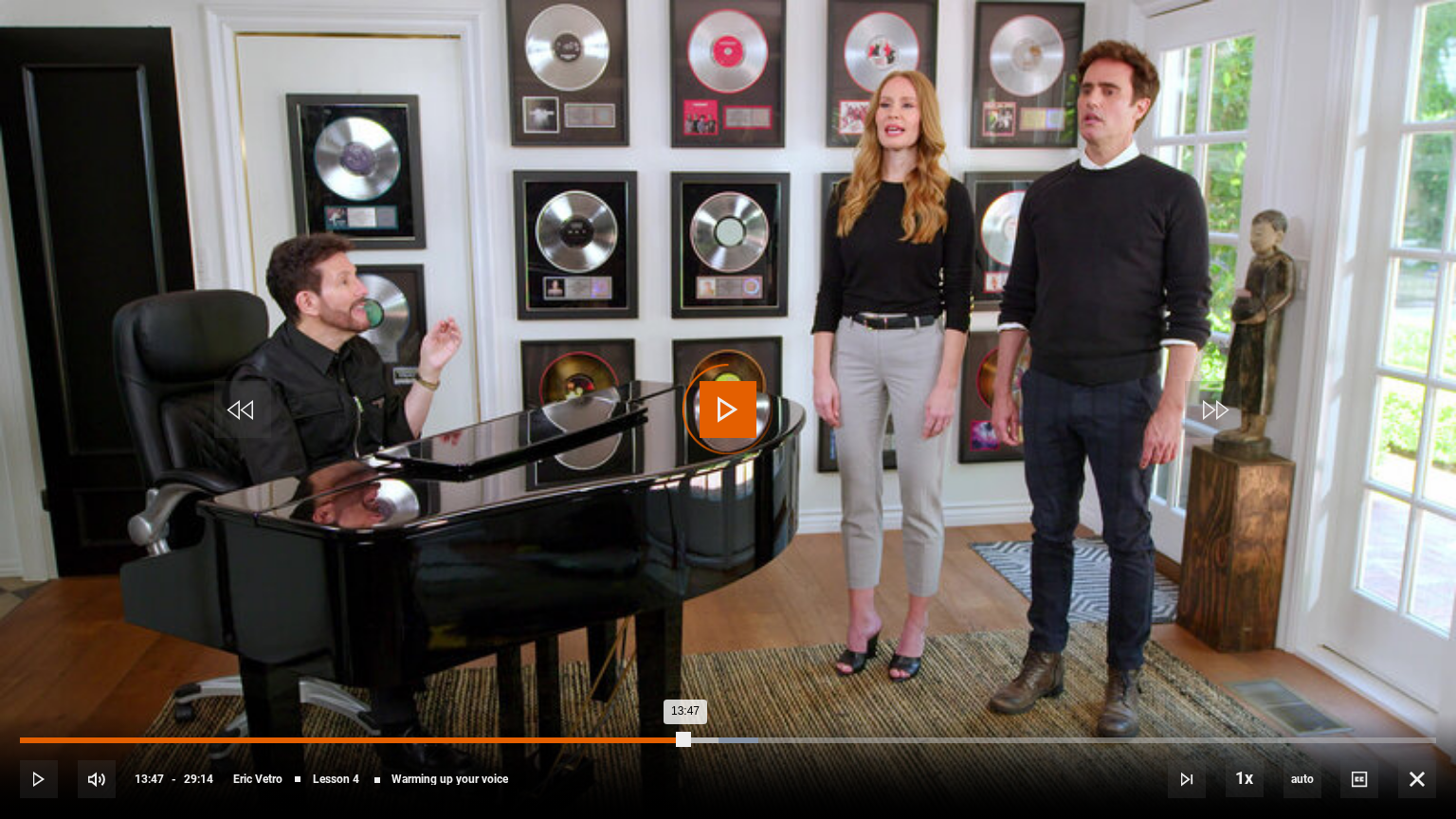 click on "Loaded :  52.17% 13:47 13:47" at bounding box center (728, 740) 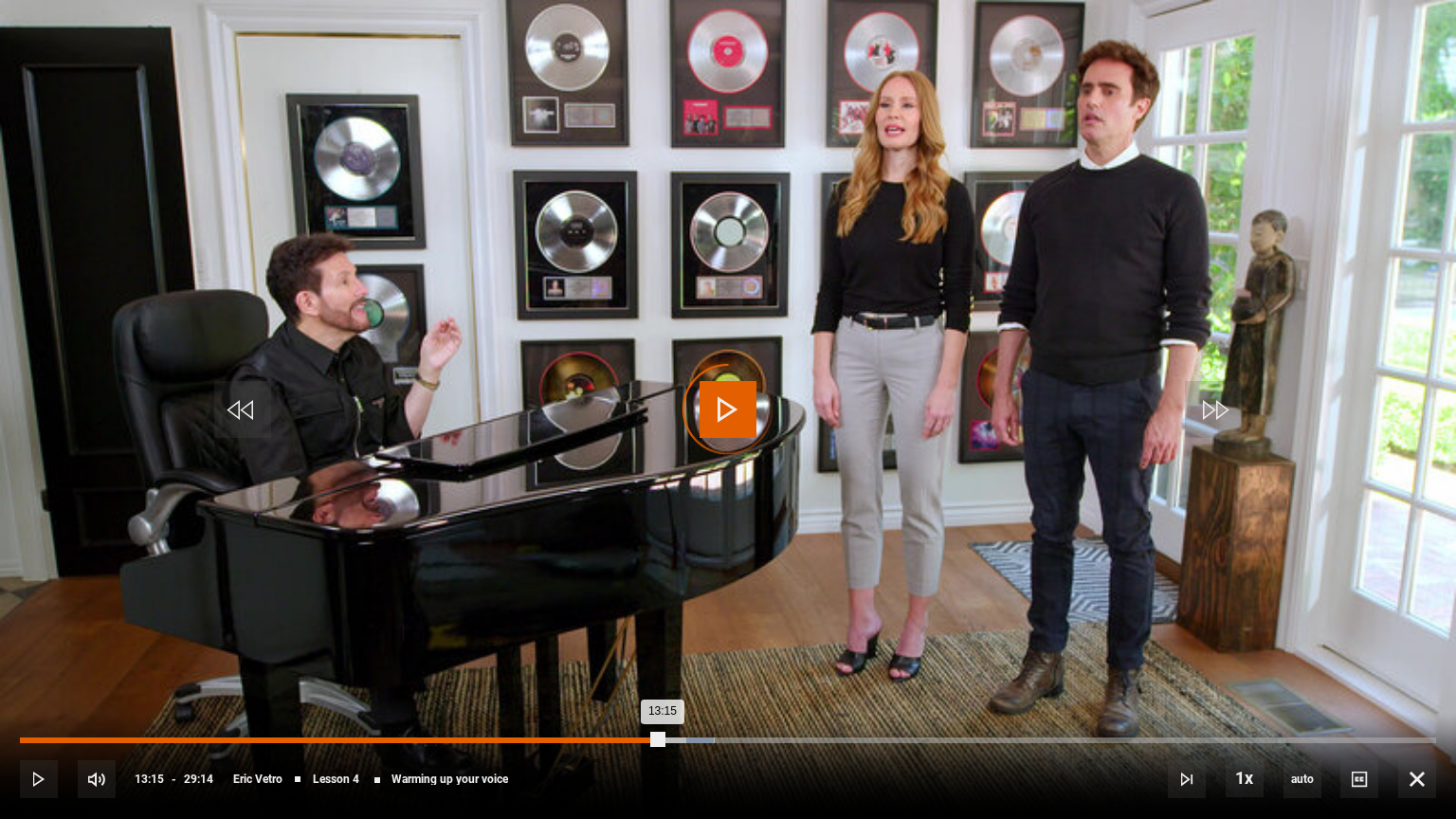 click on "Loaded :  49.03% 13:15 13:15" at bounding box center (728, 740) 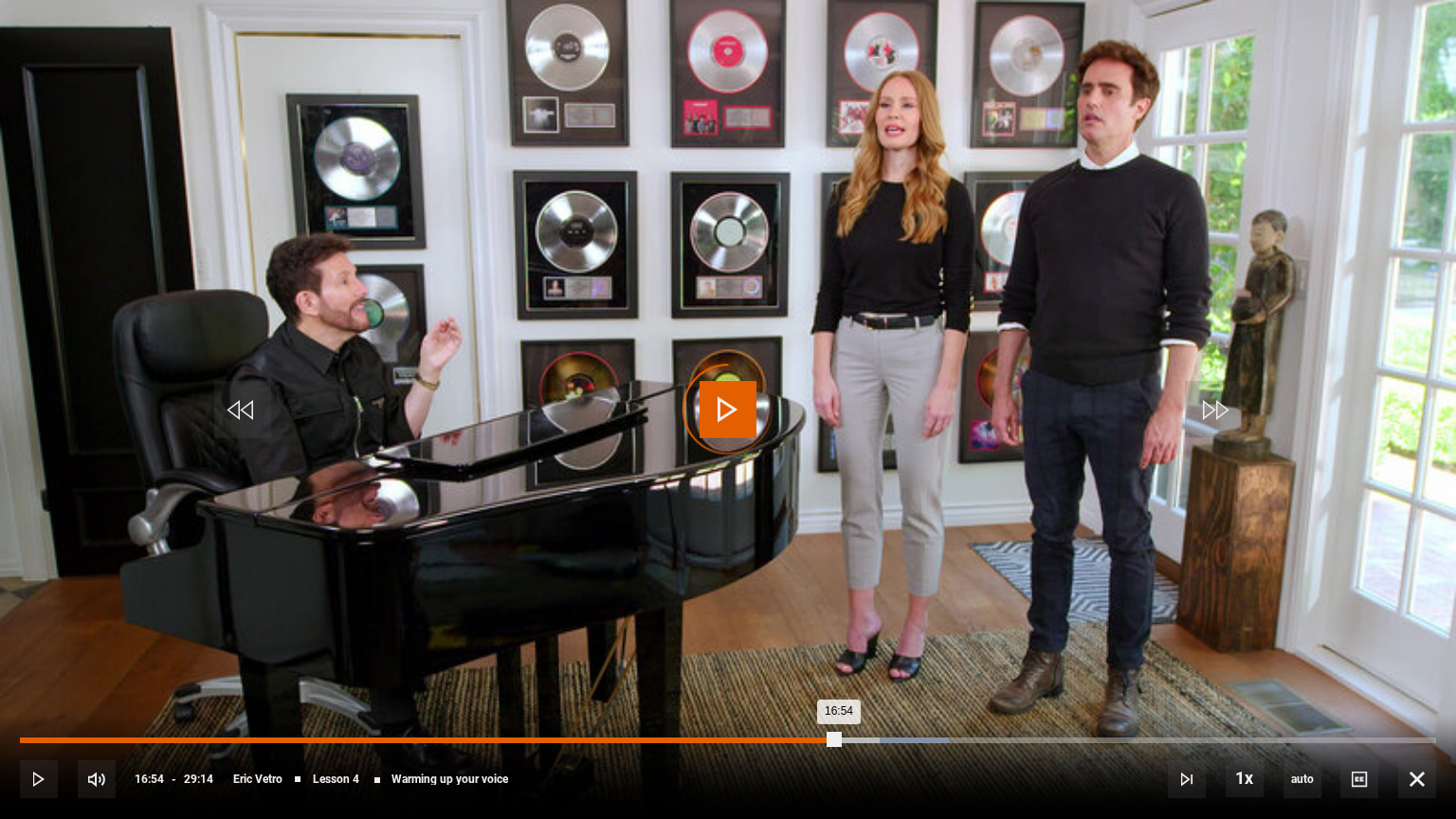 click on "Loaded :  65.56% 16:54 16:54" at bounding box center (728, 740) 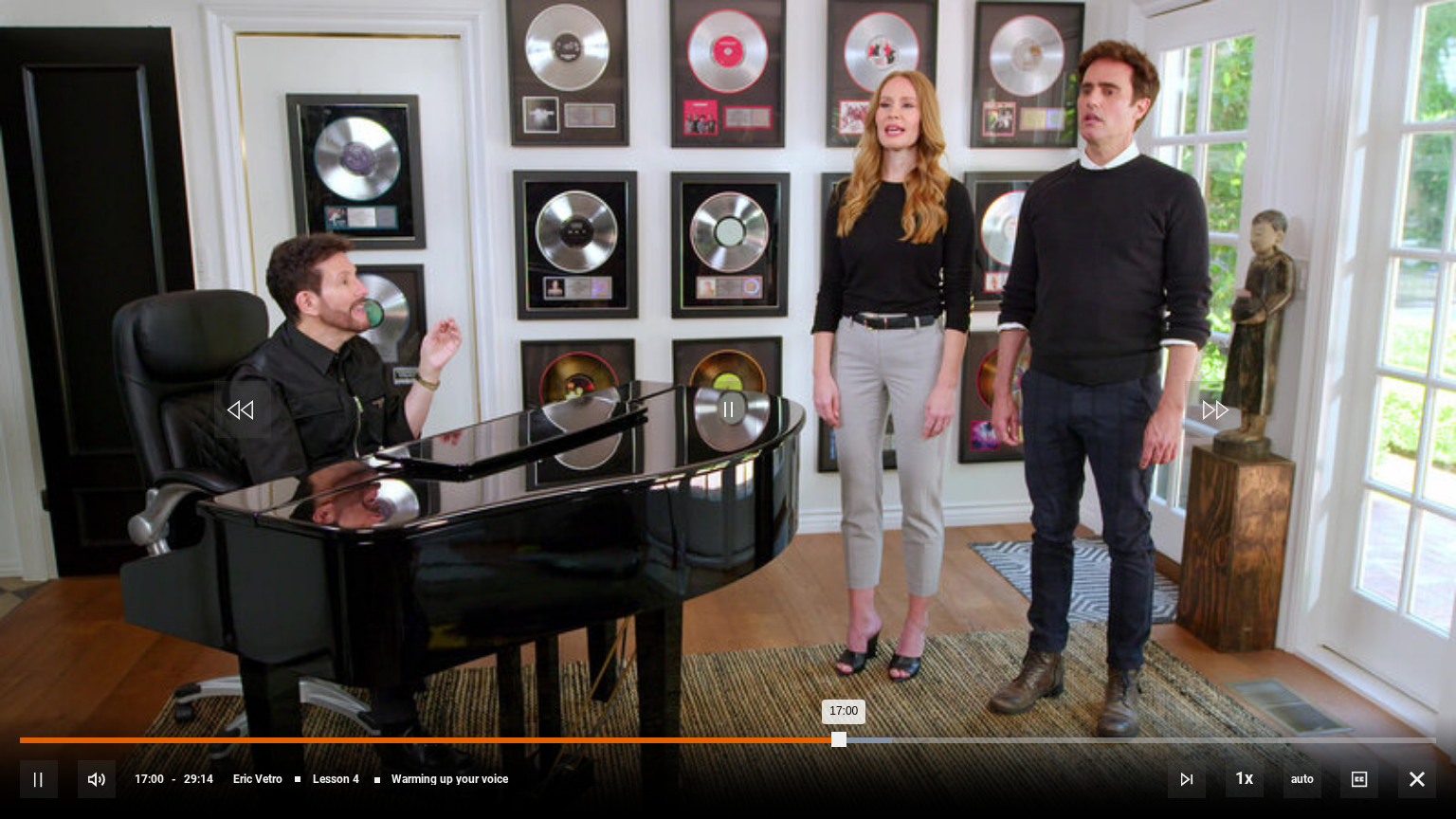 click on "17:00" at bounding box center (431, 740) 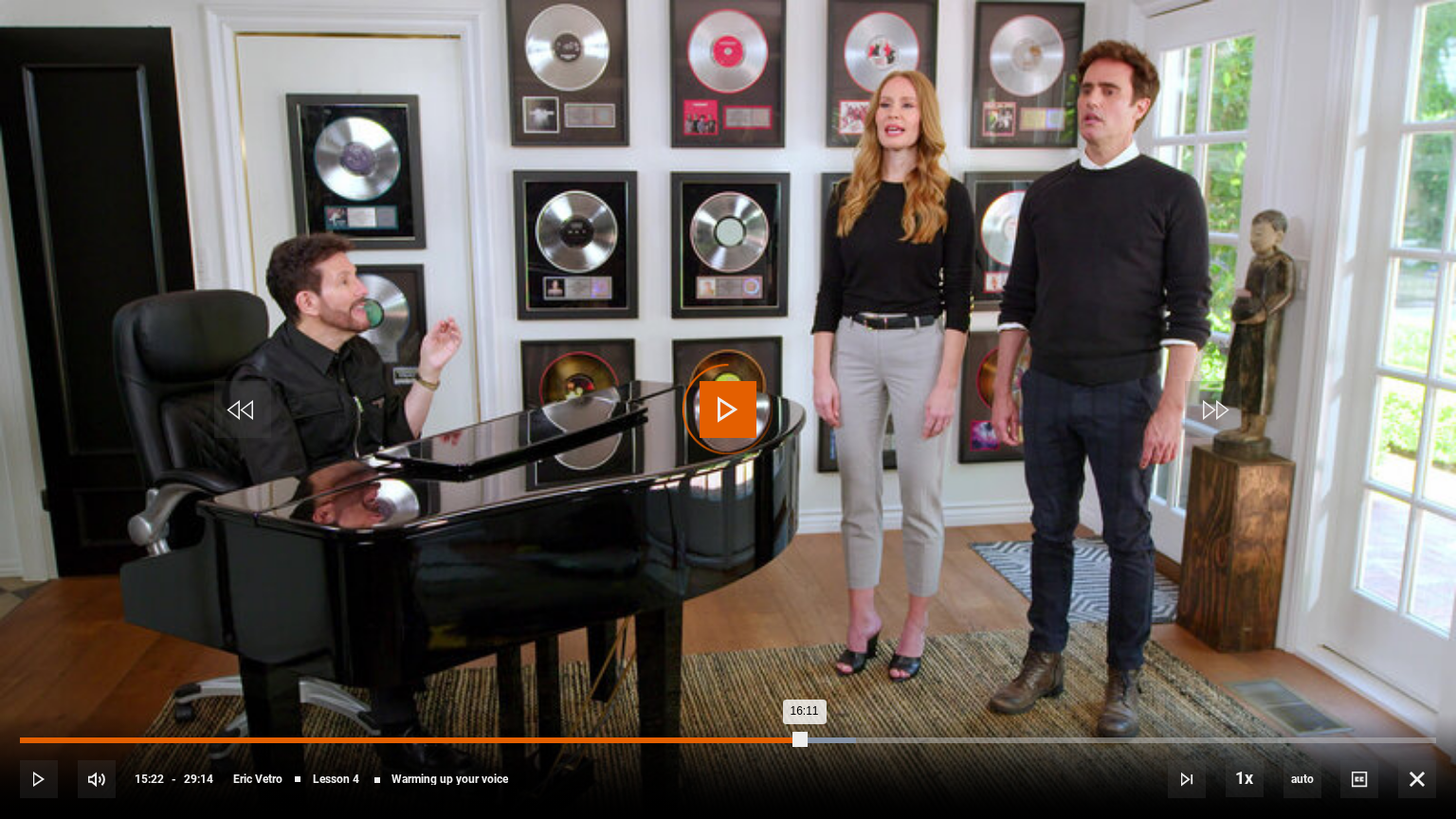 click on "15:22" at bounding box center [766, 740] 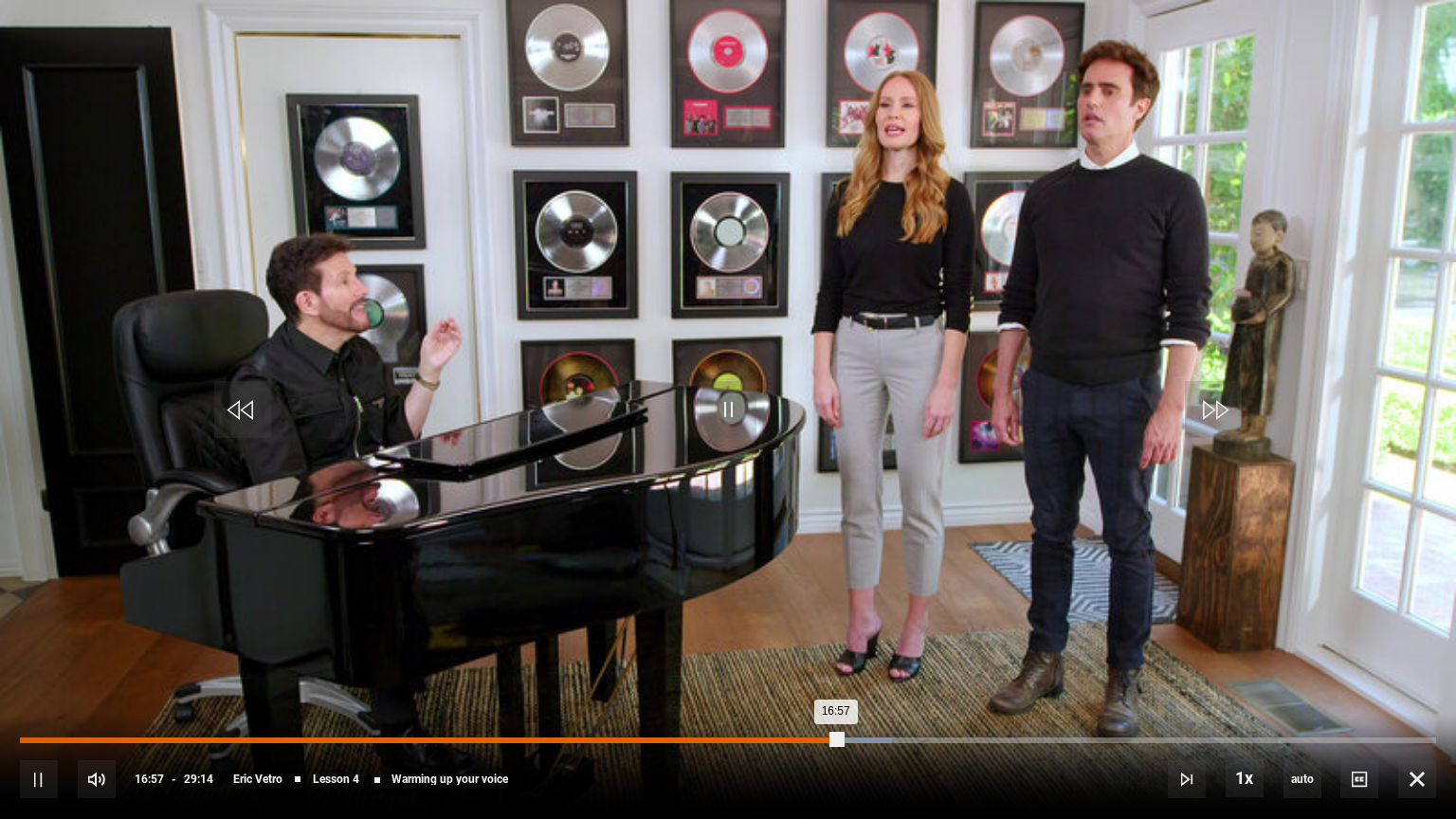 click on "16:15" at bounding box center (809, 740) 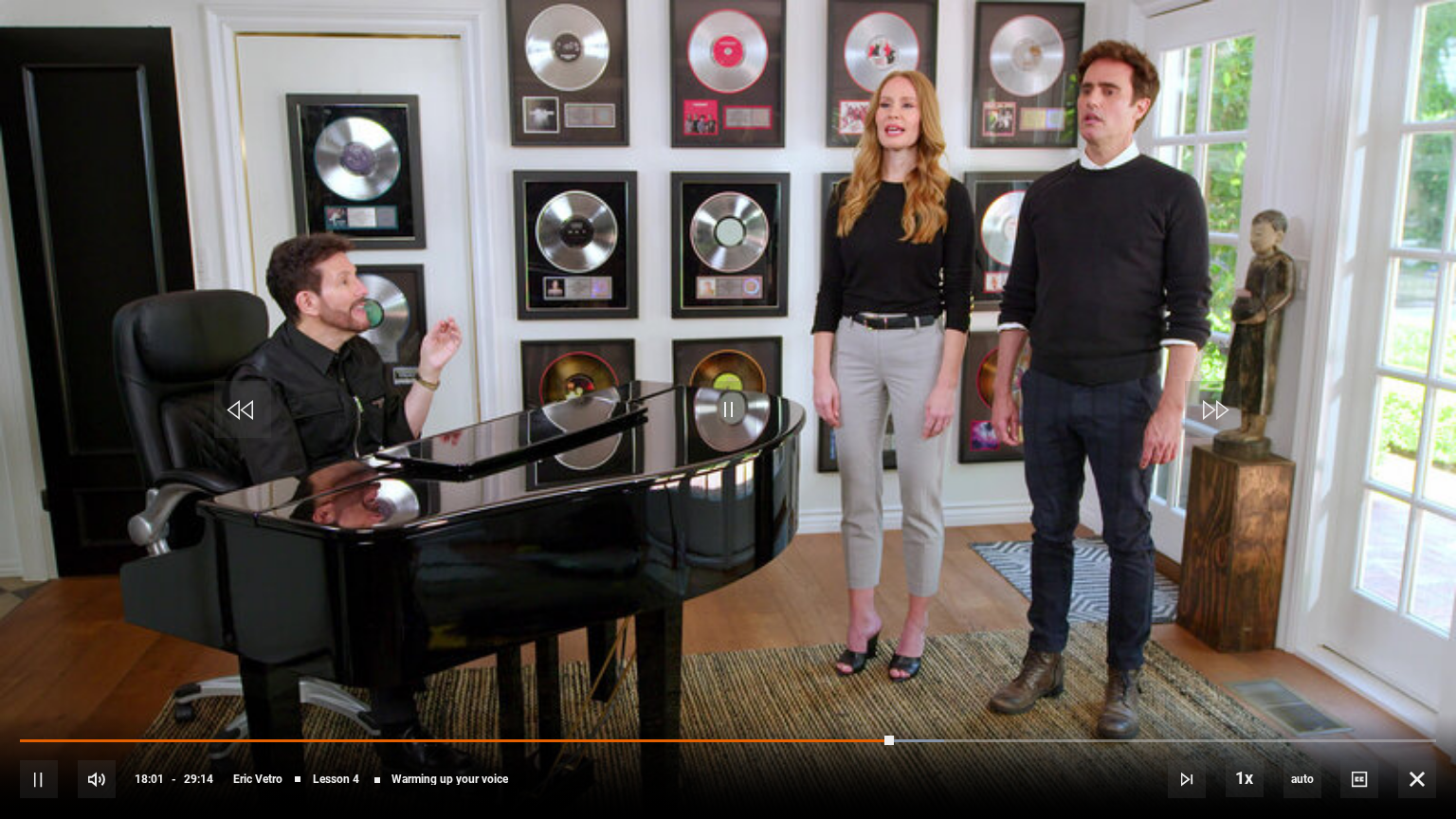click on "10s Skip Back 10 seconds Pause 10s Skip Forward 10 seconds Loaded :  65.28% 16:56 18:01 Pause Mute 100% Current Time  18:01 - Duration  29:14
[FIRST] [LAST]
Lesson 4
Warming up your voice
1x Playback Rate 2x 1.5x 1x , selected 0.5x auto Quality 360p 720p 1080p 2160p Auto , selected Captions captions off , selected English  Captions" at bounding box center (728, 766) 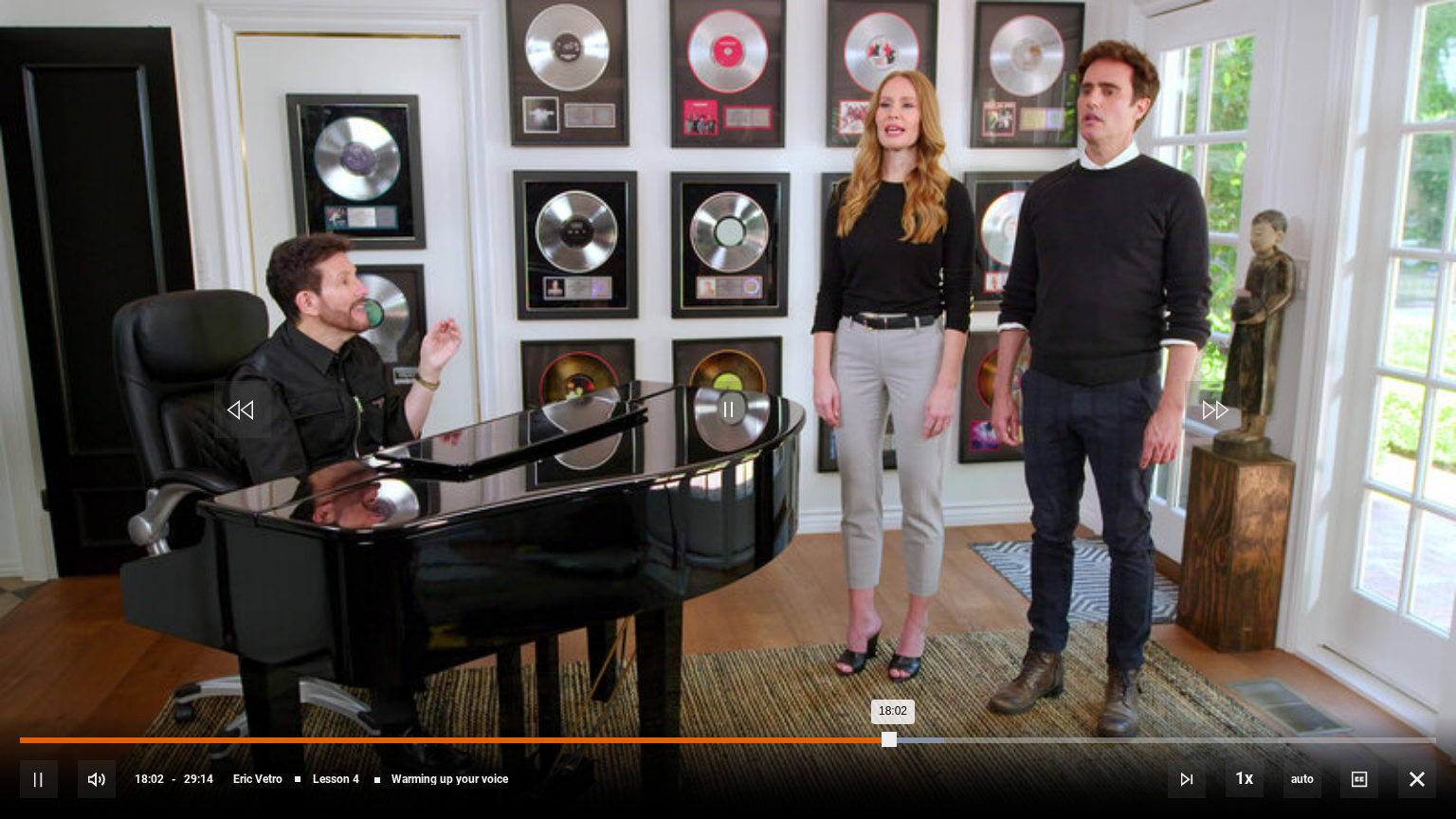 click on "16:53" at bounding box center [839, 740] 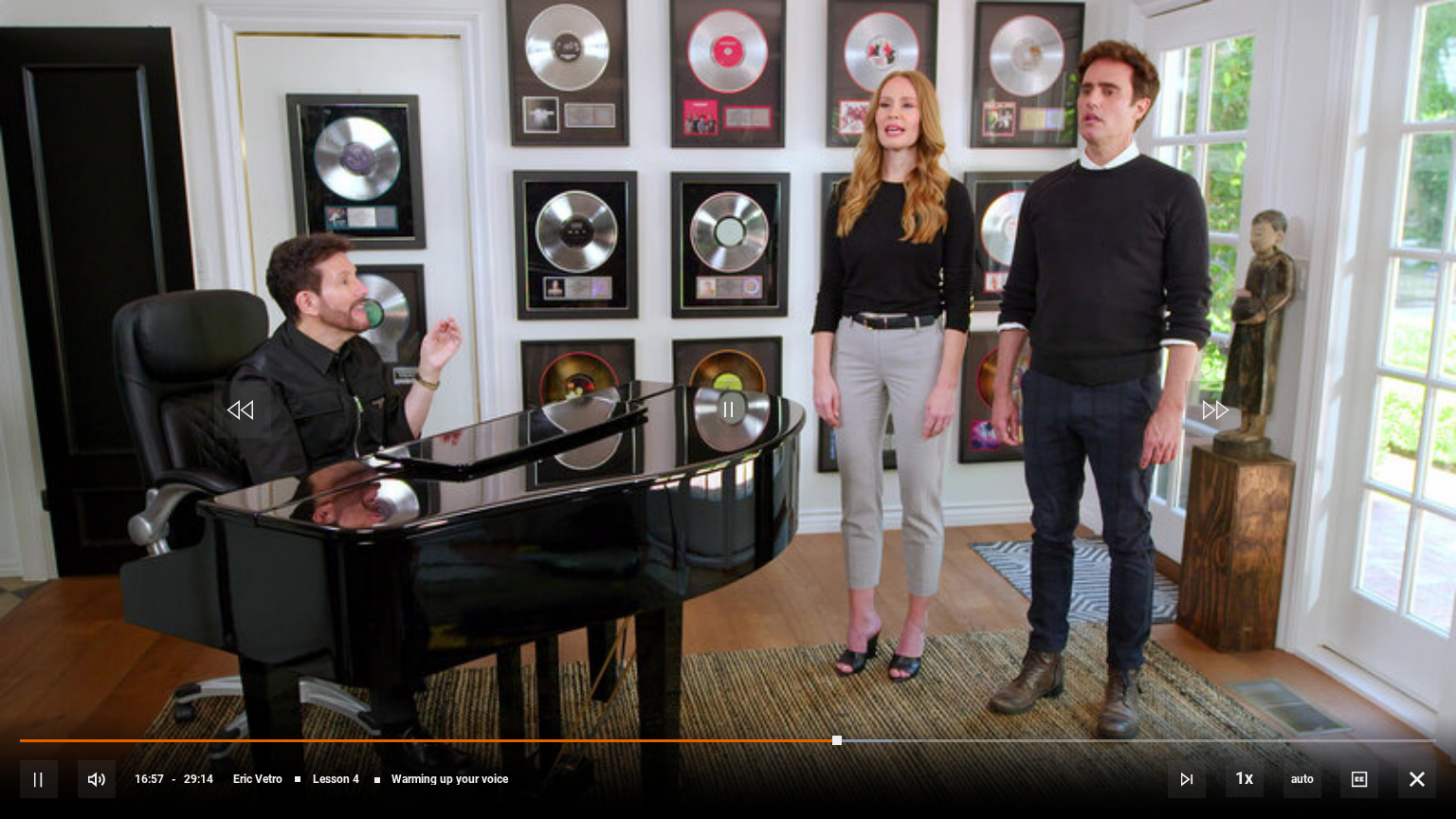 click on "10s Skip Back 10 seconds Pause 10s Skip Forward 10 seconds Loaded :  61.57% 16:00 16:57 Pause Mute 100% Current Time  16:57 - Duration  29:14
[FIRST] [LAST]
Lesson 4
Warming up your voice
1x Playback Rate 2x 1.5x 1x , selected 0.5x auto Quality 360p 720p 1080p 2160p Auto , selected Captions captions off , selected English  Captions" at bounding box center [728, 766] 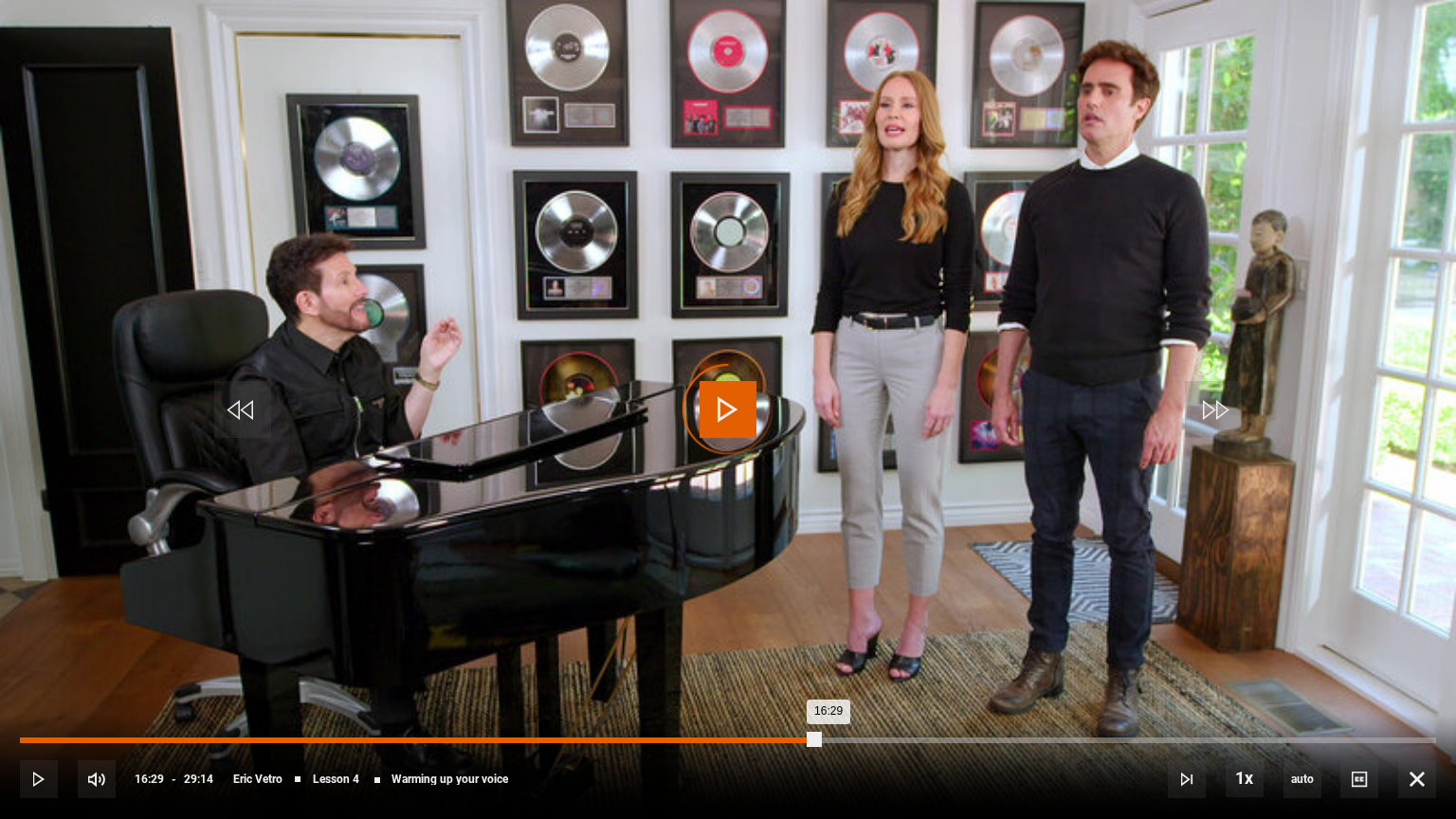drag, startPoint x: 819, startPoint y: 739, endPoint x: 809, endPoint y: 739, distance: 10 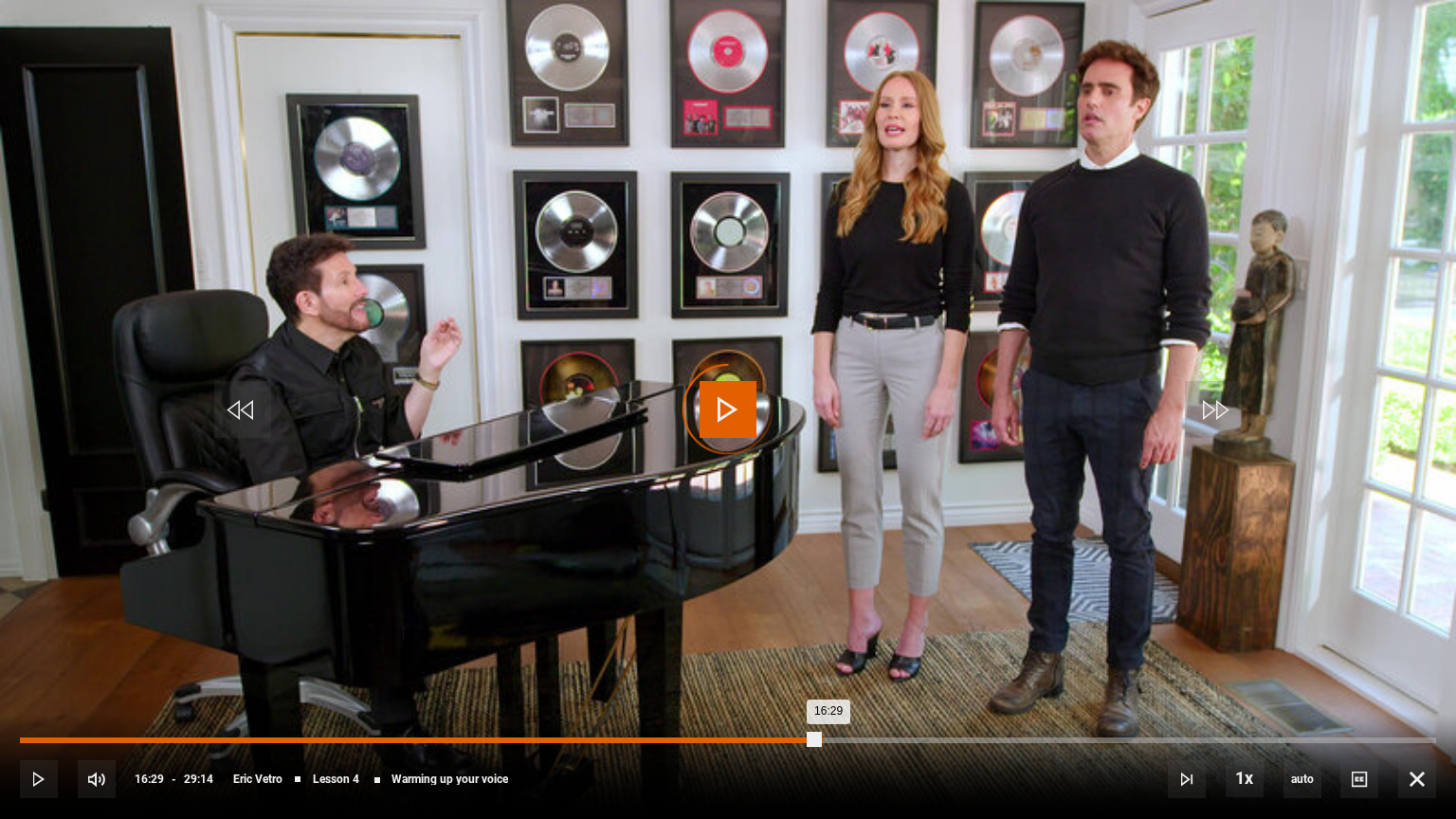 click on "16:29" at bounding box center (419, 740) 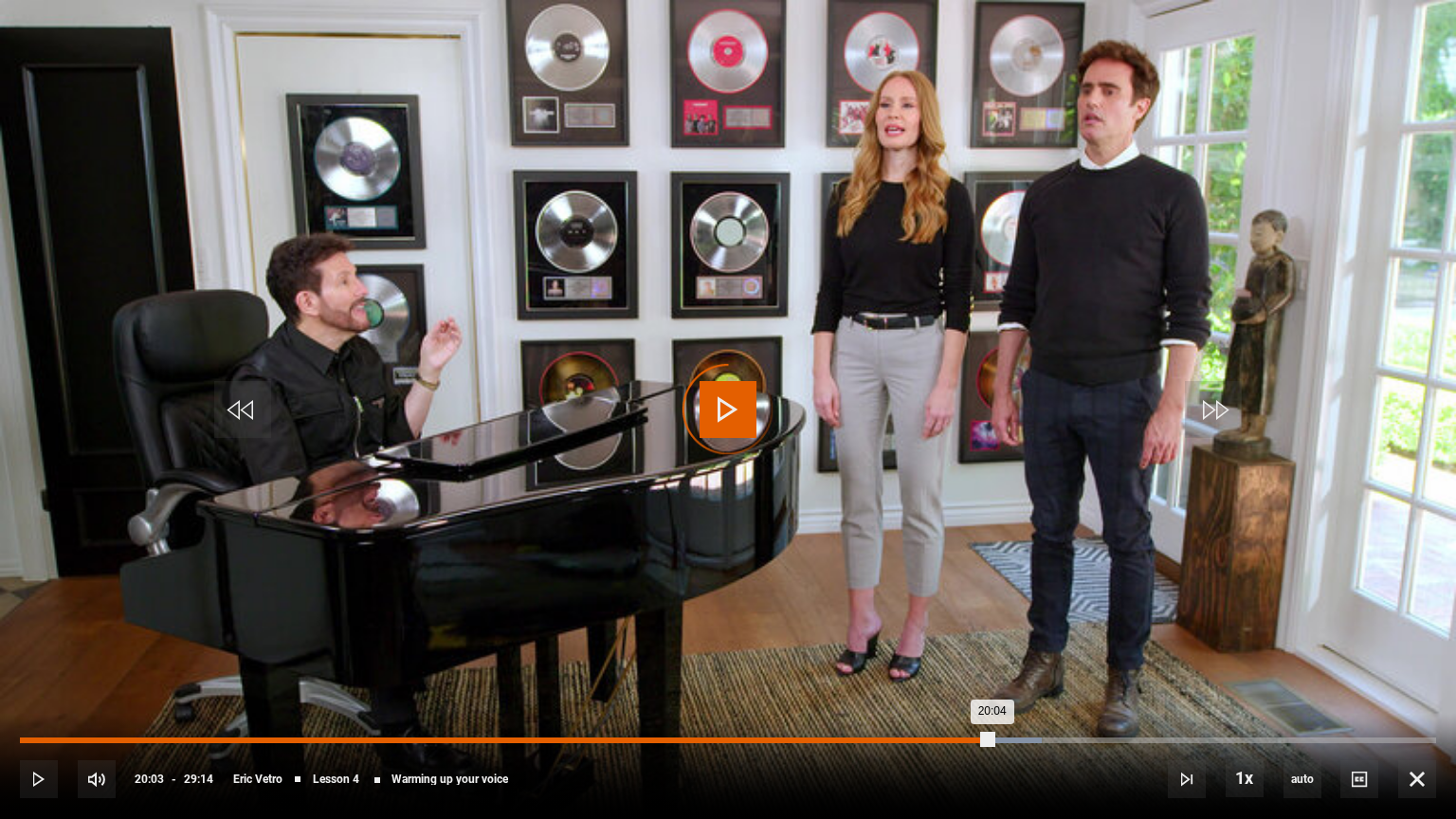 click on "Loaded :  72.12% 15:33 20:04" at bounding box center (728, 740) 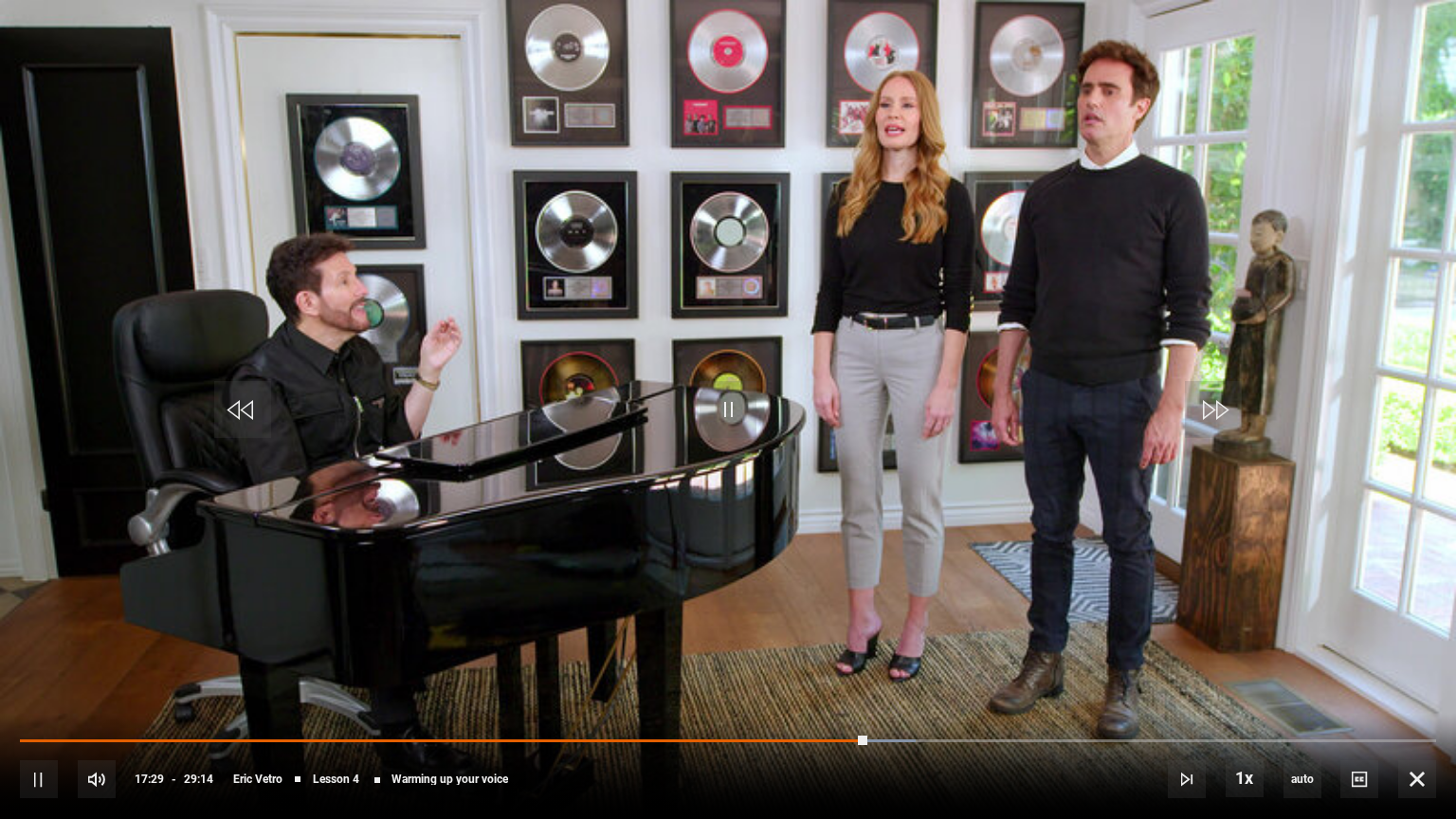 click on "10s Skip Back 10 seconds Pause 10s Skip Forward 10 seconds Loaded :  63.28% 16:47 17:29 Pause Mute 100% Current Time  17:29 - Duration  29:14
[FIRST] [LAST]
Lesson 4
Warming up your voice
1x Playback Rate 2x 1.5x 1x , selected 0.5x auto Quality 360p 720p 1080p 2160p Auto , selected Captions captions off , selected English  Captions" at bounding box center (728, 766) 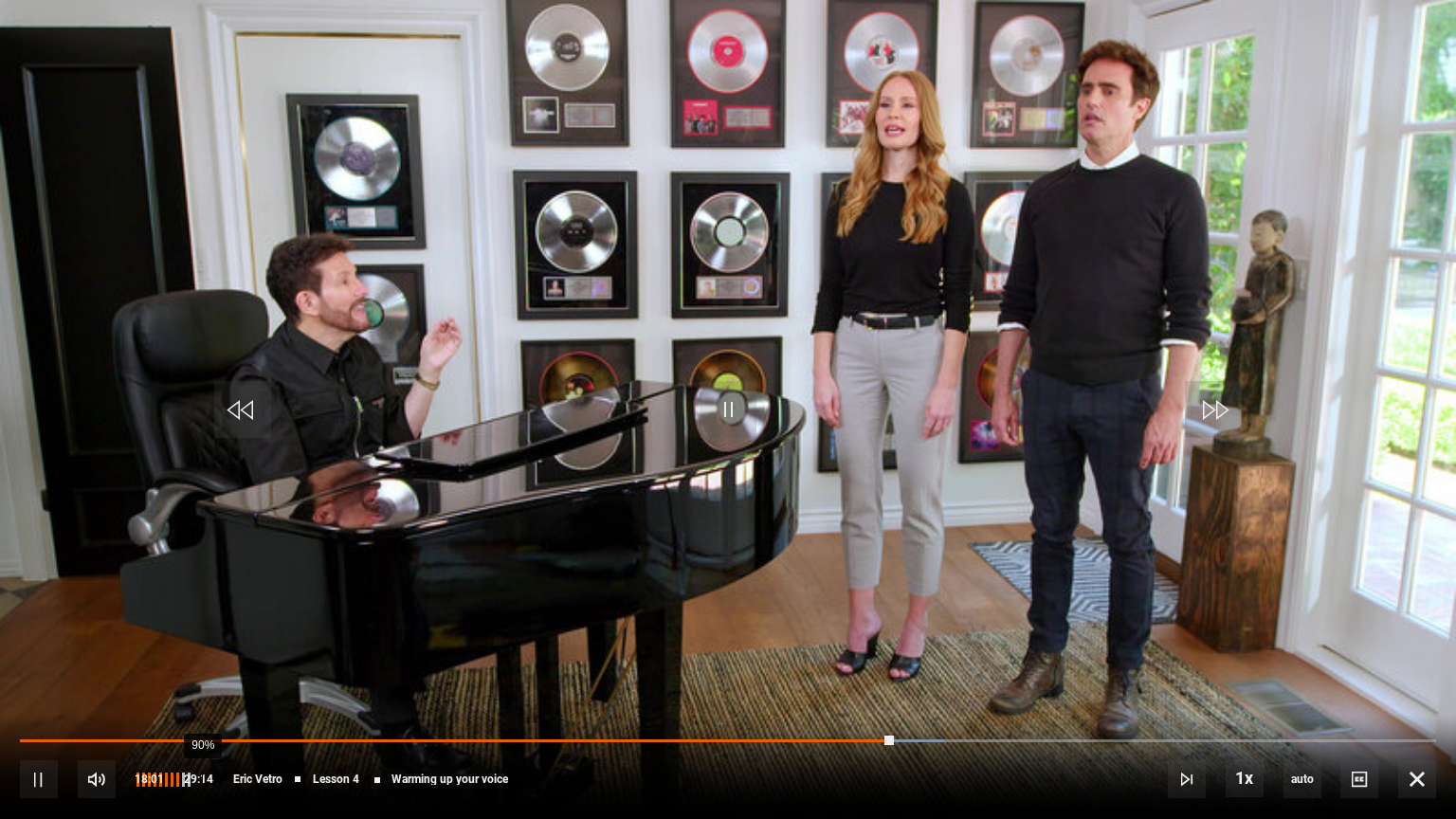 click on "90%" at bounding box center [202, 779] 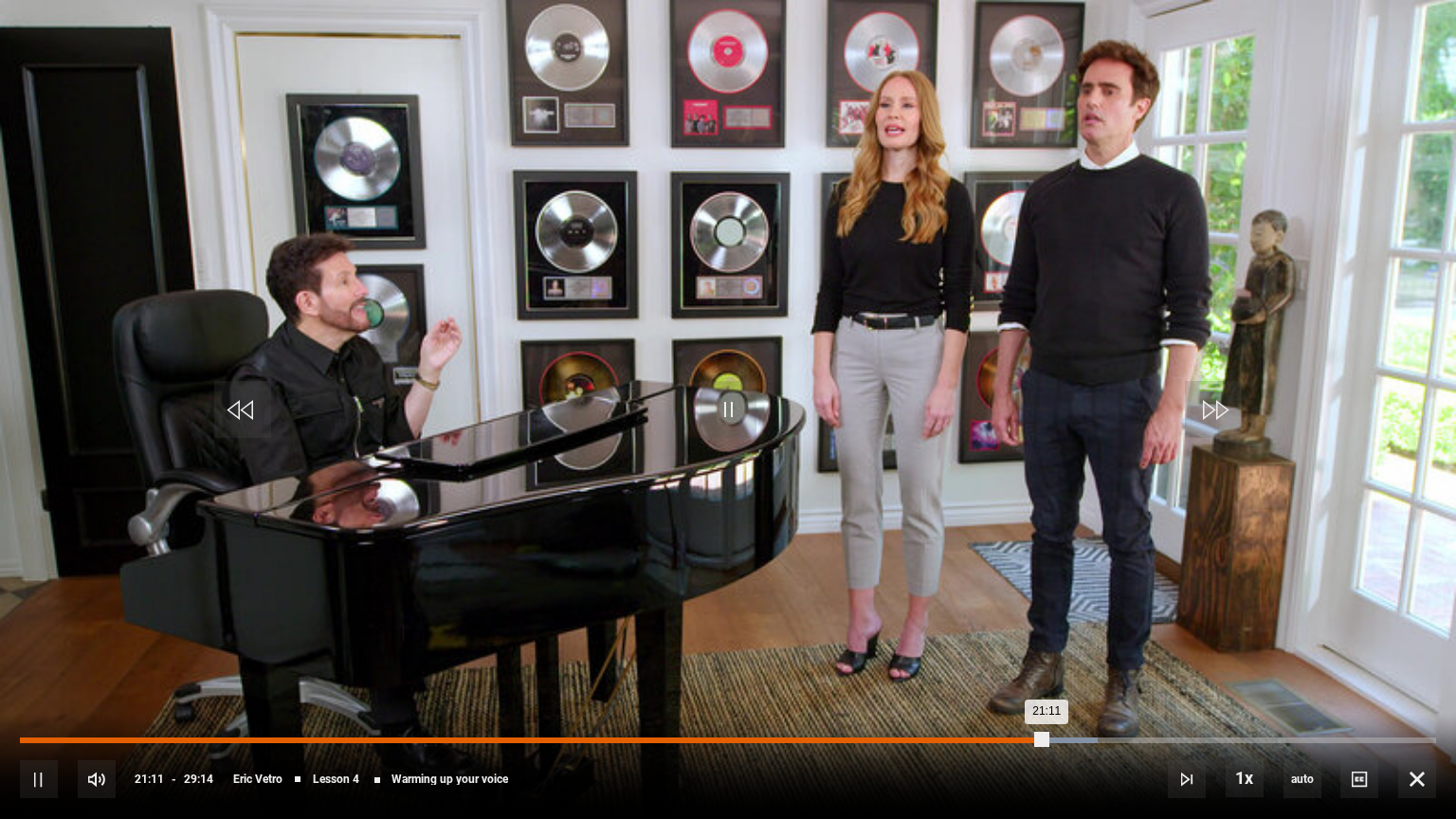 click on "12:03" at bounding box center [605, 740] 